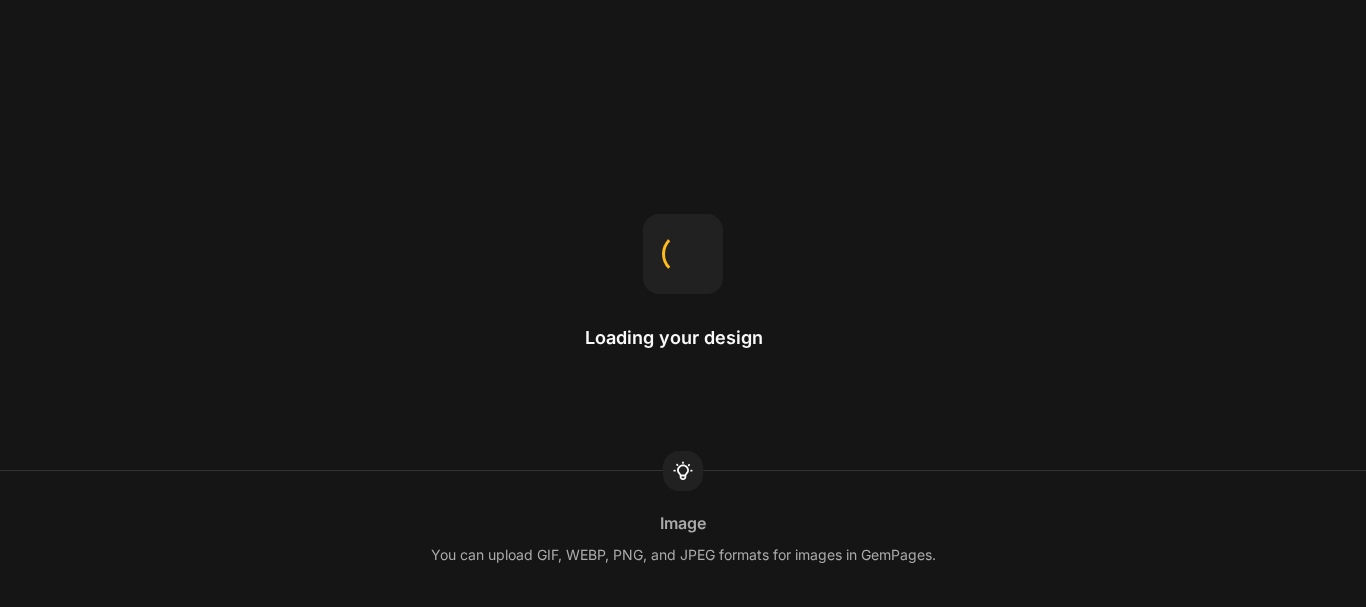 scroll, scrollTop: 0, scrollLeft: 0, axis: both 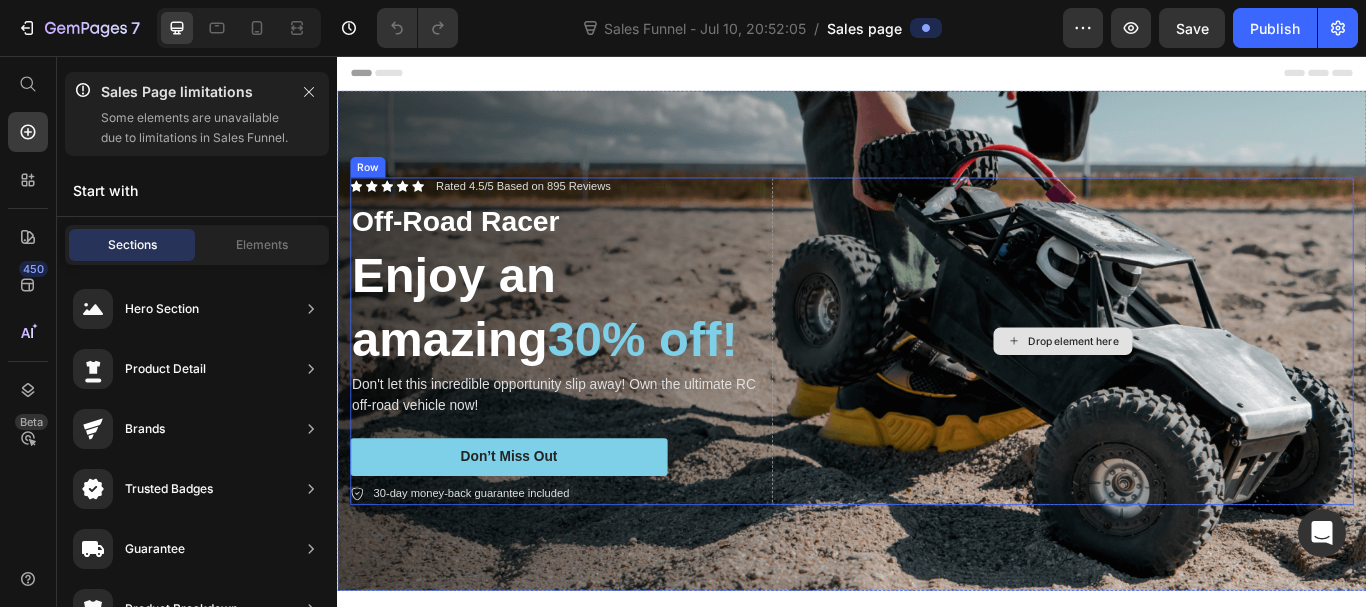 click on "Drop element here" at bounding box center (1183, 389) 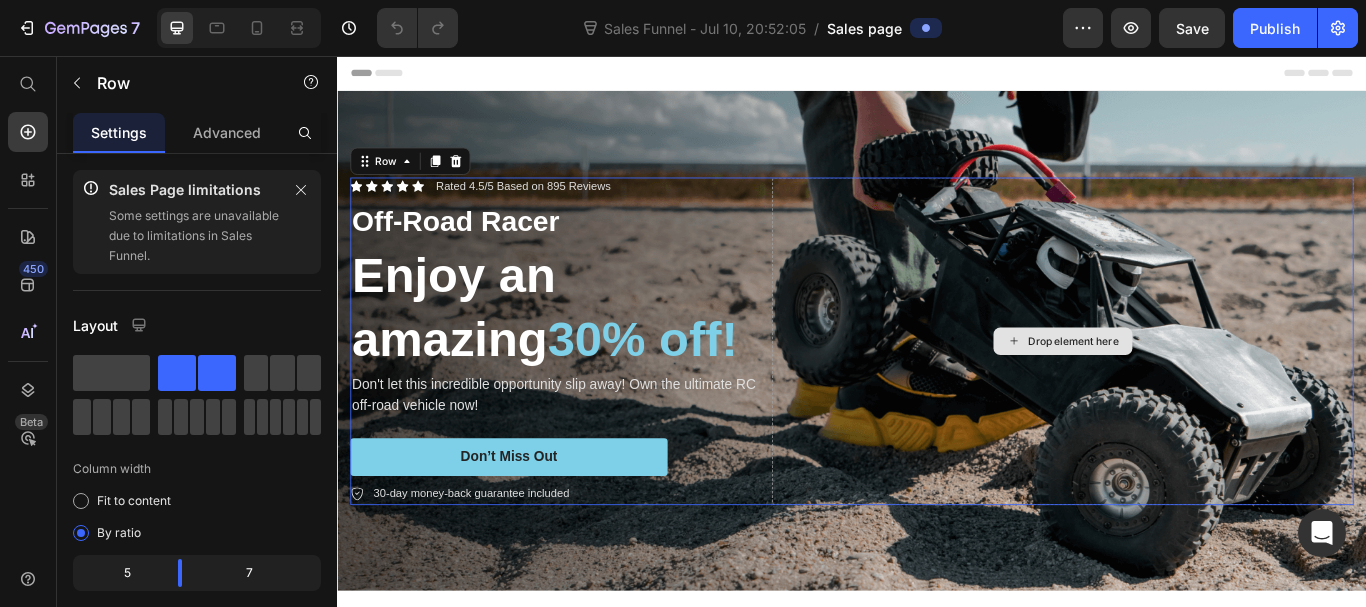 click at bounding box center [937, 388] 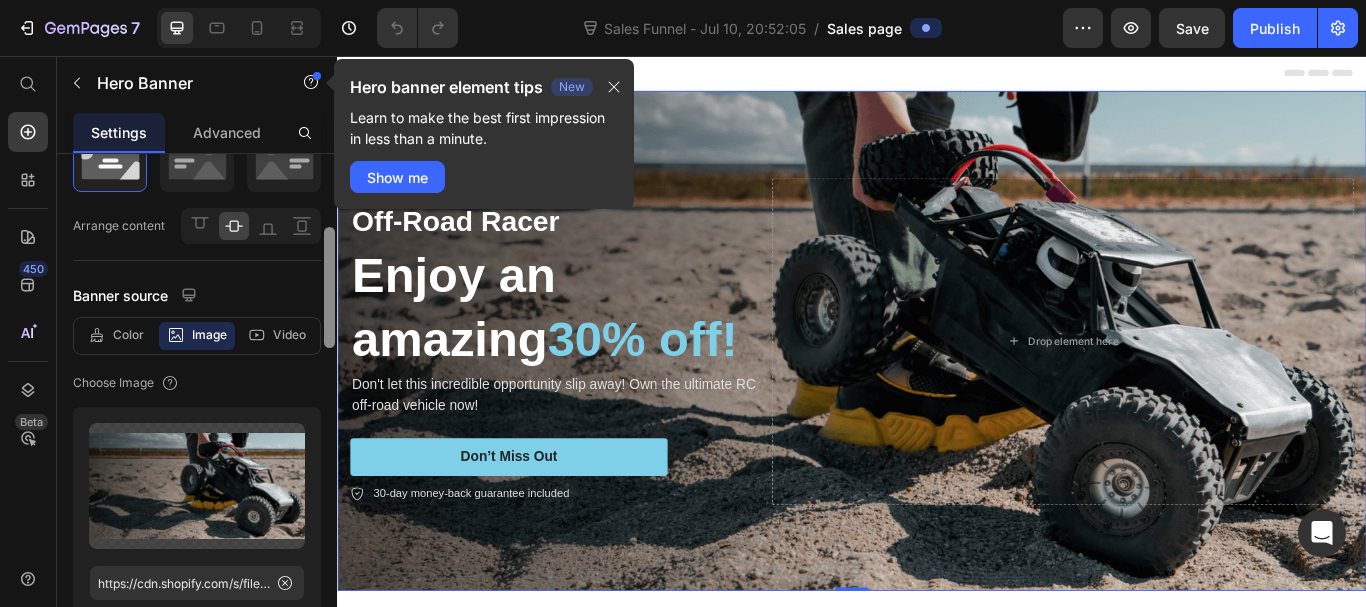 scroll, scrollTop: 238, scrollLeft: 0, axis: vertical 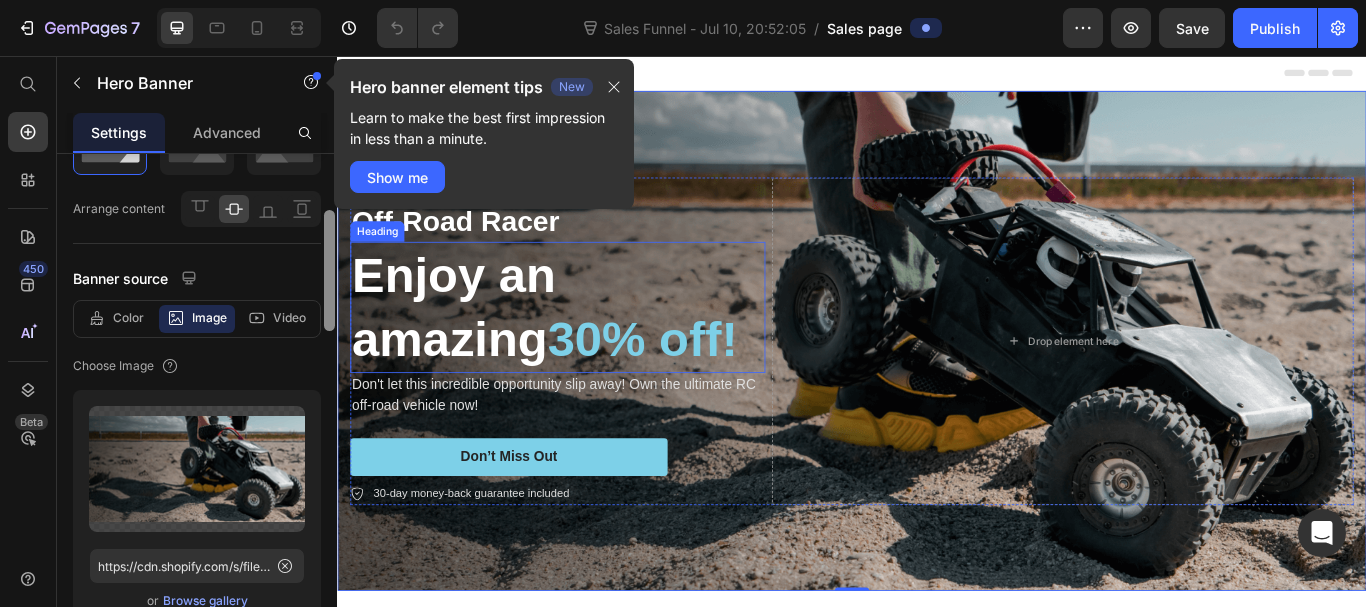 drag, startPoint x: 666, startPoint y: 308, endPoint x: 357, endPoint y: 422, distance: 329.35846 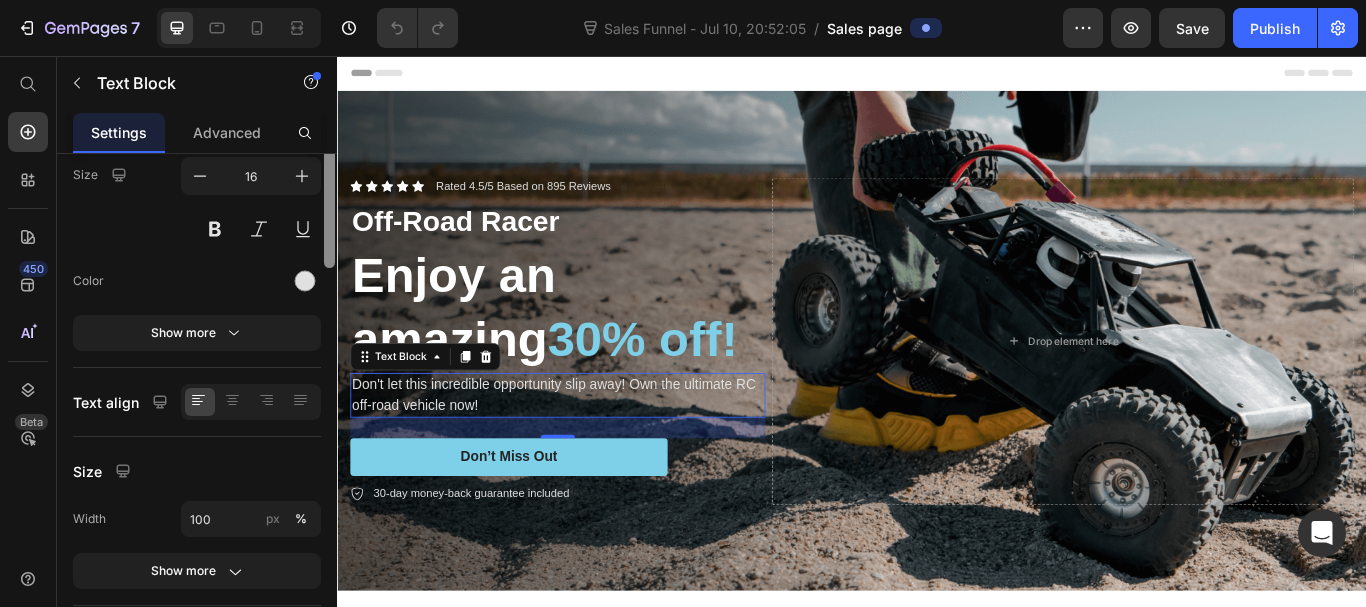 scroll, scrollTop: 63, scrollLeft: 0, axis: vertical 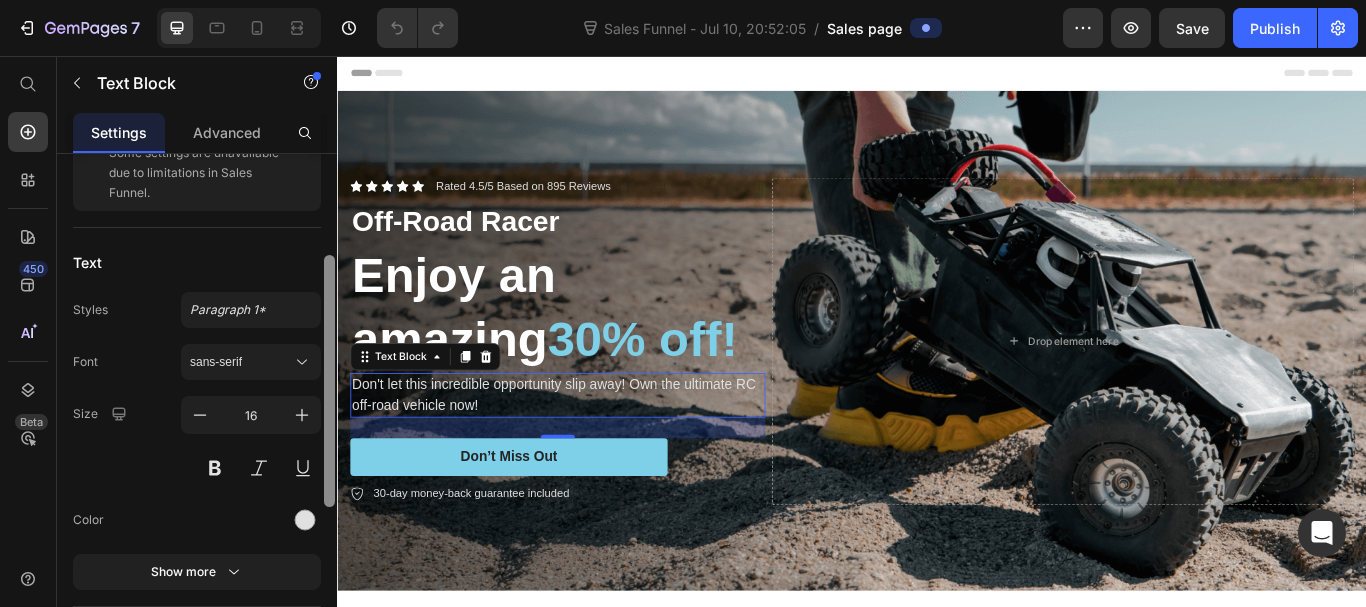 drag, startPoint x: 325, startPoint y: 288, endPoint x: 320, endPoint y: 245, distance: 43.289722 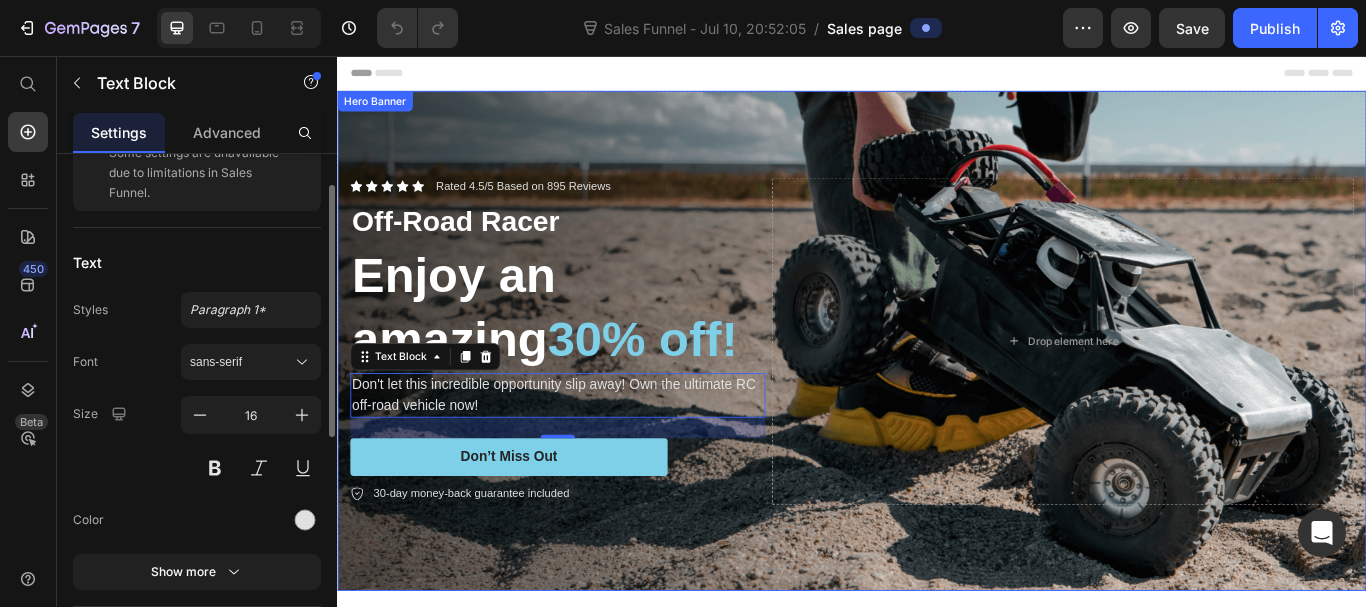 click at bounding box center (937, 388) 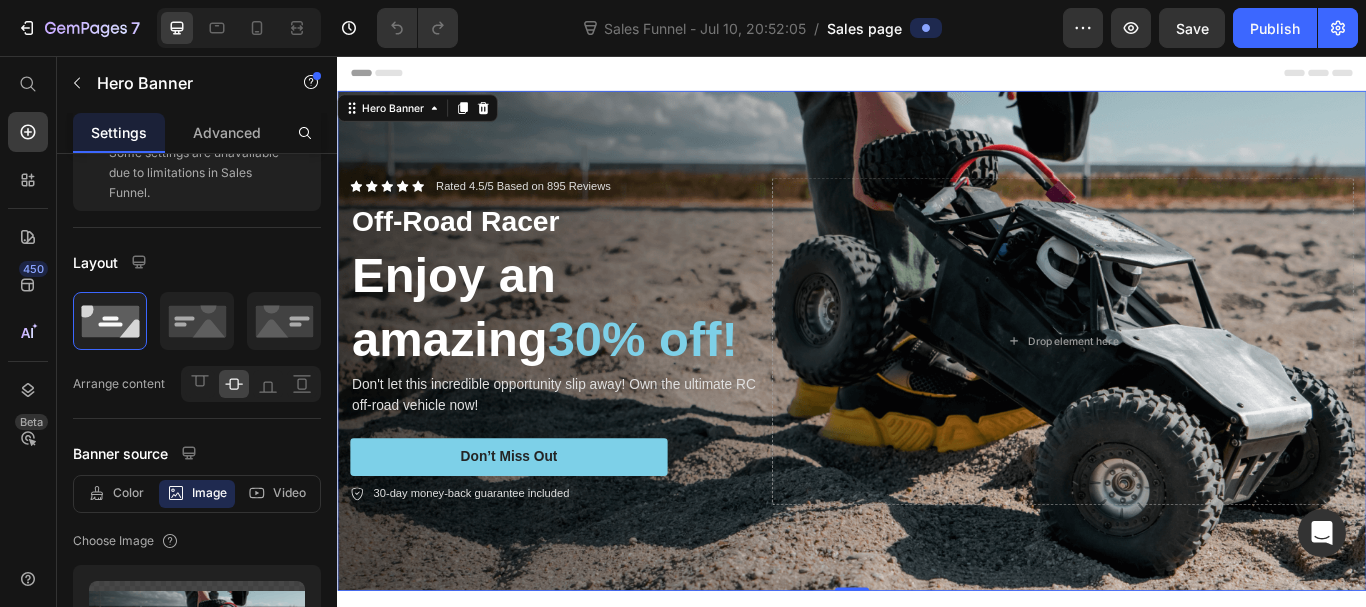 scroll, scrollTop: 0, scrollLeft: 0, axis: both 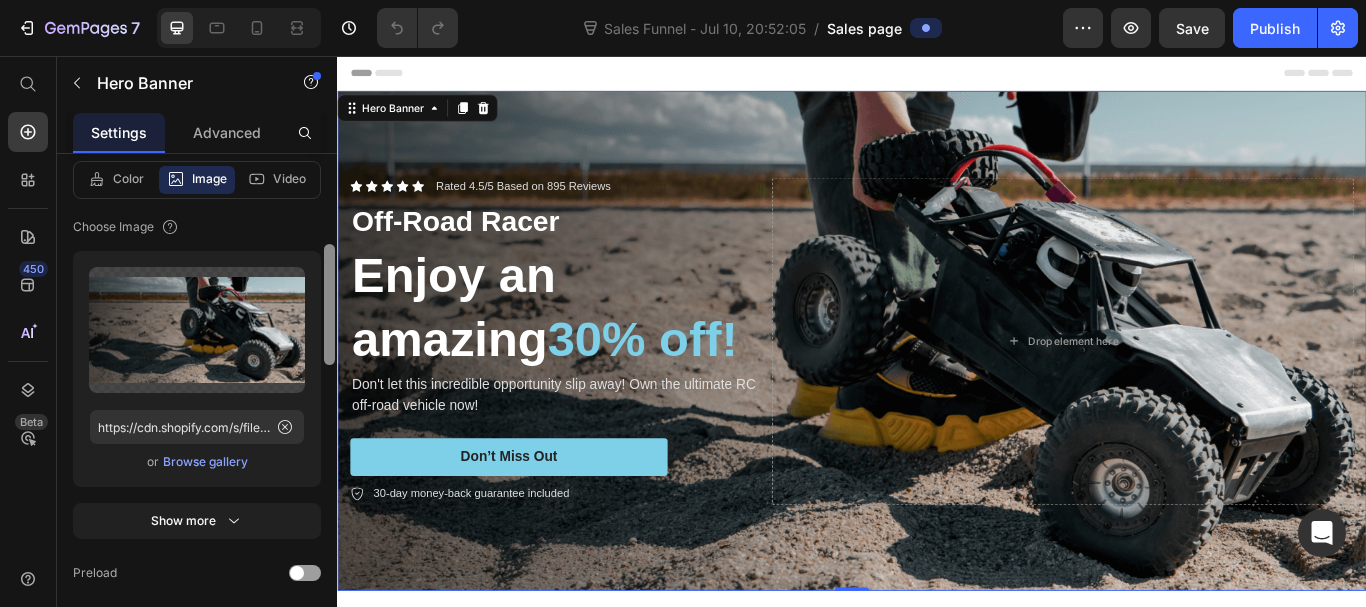 drag, startPoint x: 330, startPoint y: 196, endPoint x: 329, endPoint y: 286, distance: 90.005554 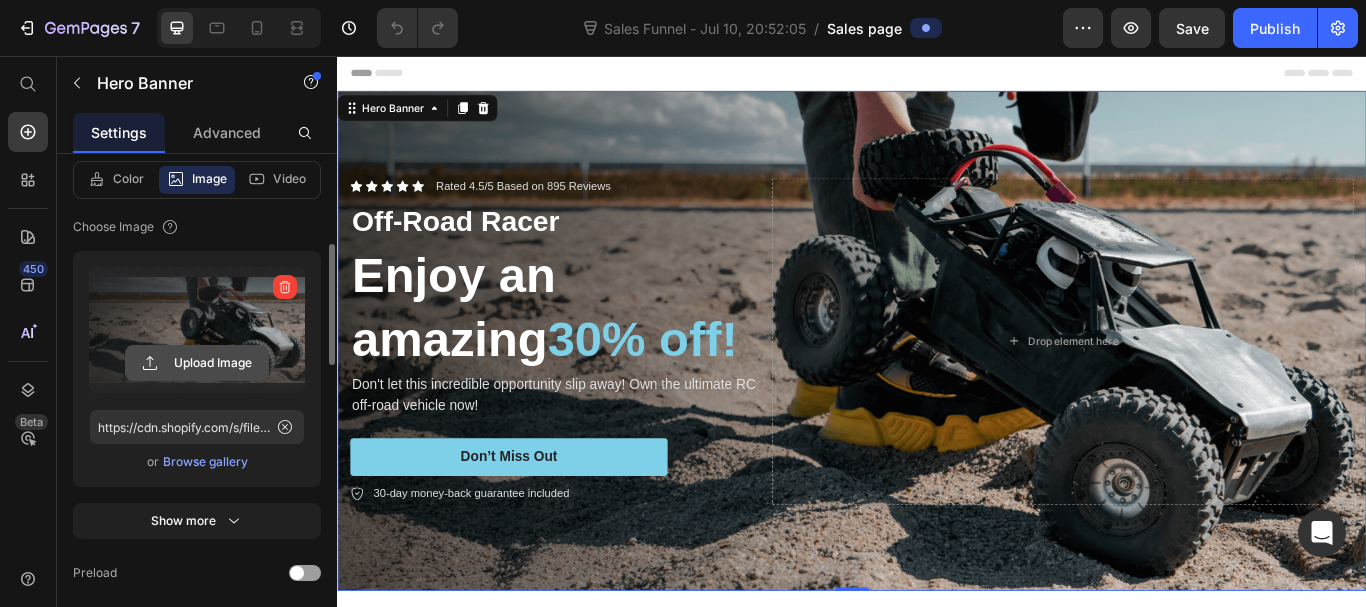 click 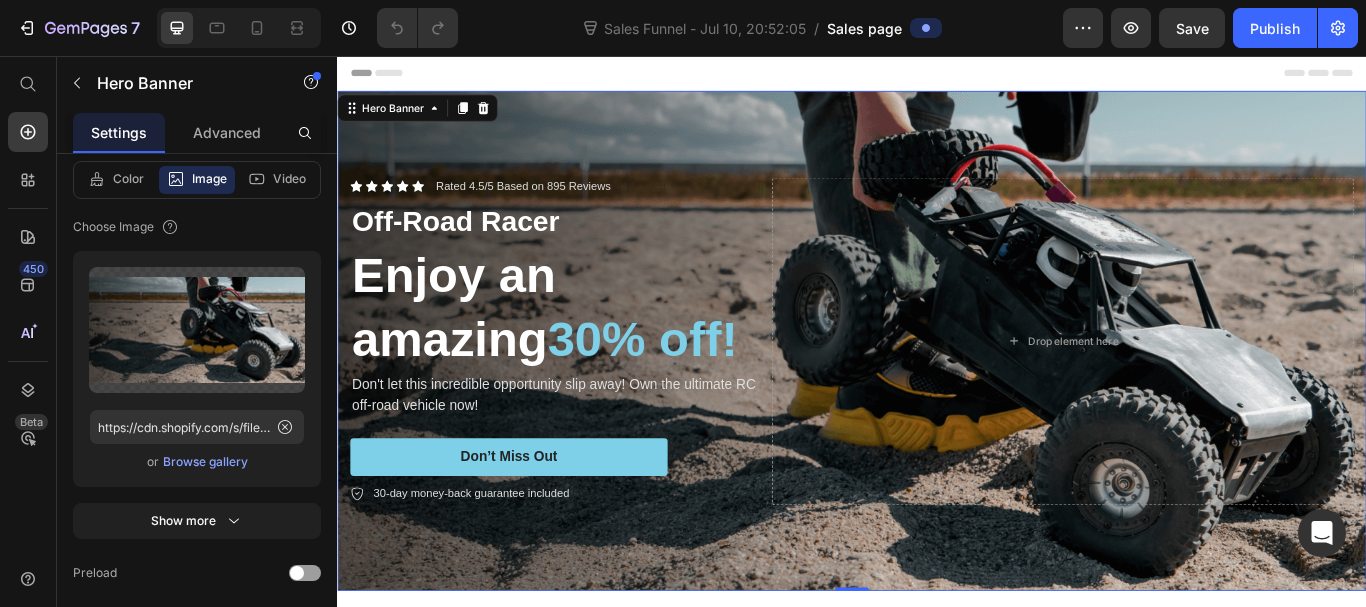 click at bounding box center [937, 388] 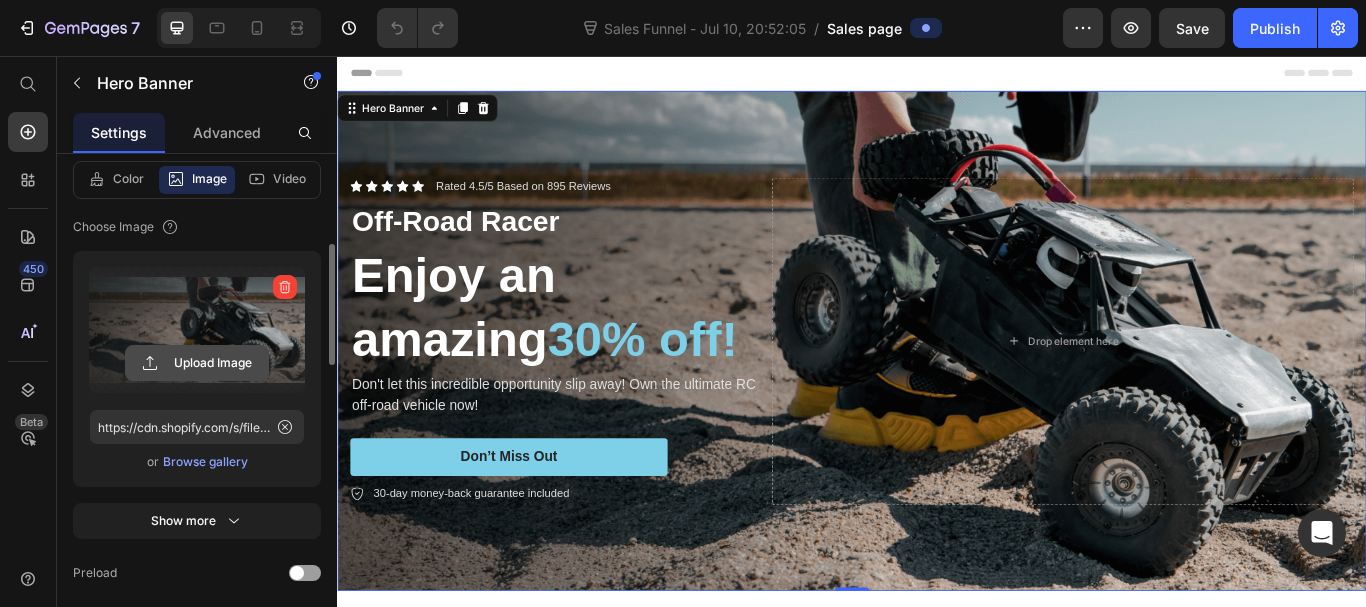click 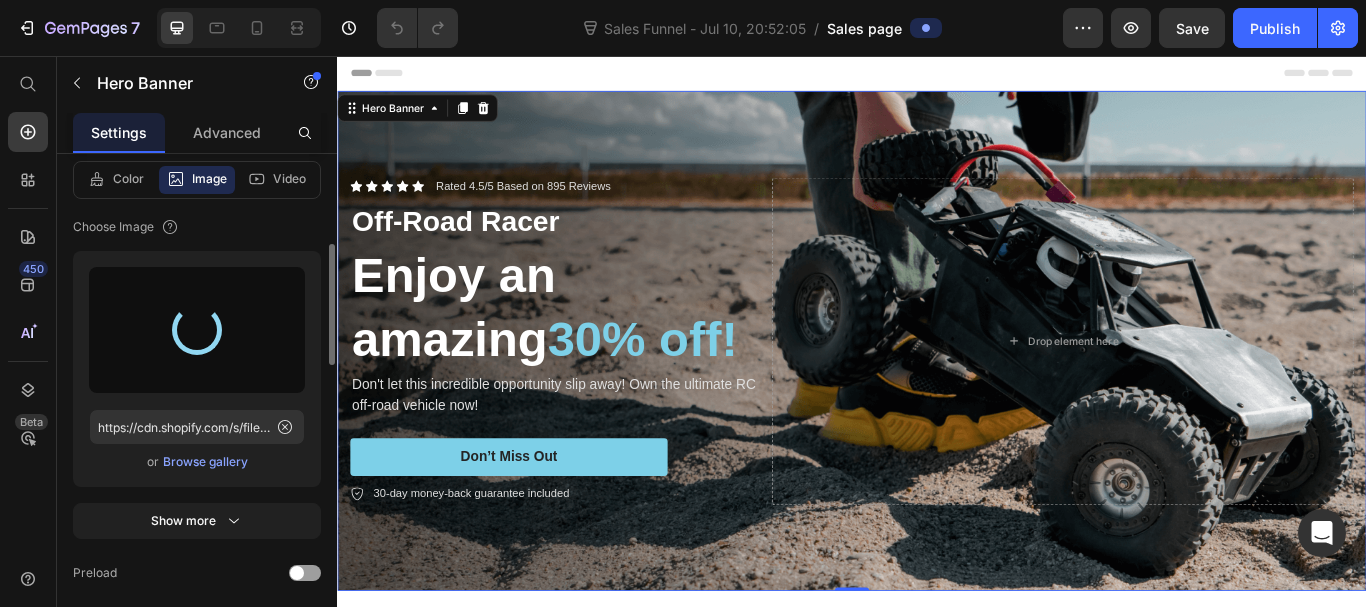 type on "https://cdn.shopify.com/s/files/1/0815/2616/1728/files/gempages_574860365465126000-57db46f5-fef8-4aa7-85aa-ea7cee5edc20.png" 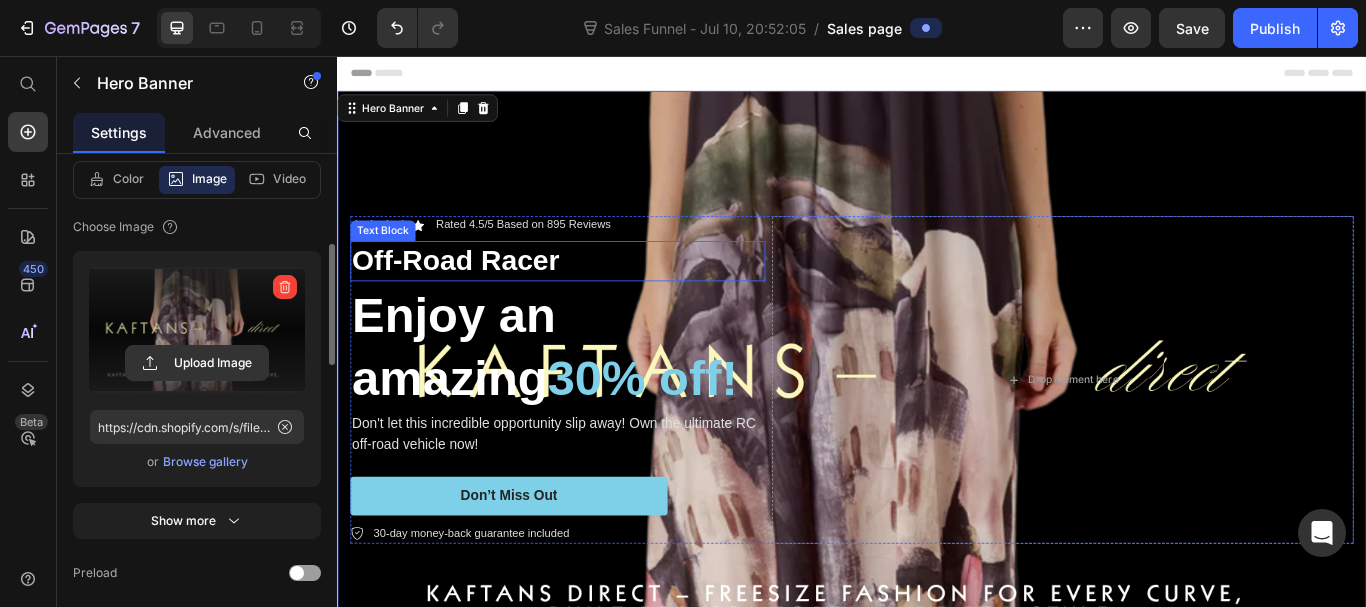 click on "Off-Road Racer" at bounding box center [594, 295] 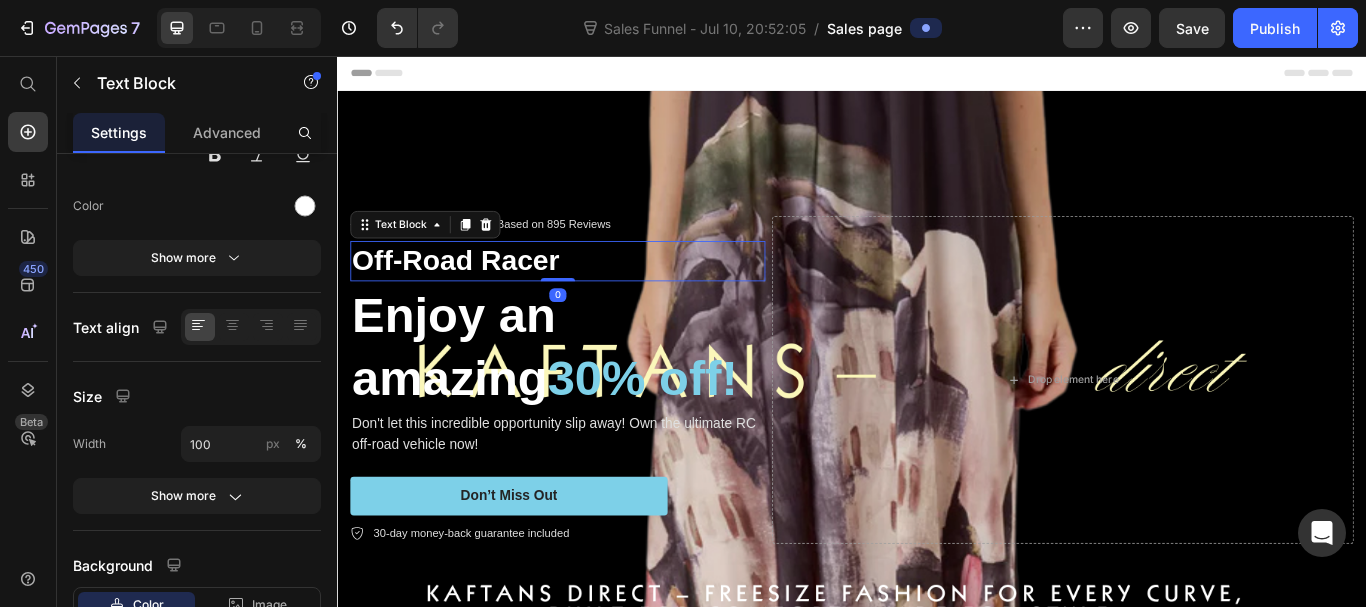 scroll, scrollTop: 0, scrollLeft: 0, axis: both 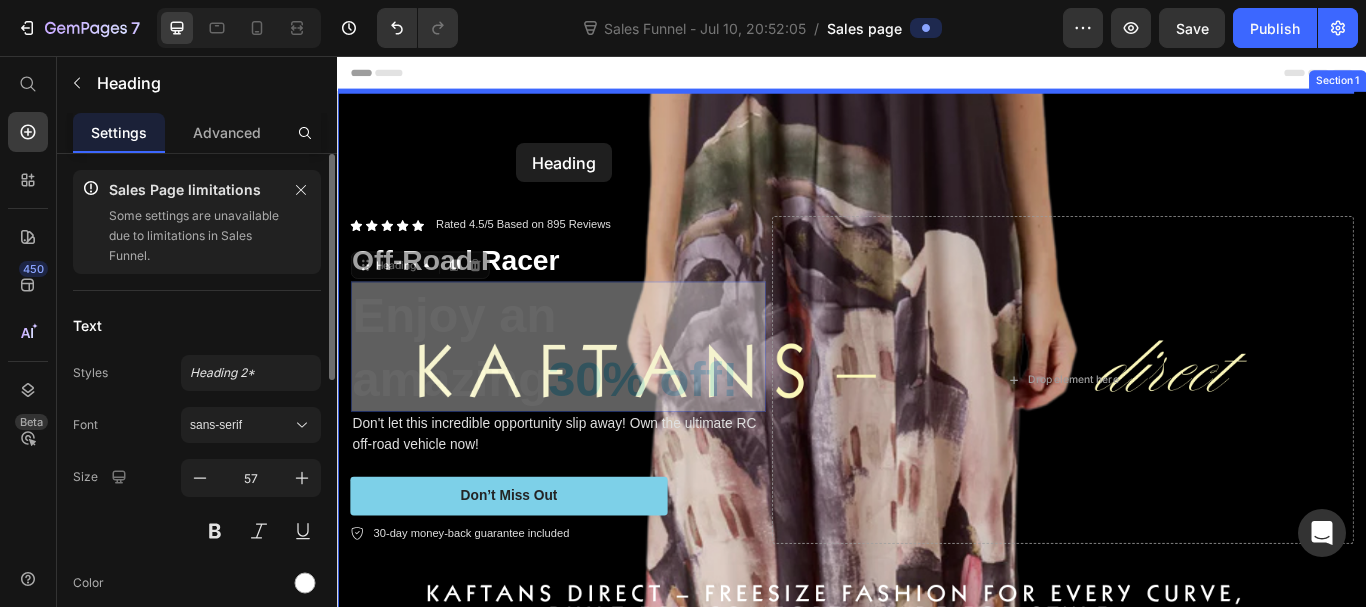 drag, startPoint x: 502, startPoint y: 359, endPoint x: 546, endPoint y: 158, distance: 205.75957 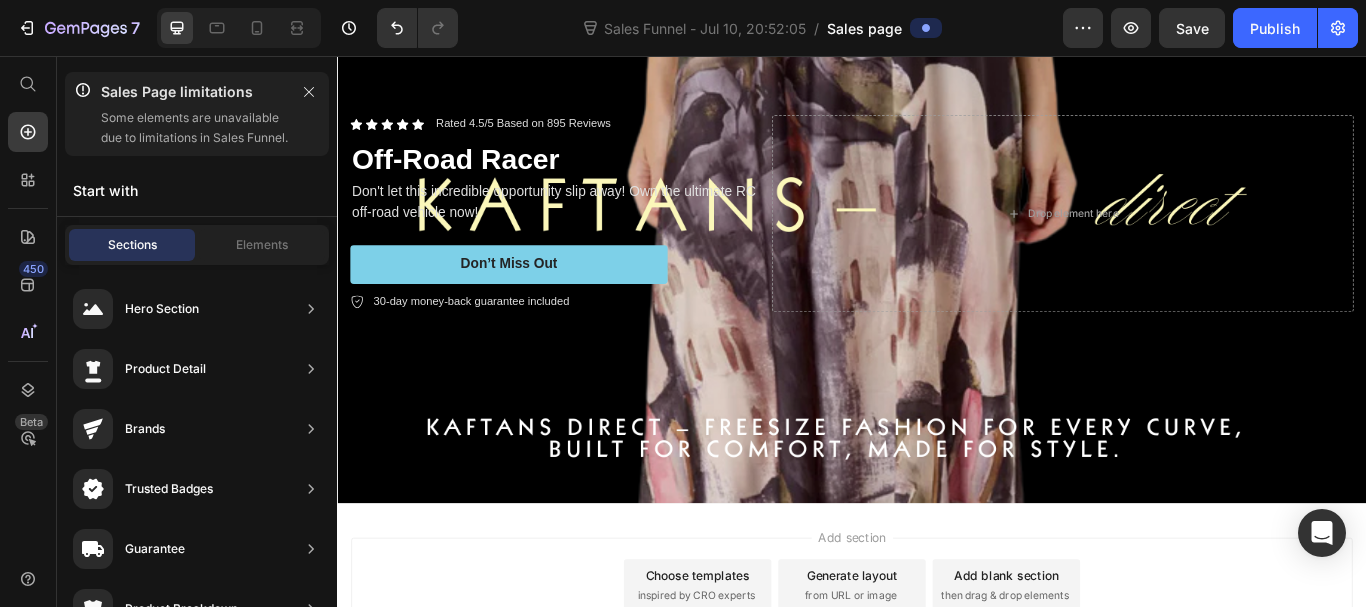 scroll, scrollTop: 280, scrollLeft: 0, axis: vertical 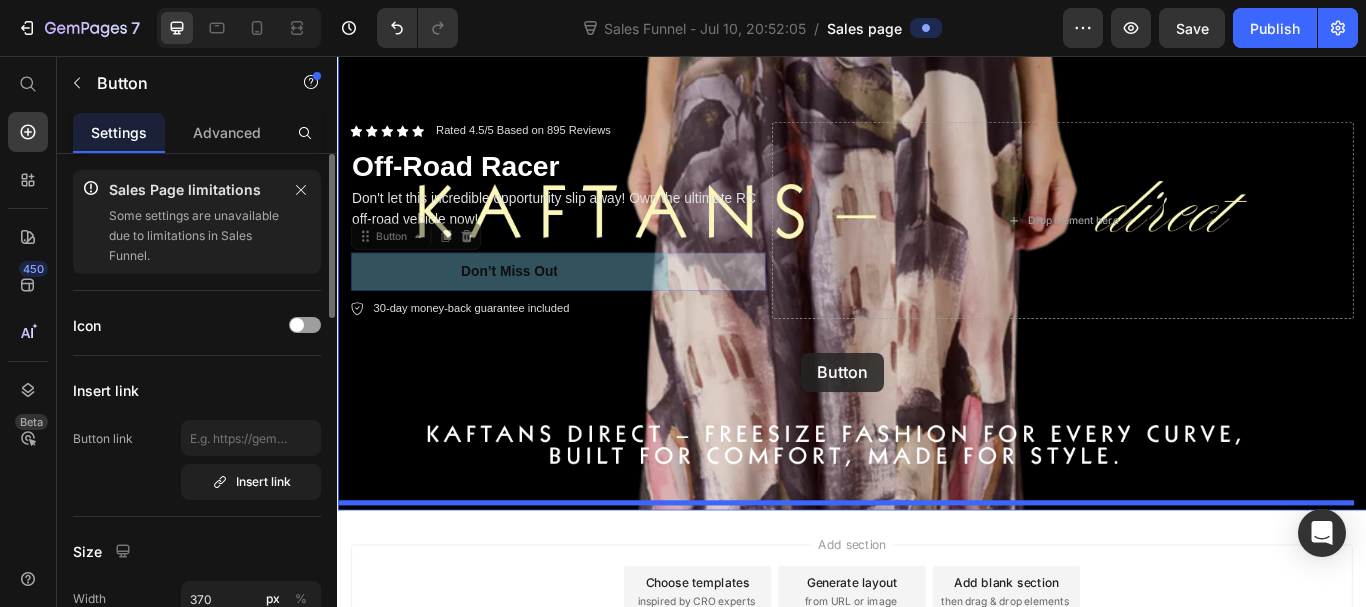 drag, startPoint x: 566, startPoint y: 314, endPoint x: 732, endPoint y: 332, distance: 166.97305 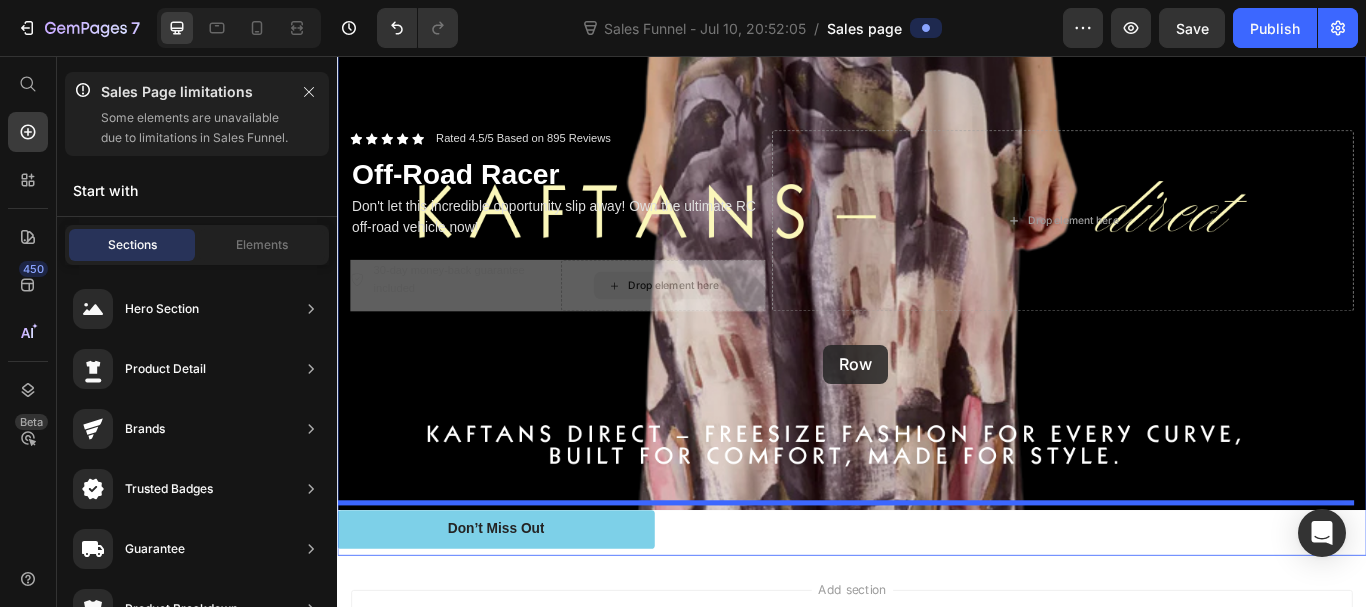 drag, startPoint x: 773, startPoint y: 314, endPoint x: 592, endPoint y: 295, distance: 181.9945 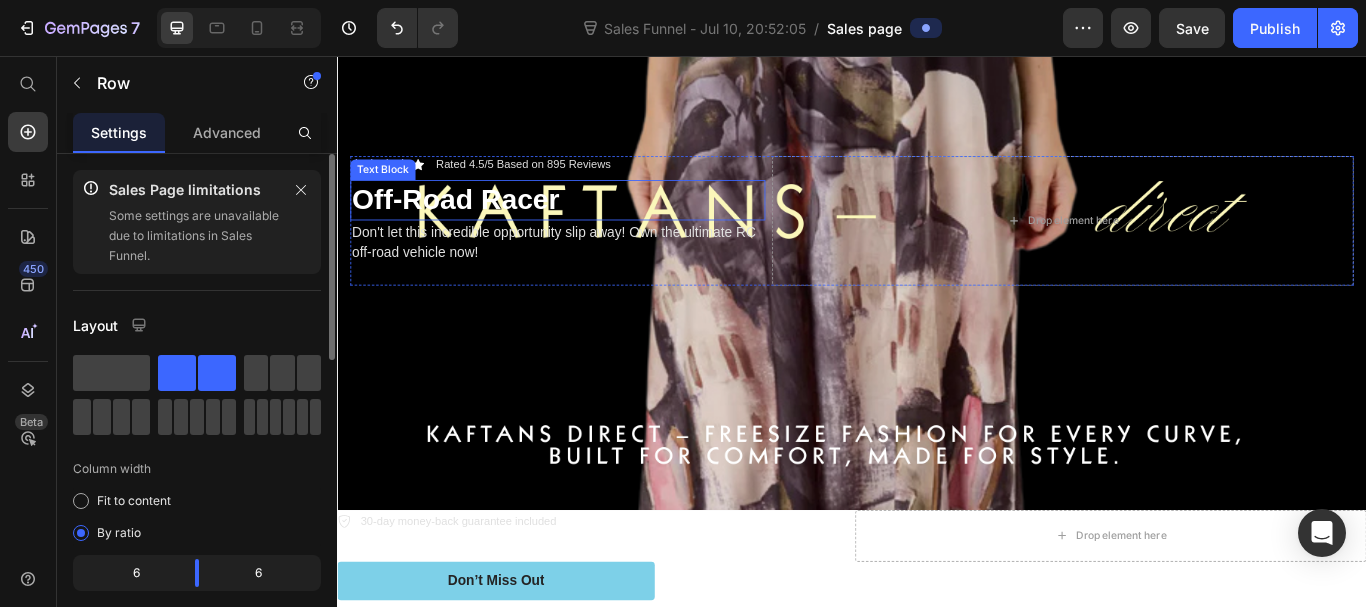 click on "Off-Road Racer" at bounding box center [594, 224] 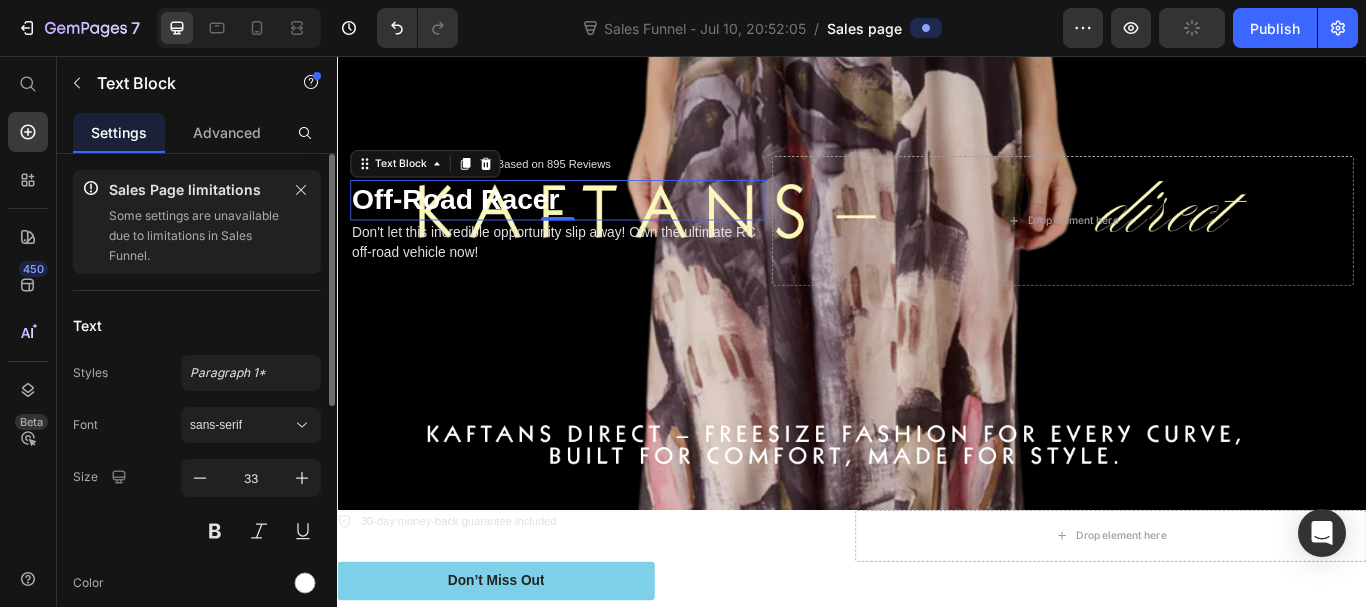 click on "Off-Road Racer" at bounding box center (594, 224) 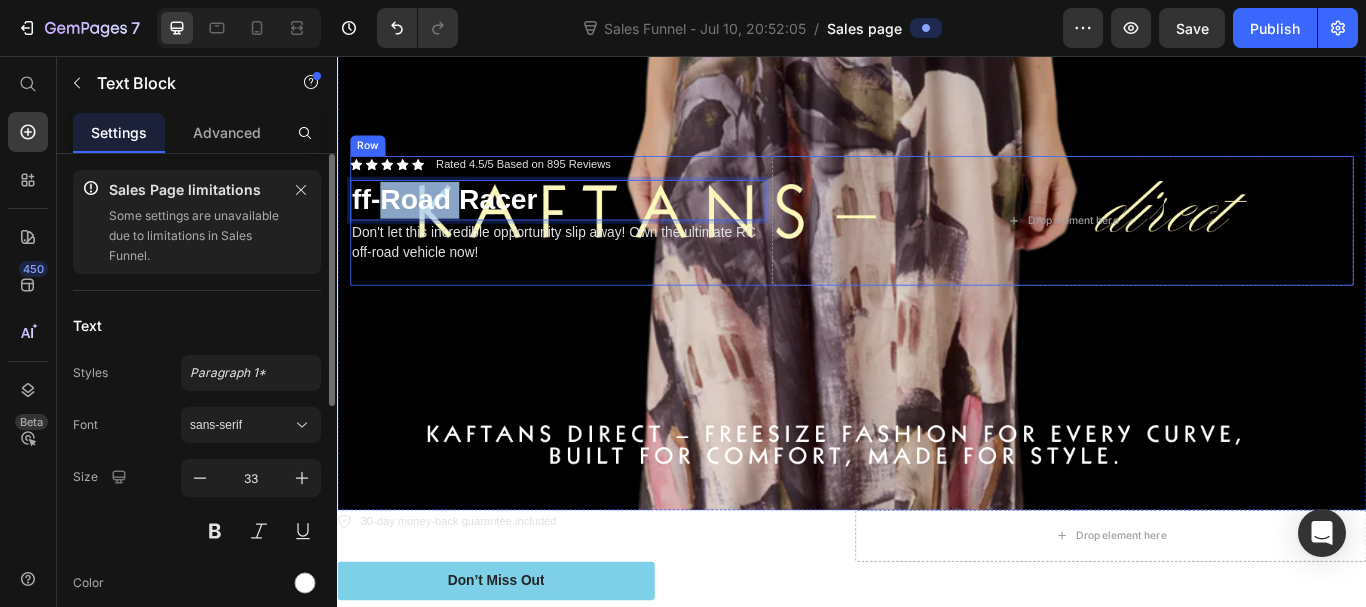 drag, startPoint x: 382, startPoint y: 219, endPoint x: 466, endPoint y: 290, distance: 109.98637 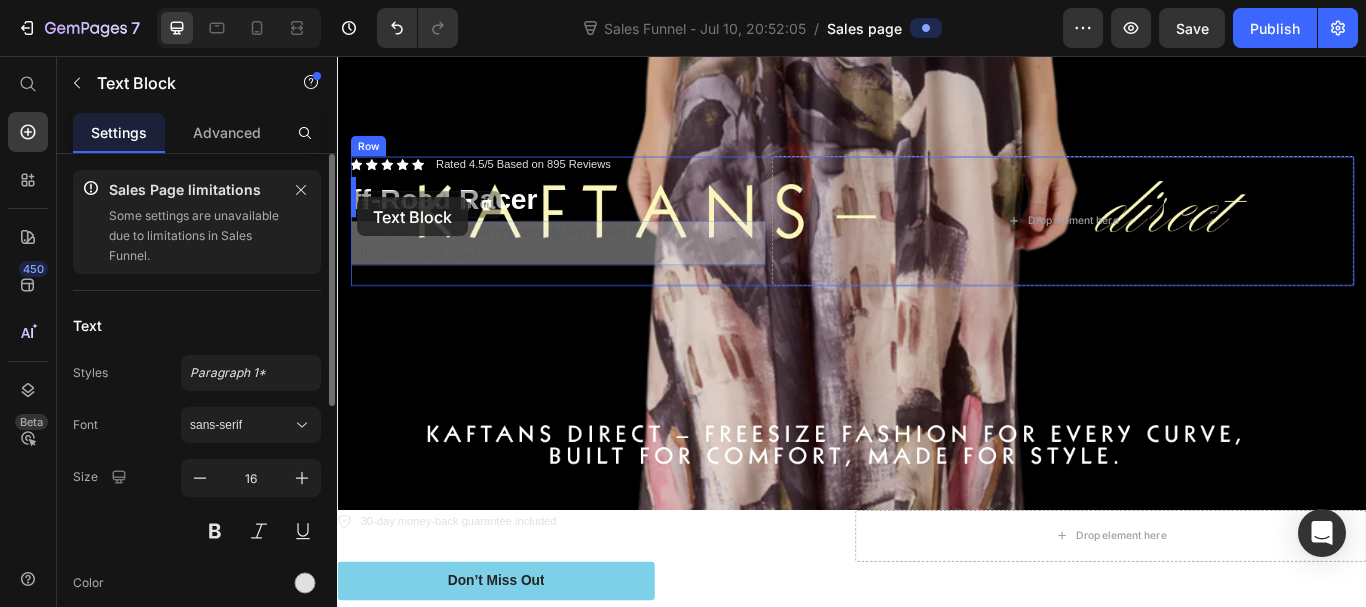 drag, startPoint x: 542, startPoint y: 270, endPoint x: 360, endPoint y: 221, distance: 188.48077 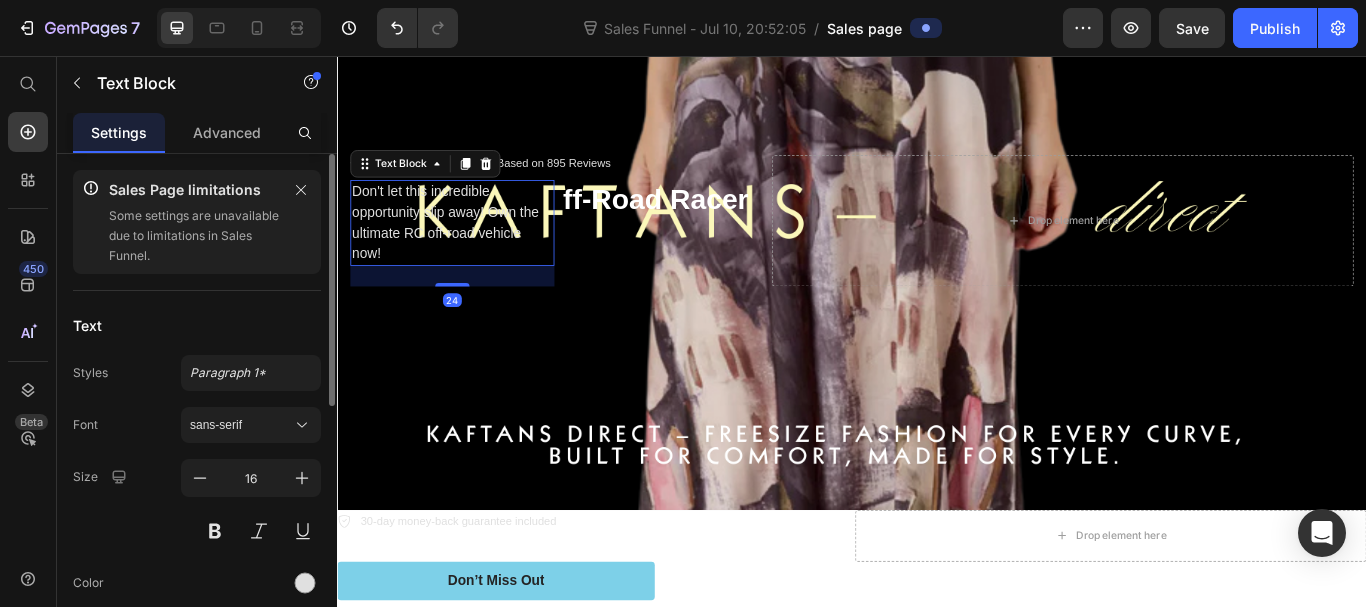 click on "Don't let this incredible opportunity slip away! Own the ultimate RC off-road vehicle now!" at bounding box center [471, 251] 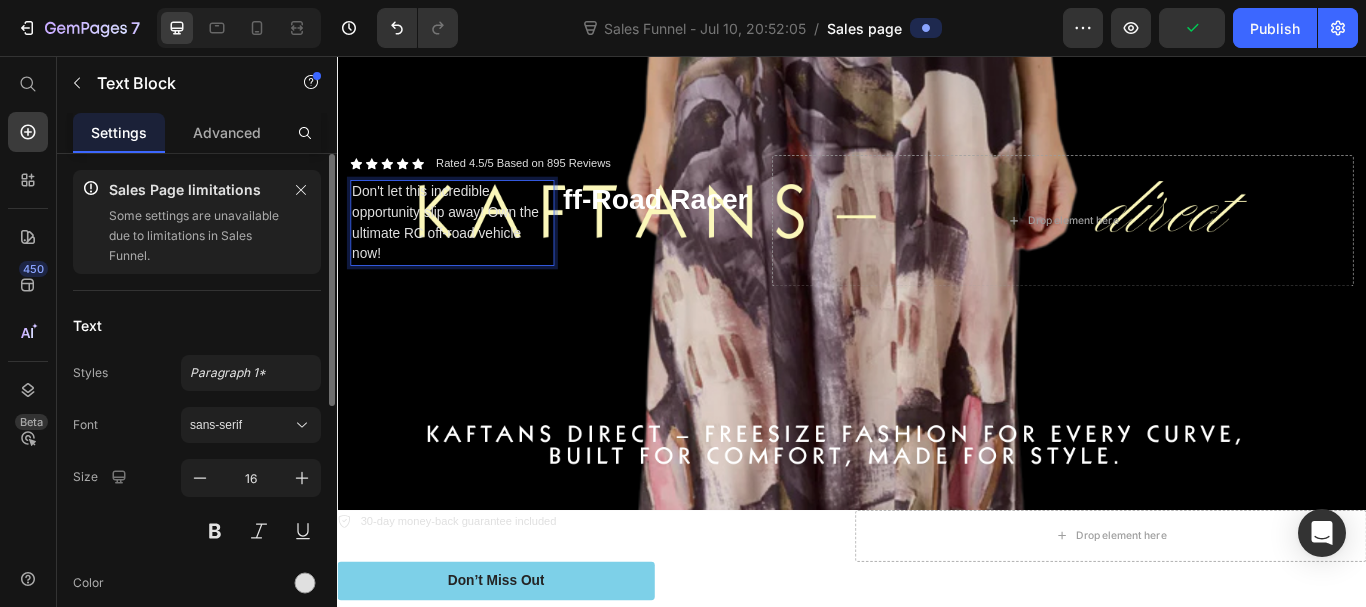 drag, startPoint x: 390, startPoint y: 241, endPoint x: 370, endPoint y: 247, distance: 20.880613 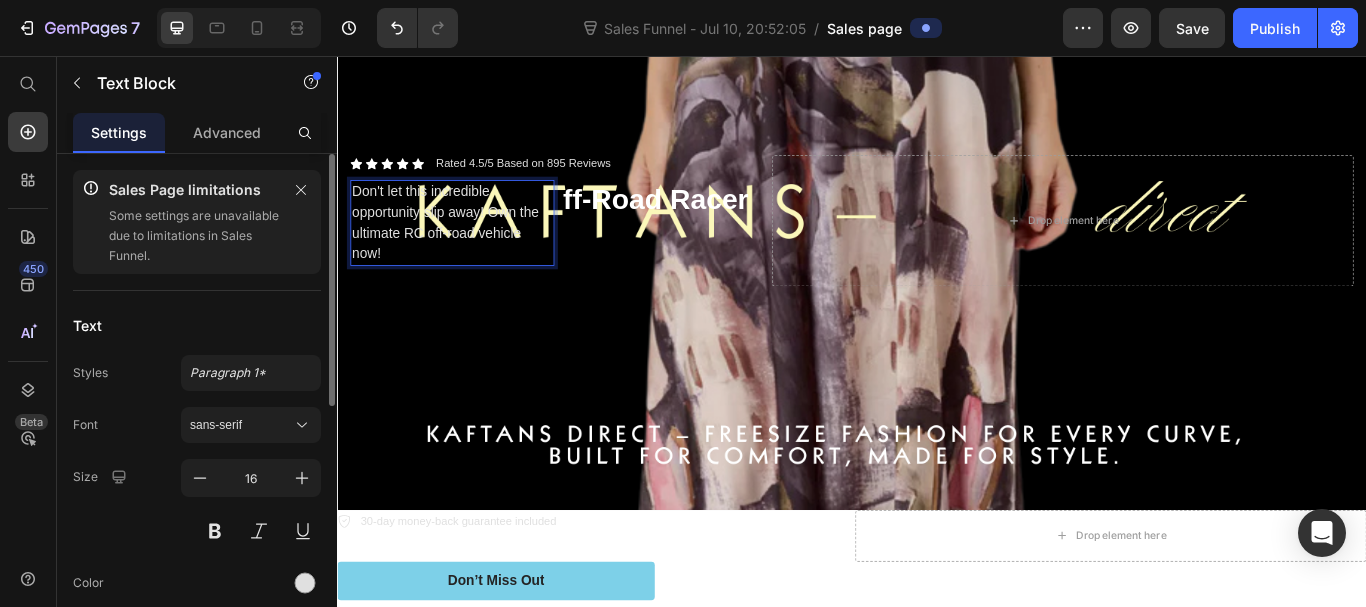 drag, startPoint x: 370, startPoint y: 247, endPoint x: 352, endPoint y: 208, distance: 42.953465 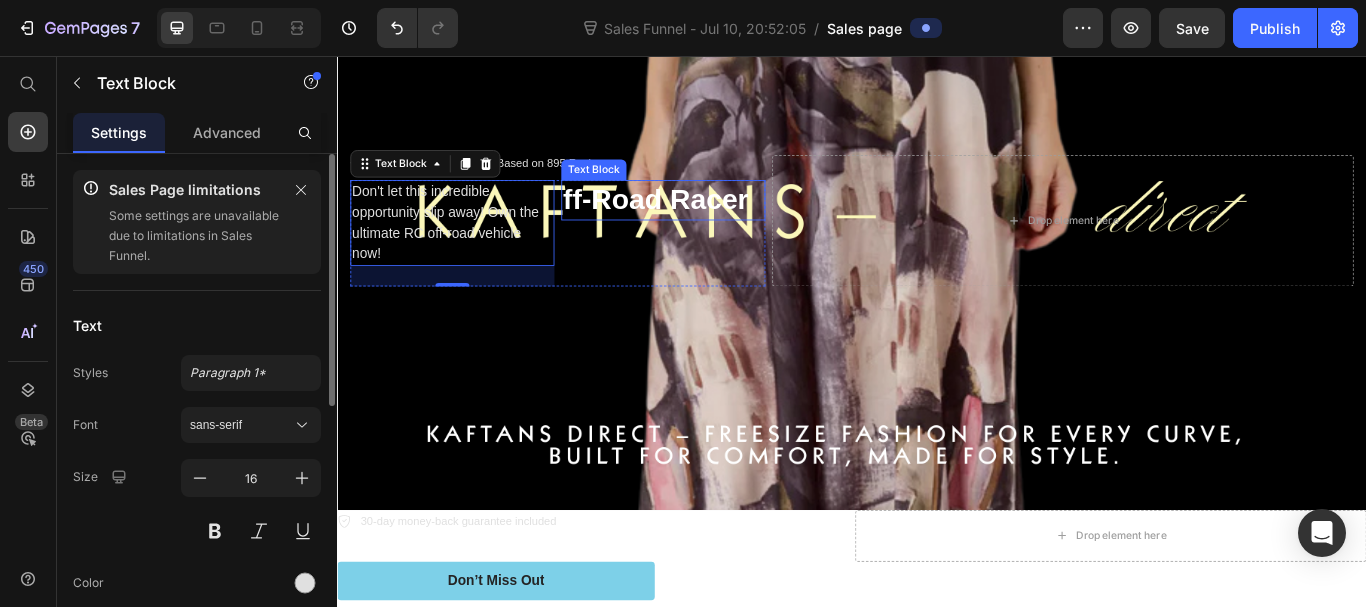 click on "ff-Road Racer" at bounding box center (717, 224) 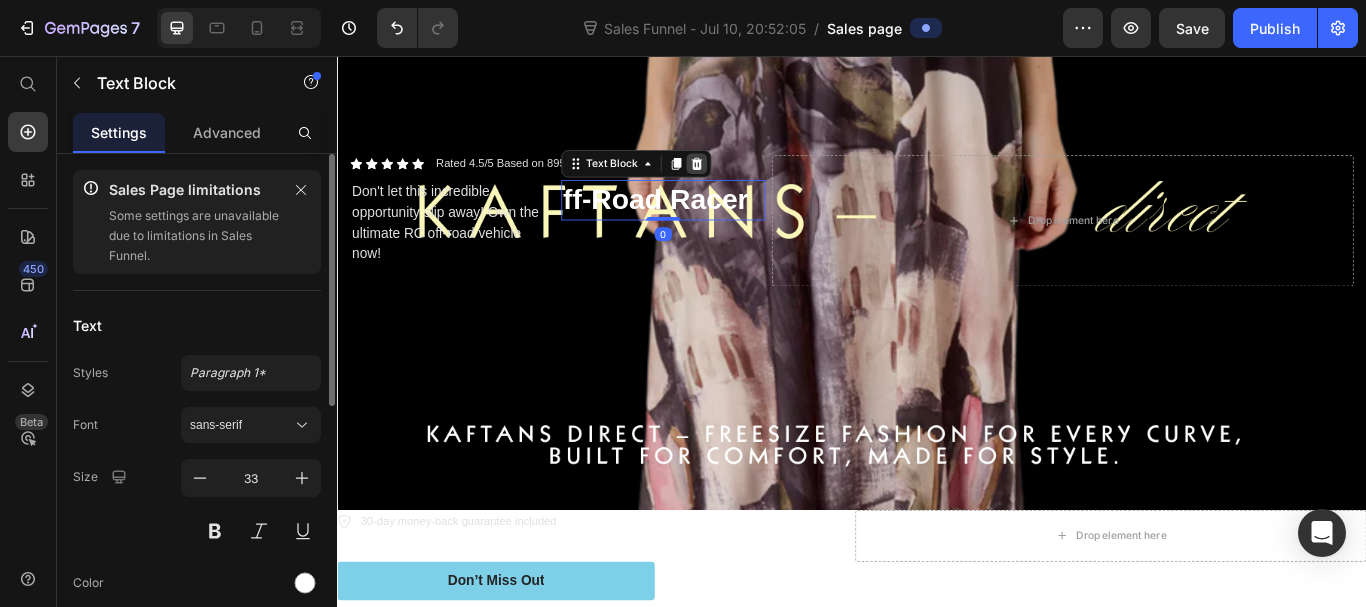 click 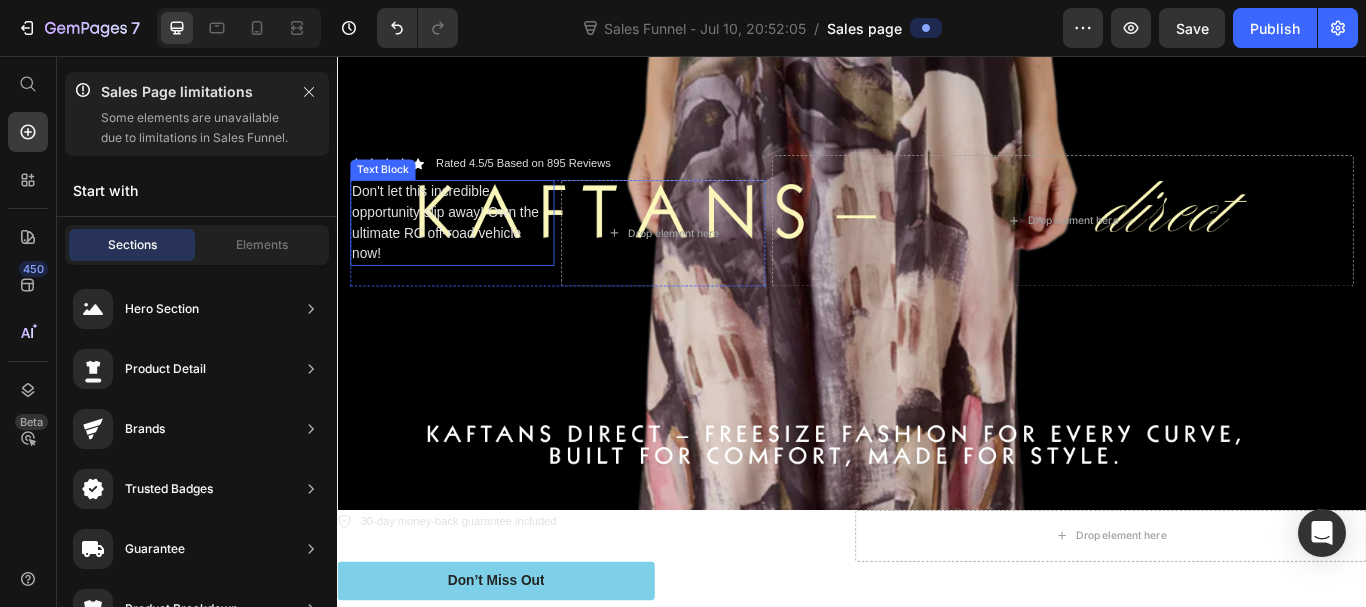 click on "Don't let this incredible opportunity slip away! Own the ultimate RC off-road vehicle now!" at bounding box center [471, 251] 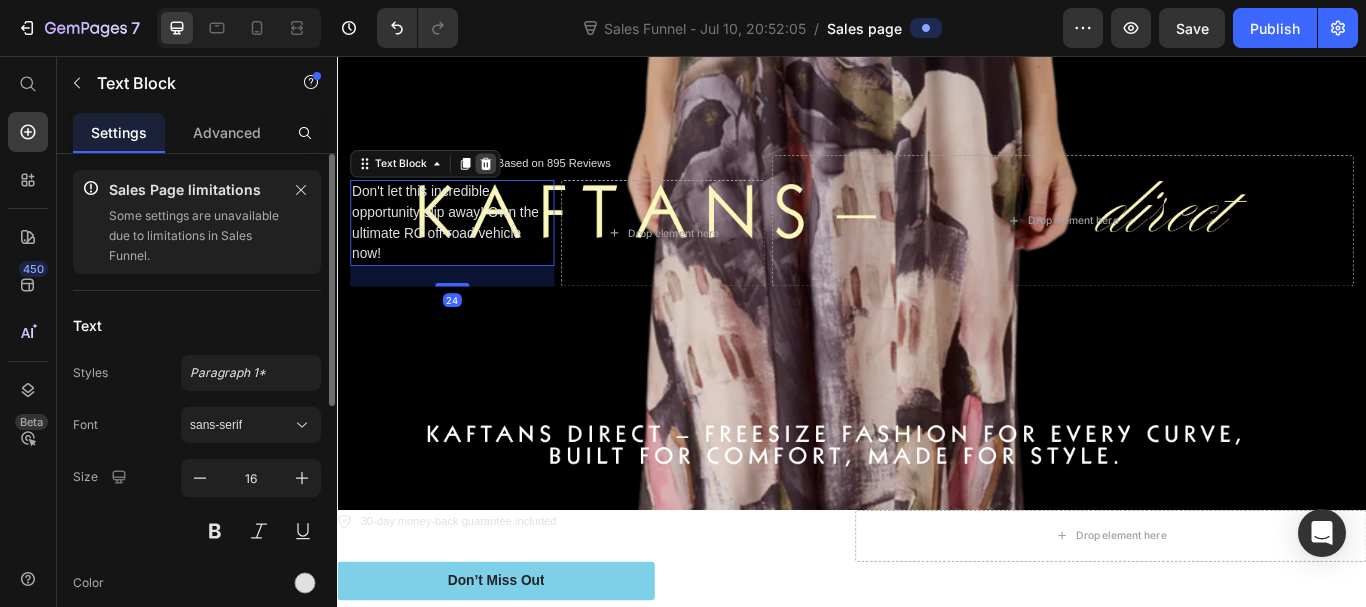 click 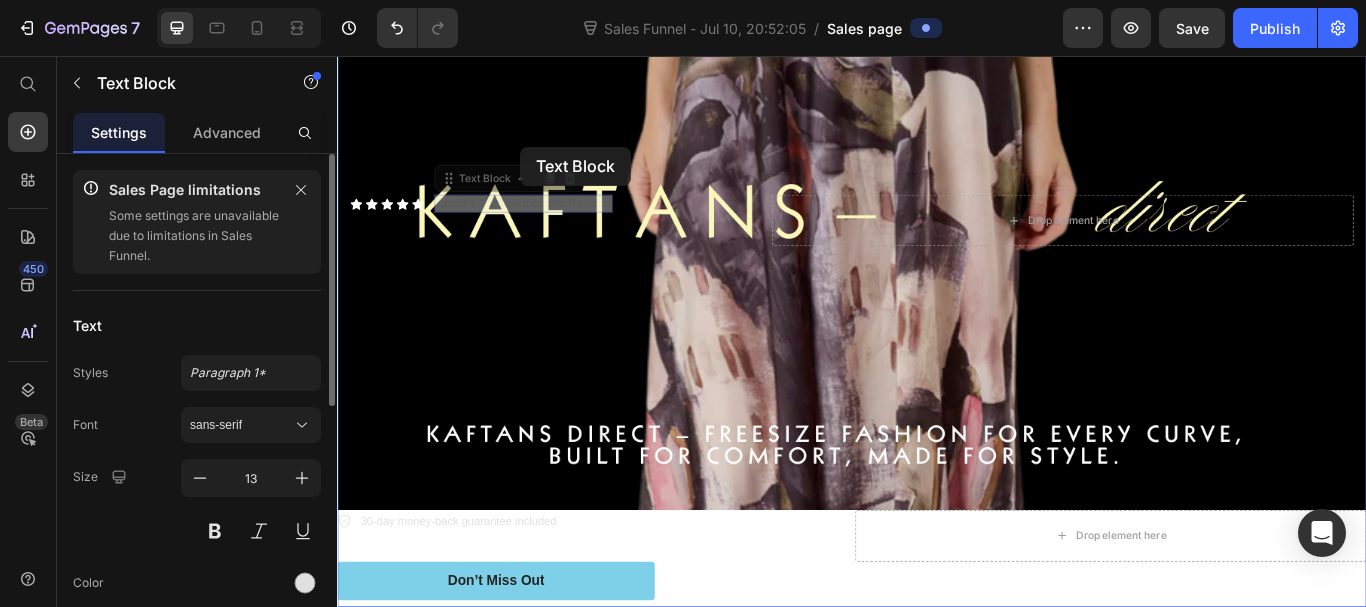 drag, startPoint x: 559, startPoint y: 227, endPoint x: 550, endPoint y: 162, distance: 65.62012 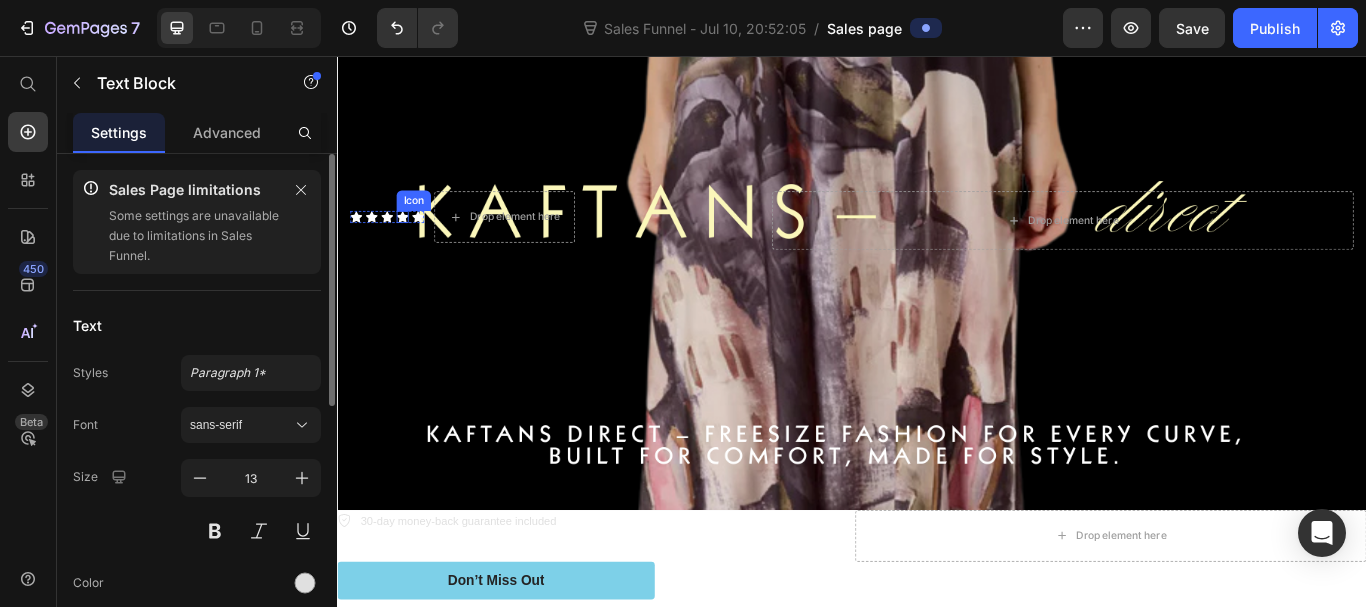 click 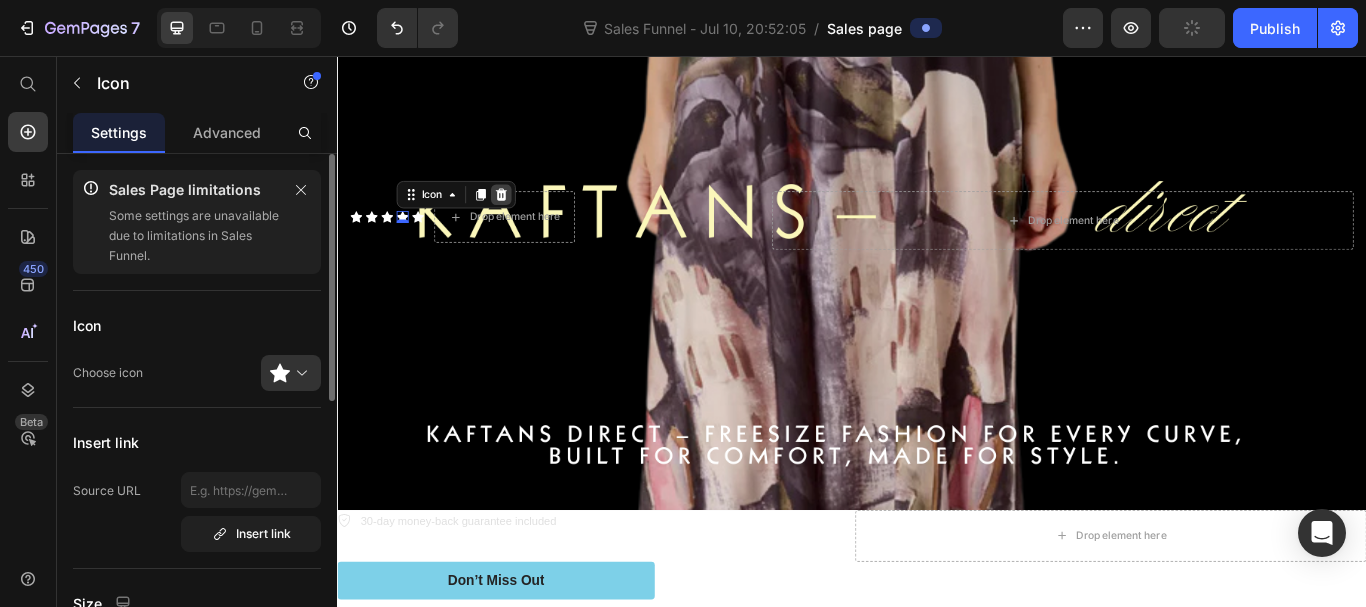 click 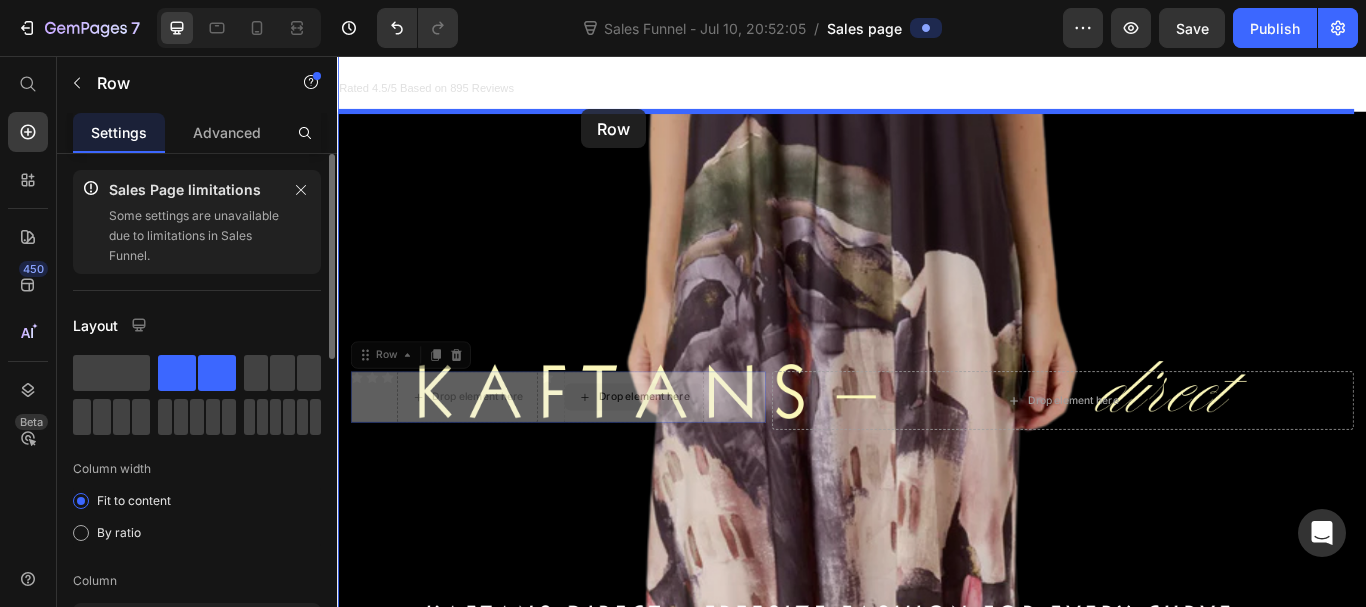 scroll, scrollTop: 74, scrollLeft: 0, axis: vertical 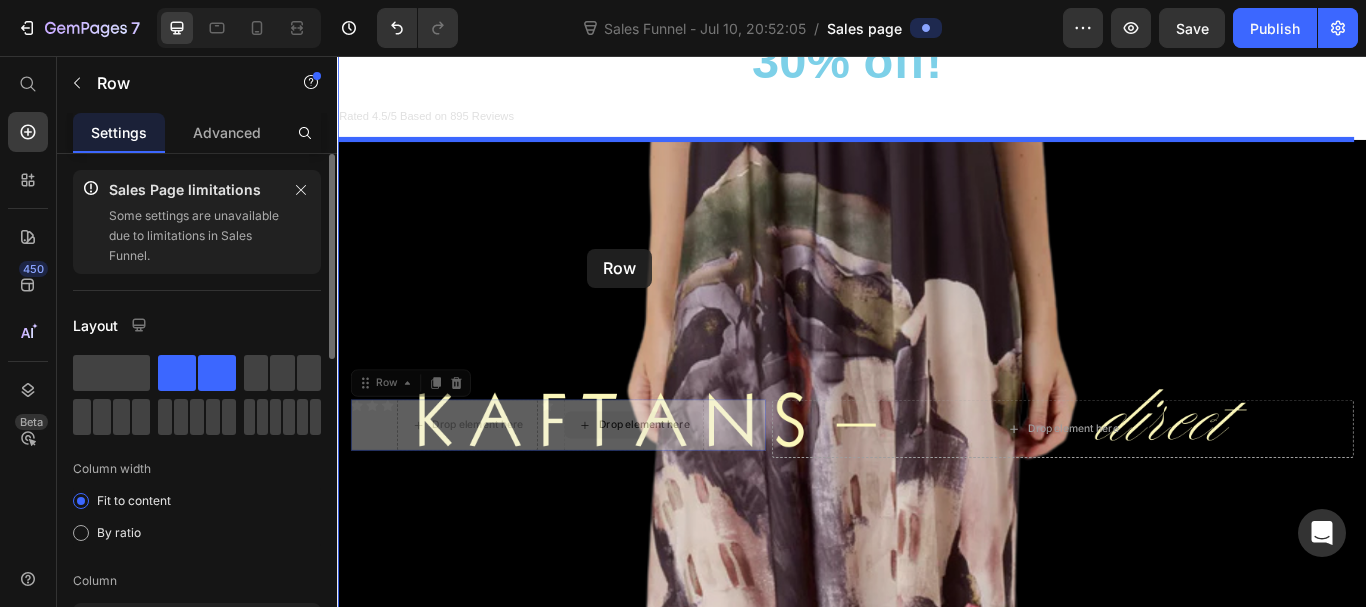 drag, startPoint x: 678, startPoint y: 216, endPoint x: 629, endPoint y: 279, distance: 79.81228 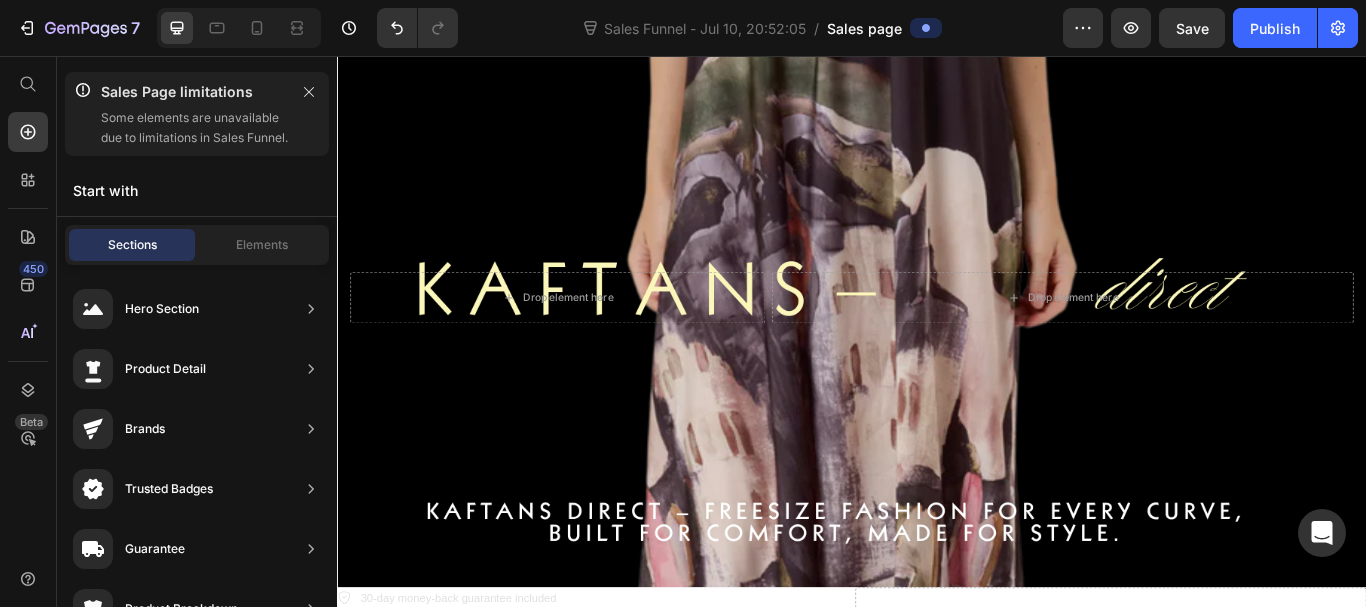 scroll, scrollTop: 323, scrollLeft: 0, axis: vertical 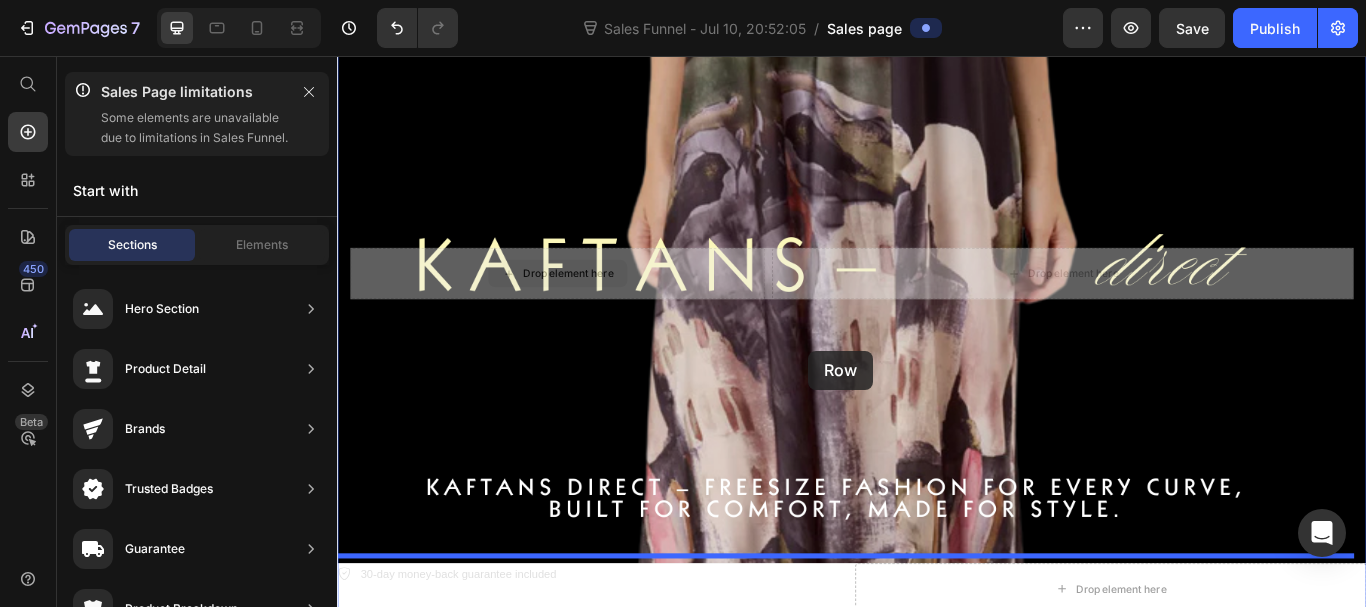 drag, startPoint x: 620, startPoint y: 318, endPoint x: 886, endPoint y: 400, distance: 278.3523 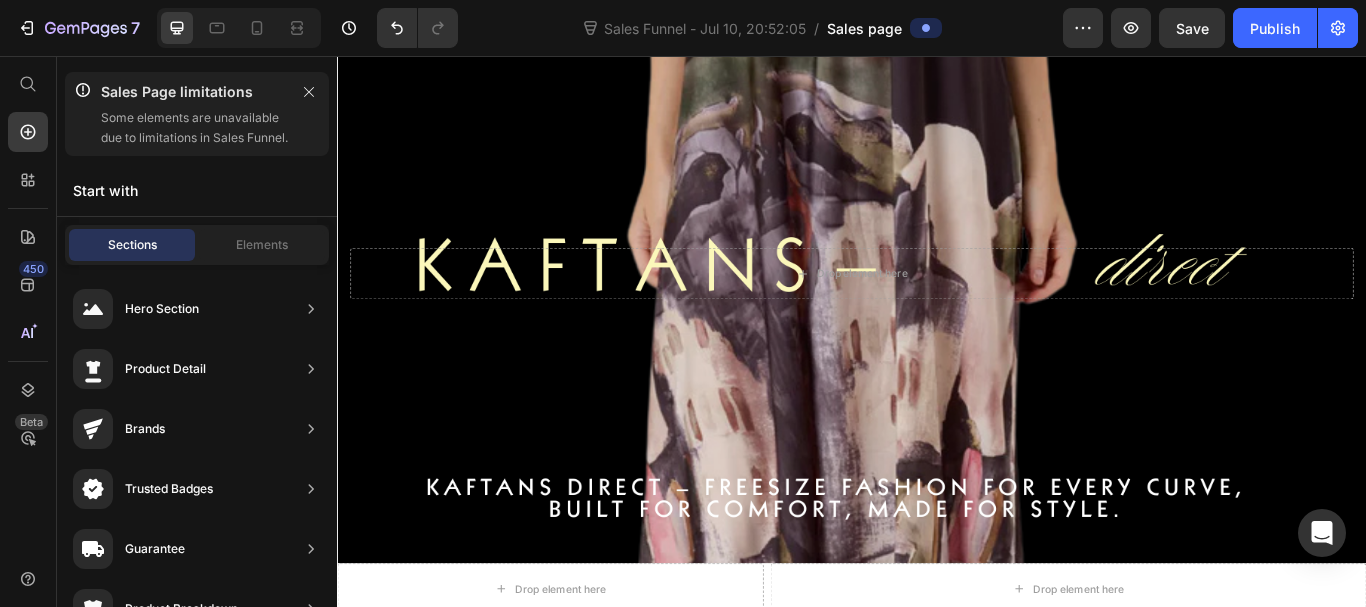 scroll, scrollTop: 210, scrollLeft: 0, axis: vertical 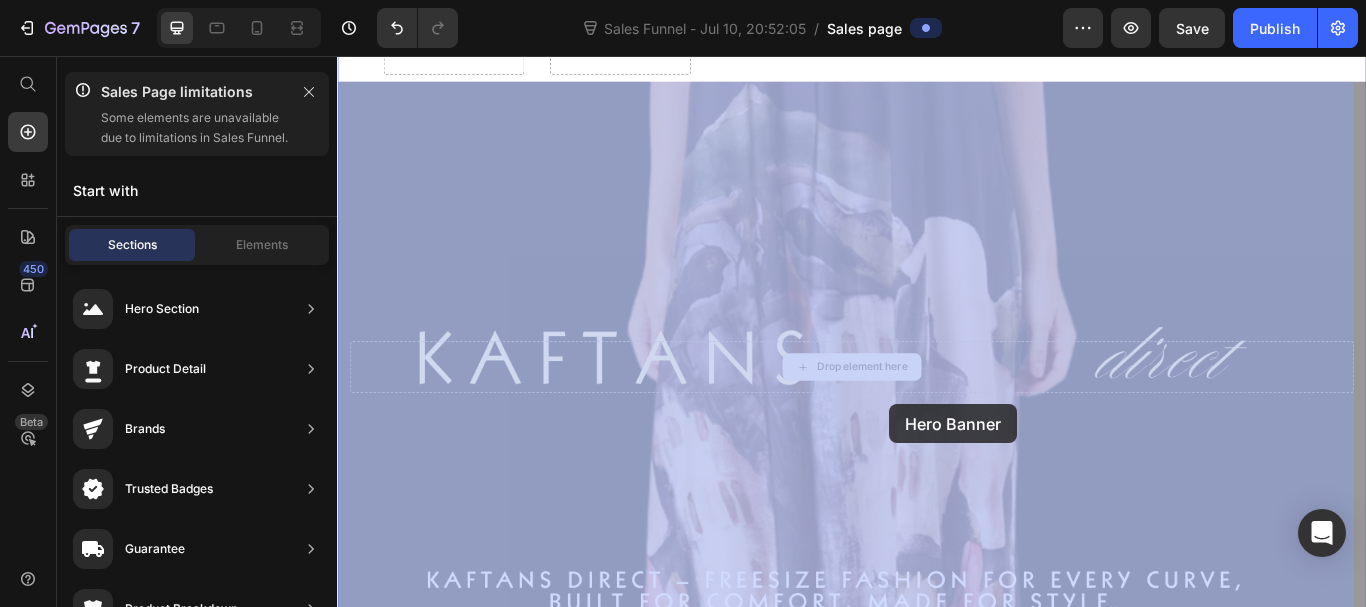 drag, startPoint x: 980, startPoint y: 414, endPoint x: 981, endPoint y: 462, distance: 48.010414 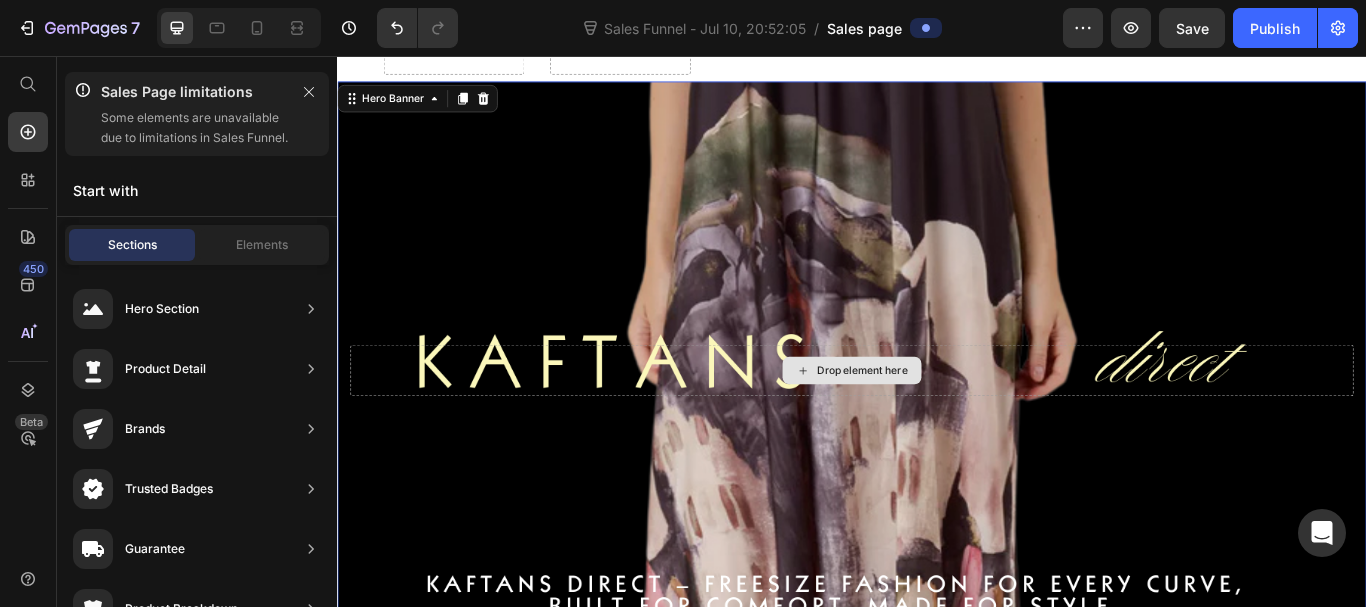 click on "Drop element here" at bounding box center (949, 423) 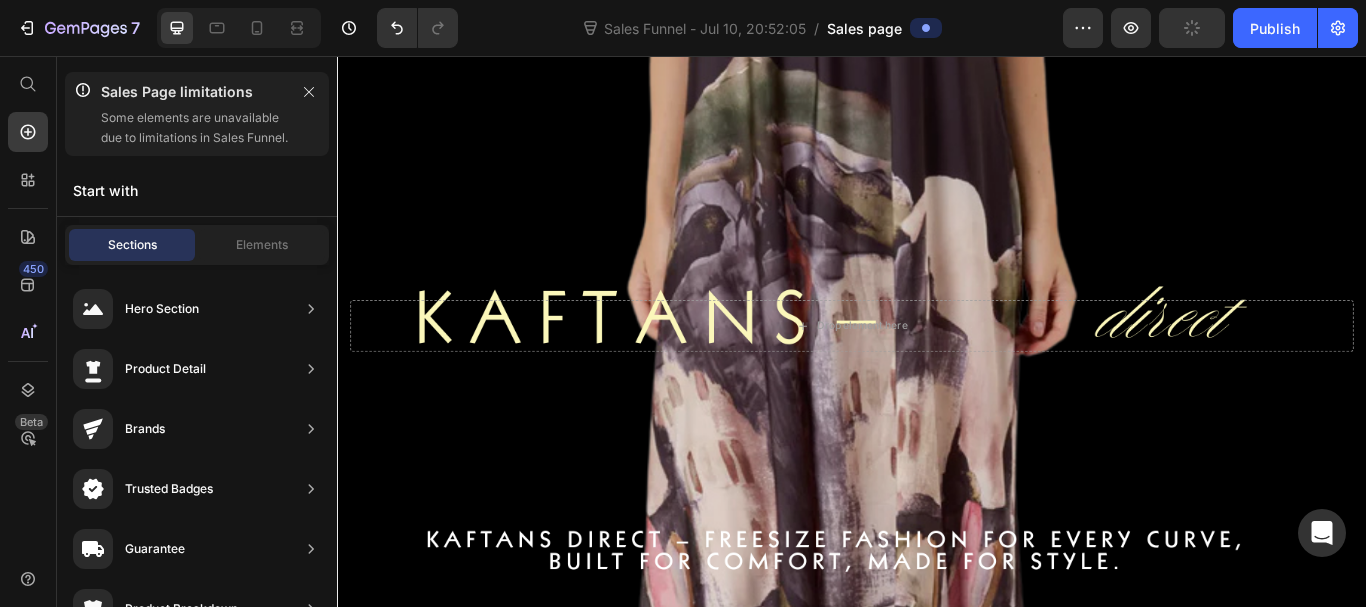 scroll, scrollTop: 323, scrollLeft: 0, axis: vertical 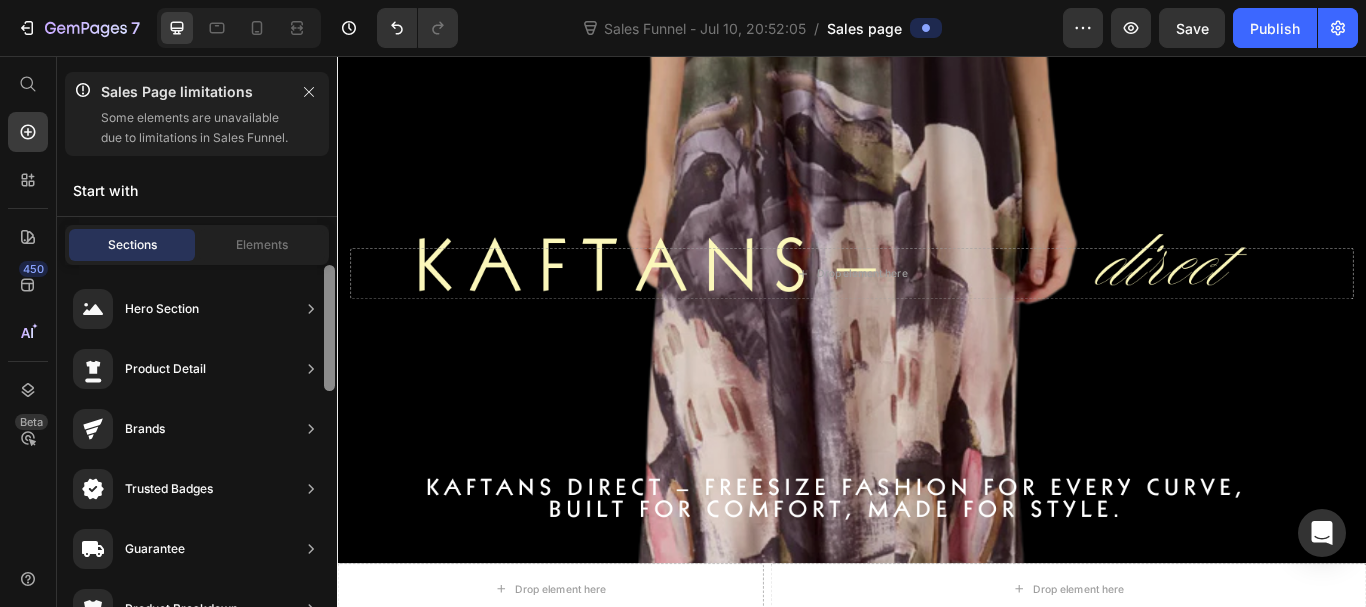 drag, startPoint x: 330, startPoint y: 329, endPoint x: 287, endPoint y: 235, distance: 103.36827 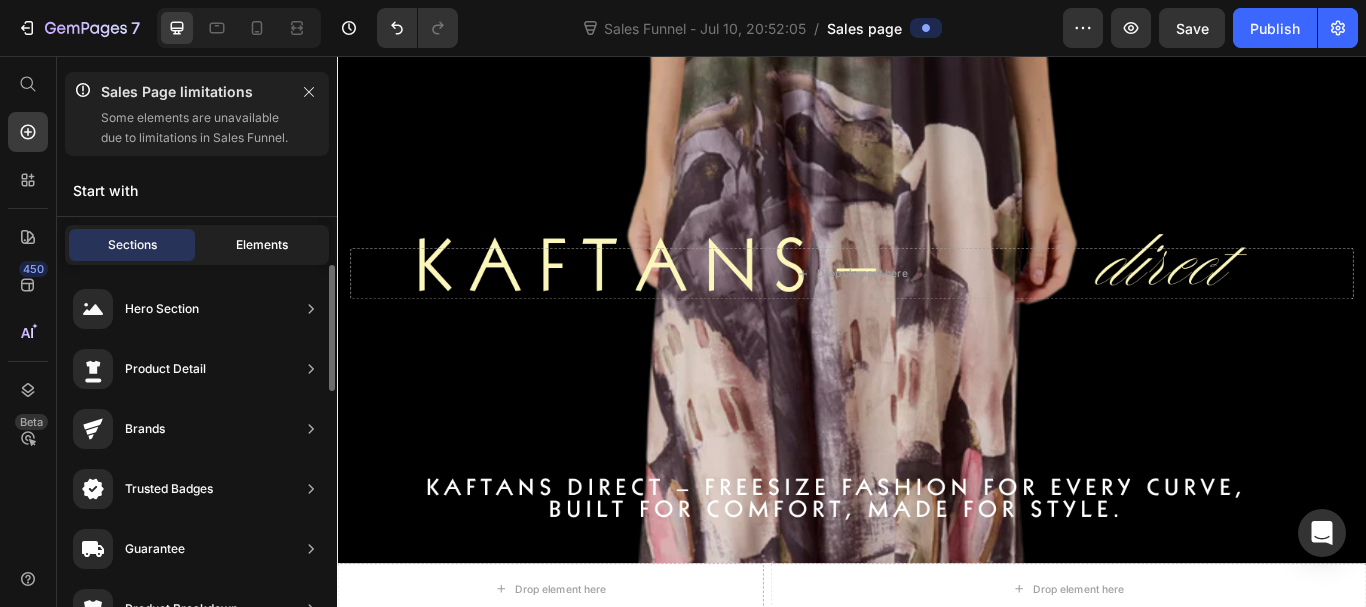 click on "Elements" at bounding box center [262, 245] 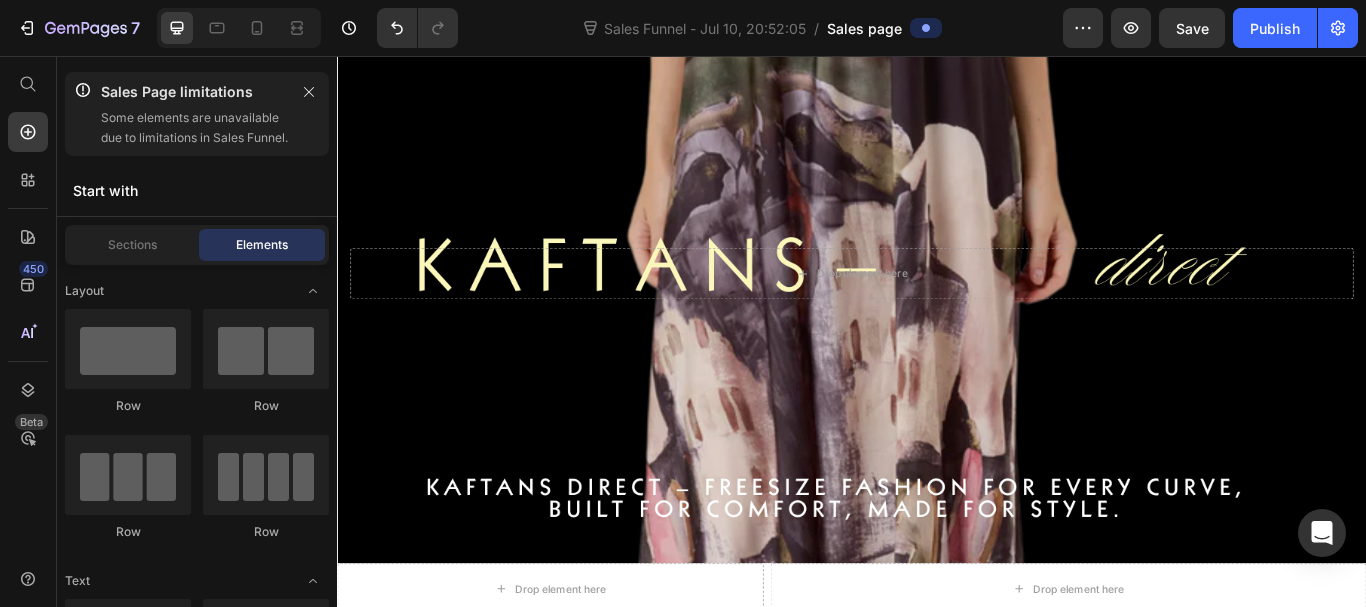 click on "Start with" at bounding box center (197, 190) 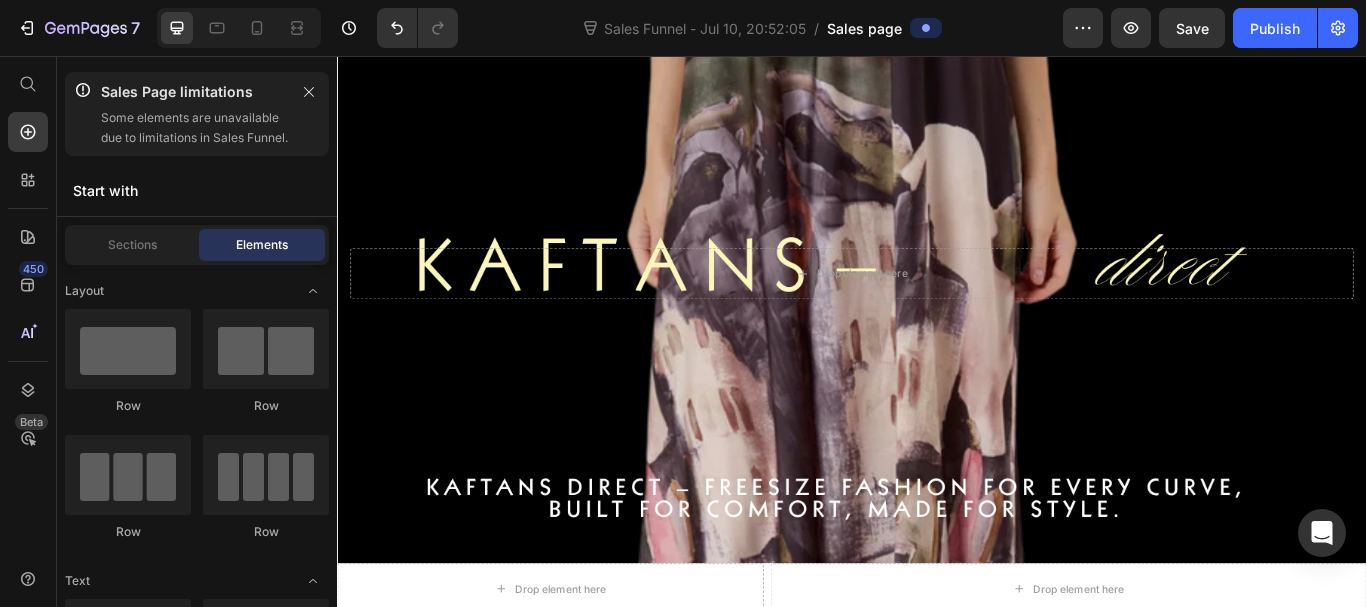 click on "Start with" at bounding box center [197, 190] 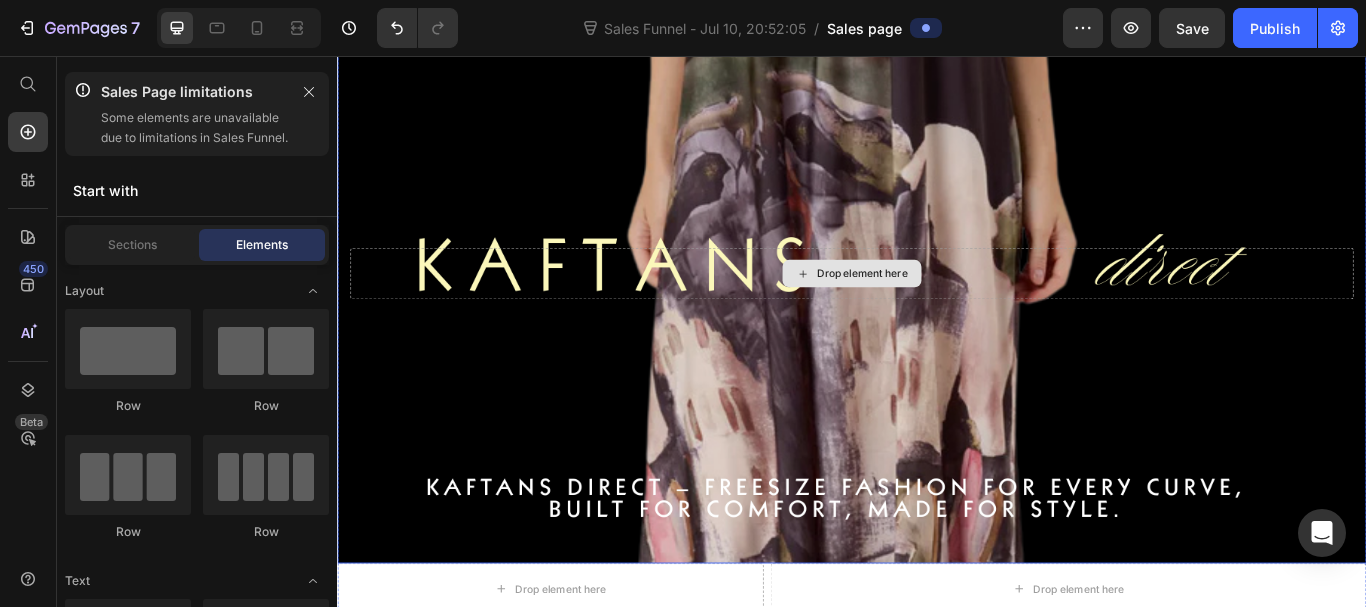 click on "Drop element here" at bounding box center [949, 310] 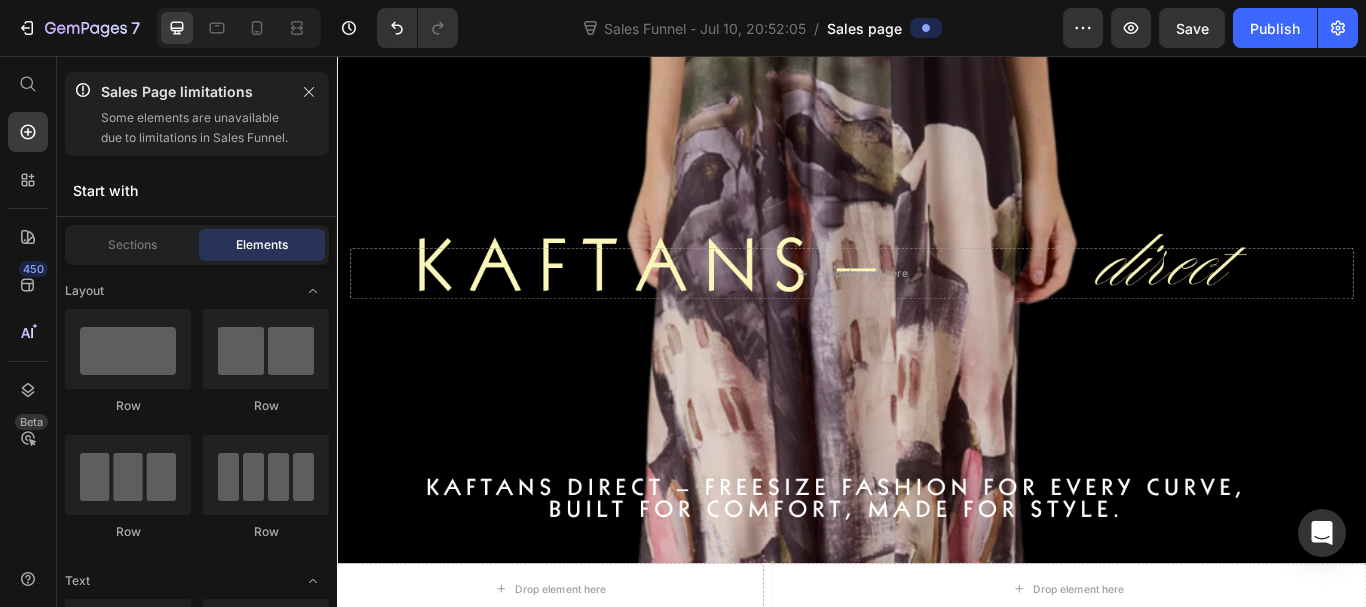 click on "Layout
Row
Row
Row
Row Text
Heading
Text Block Button
Button
Button
Sticky Back to top Media
Image
Image
Video
Video Banner" at bounding box center (197, 3628) 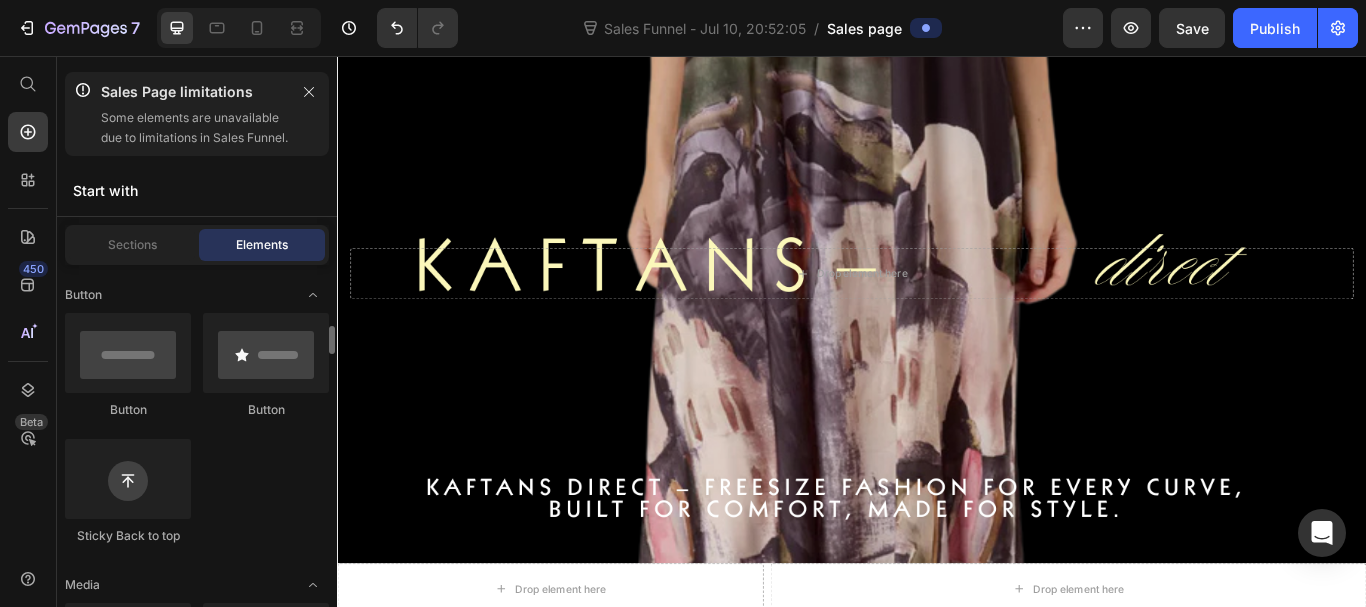 scroll, scrollTop: 480, scrollLeft: 0, axis: vertical 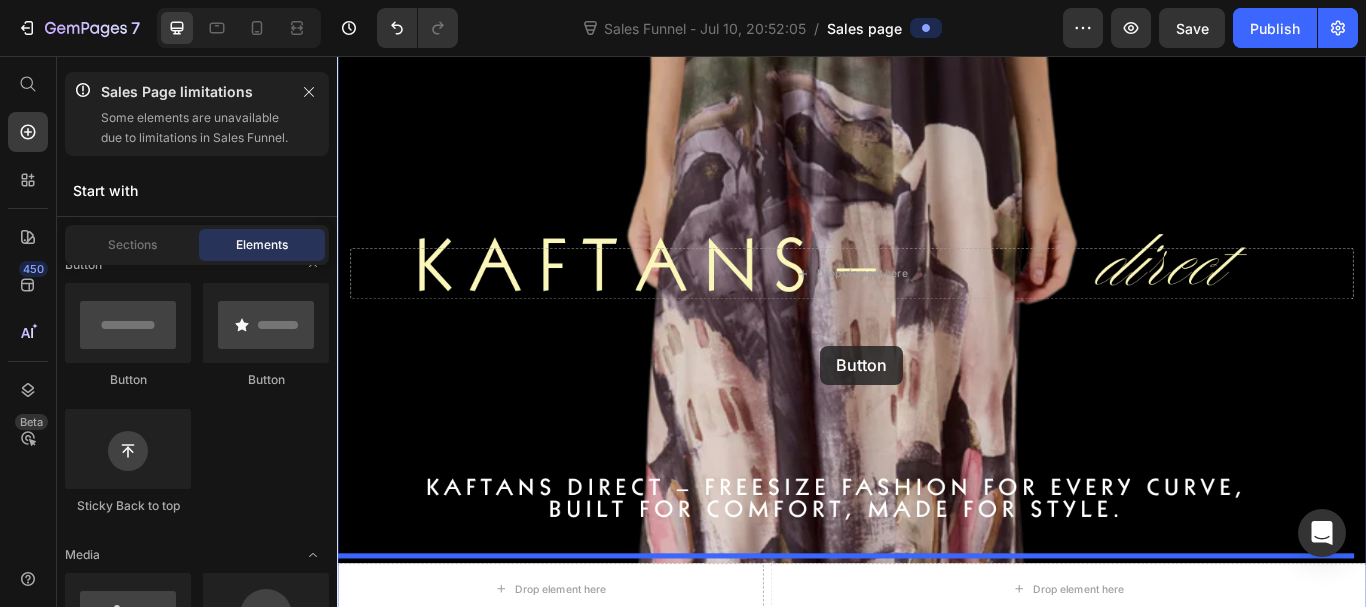 drag, startPoint x: 581, startPoint y: 397, endPoint x: 900, endPoint y: 394, distance: 319.0141 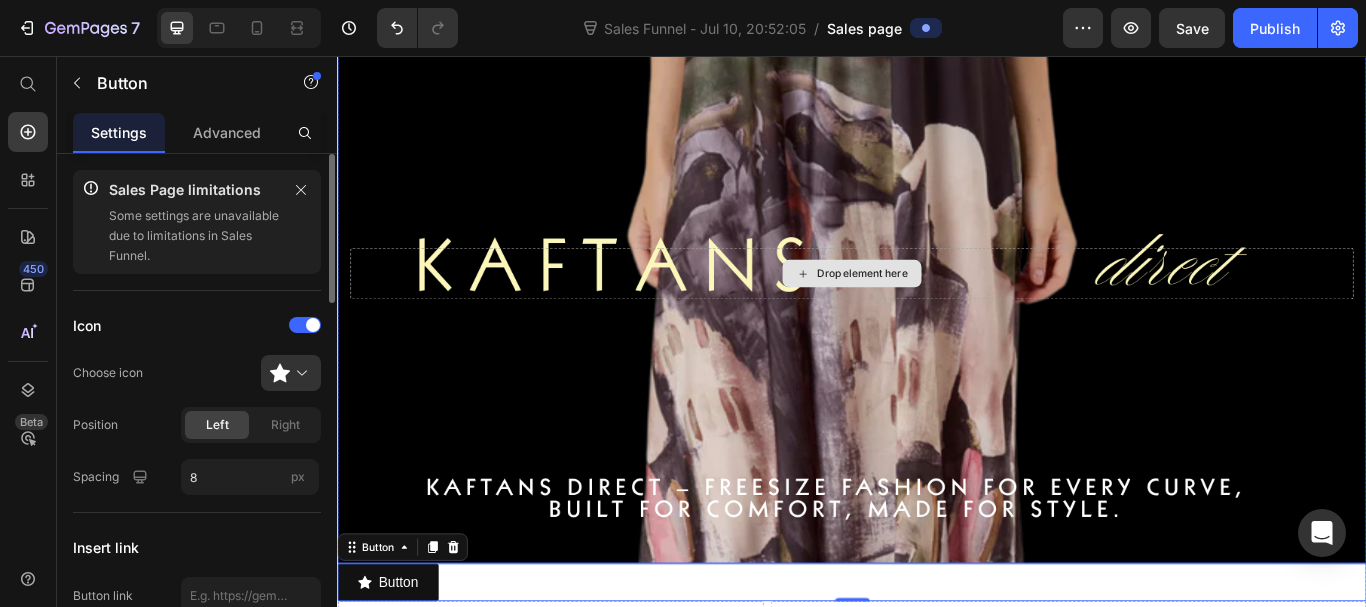 click on "Drop element here" at bounding box center [937, 310] 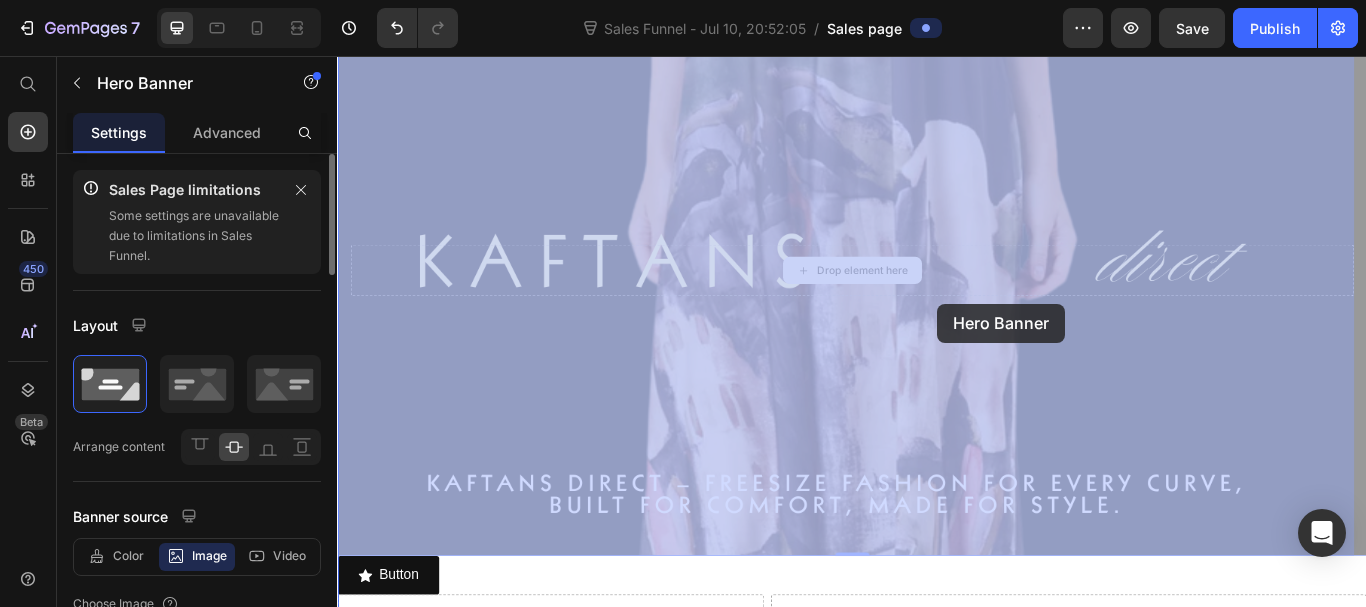 drag, startPoint x: 1028, startPoint y: 300, endPoint x: 1037, endPoint y: 342, distance: 42.953465 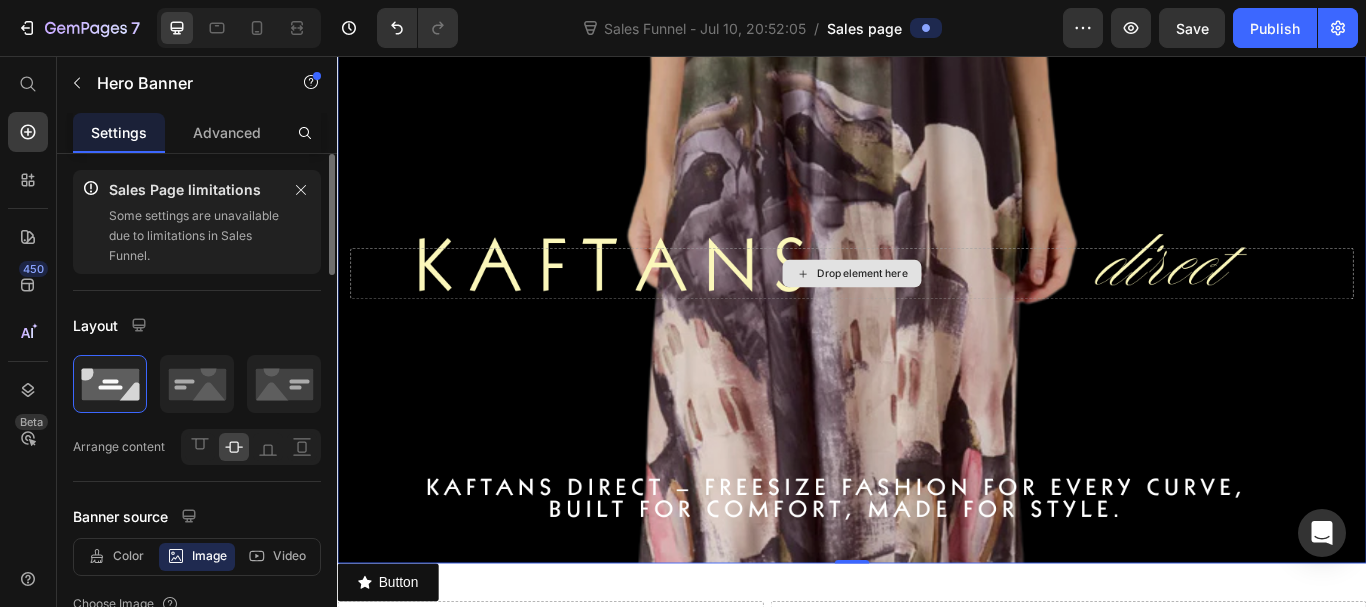 click on "Drop element here" at bounding box center (937, 310) 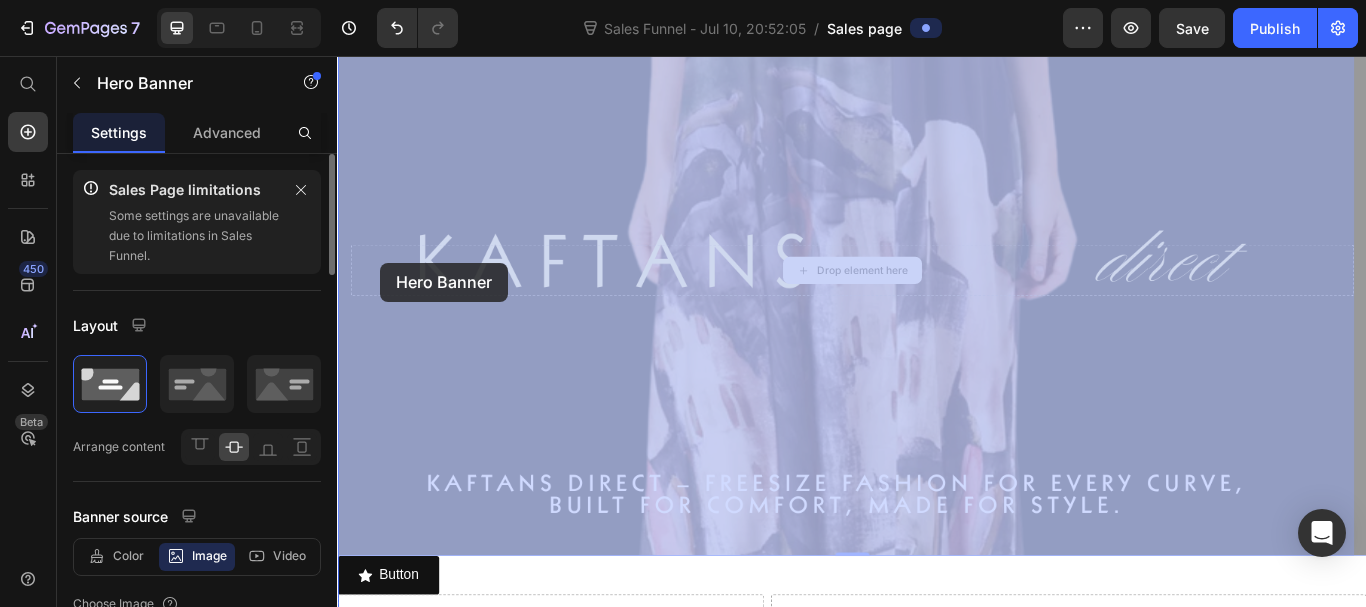 drag, startPoint x: 376, startPoint y: 278, endPoint x: 387, endPoint y: 297, distance: 21.954498 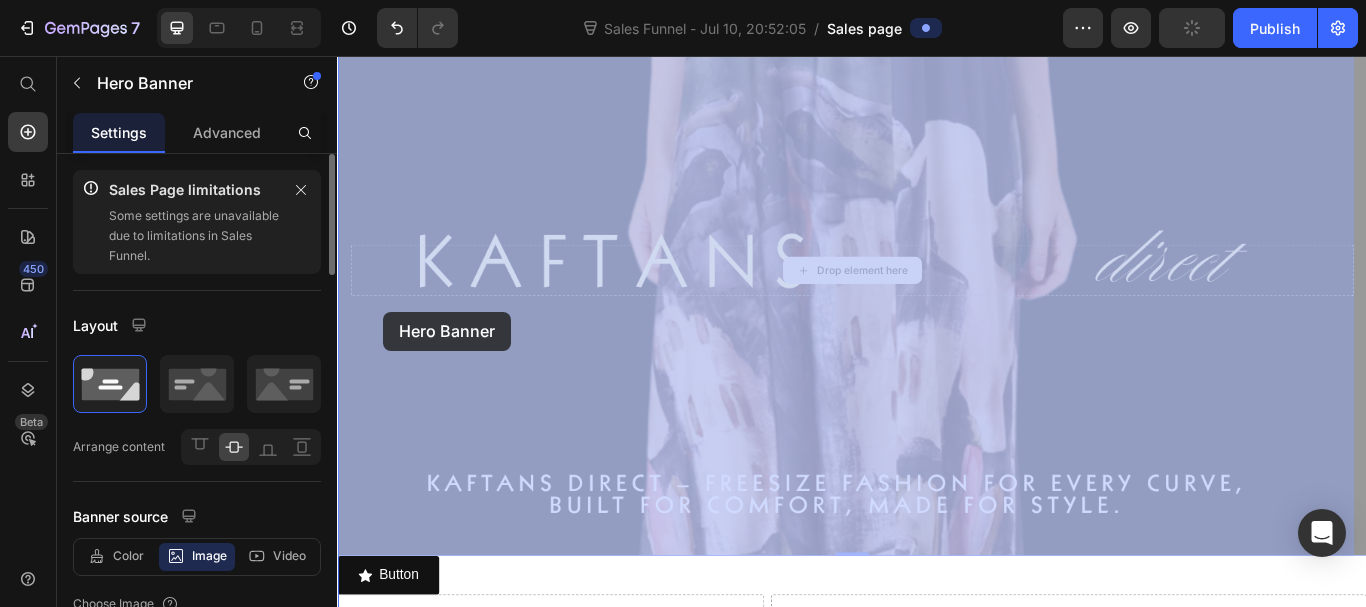 drag, startPoint x: 387, startPoint y: 298, endPoint x: 390, endPoint y: 353, distance: 55.081757 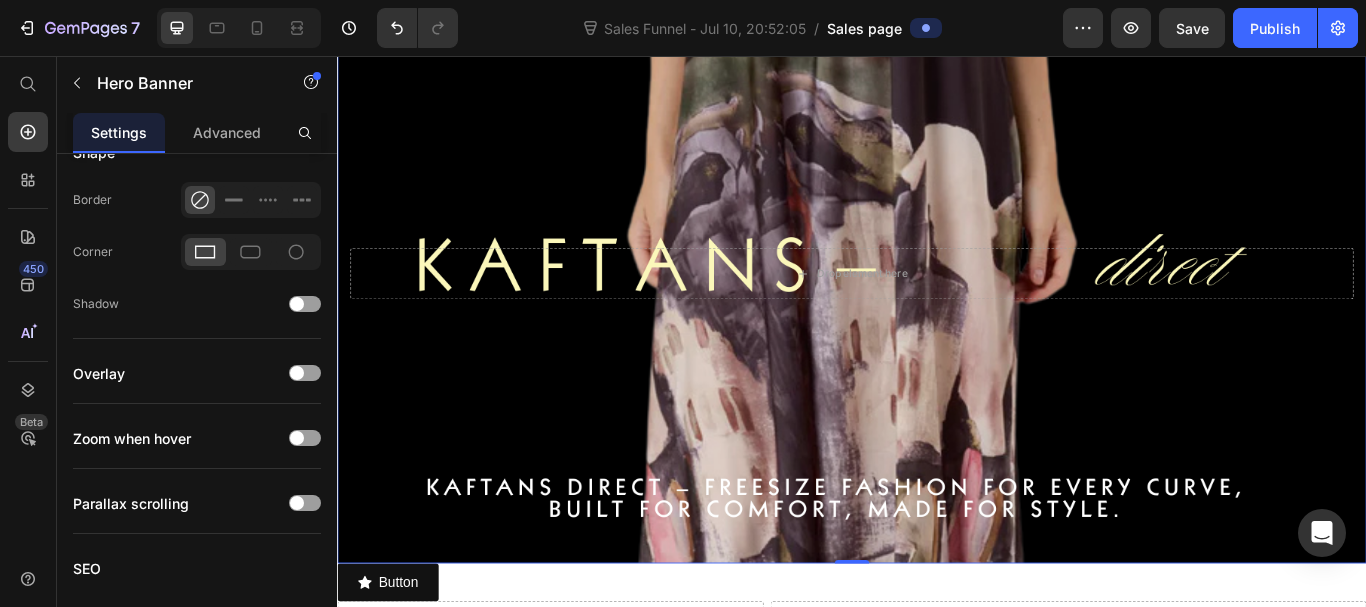 scroll, scrollTop: 0, scrollLeft: 0, axis: both 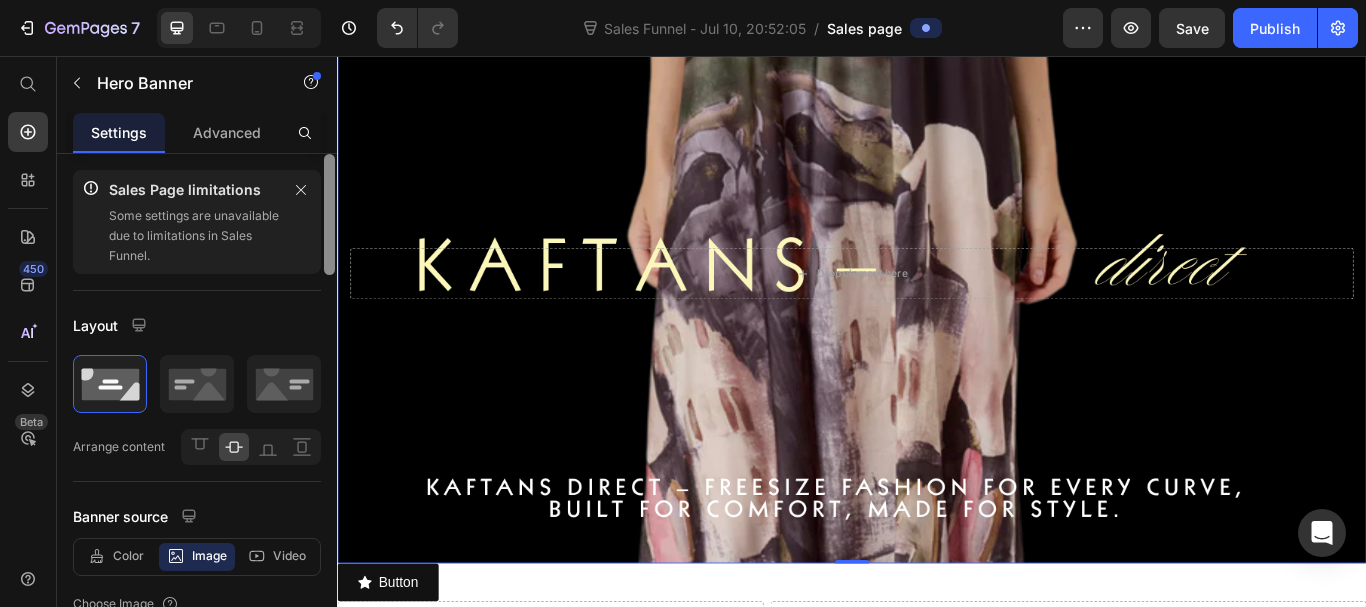 drag, startPoint x: 328, startPoint y: 227, endPoint x: 332, endPoint y: 182, distance: 45.17743 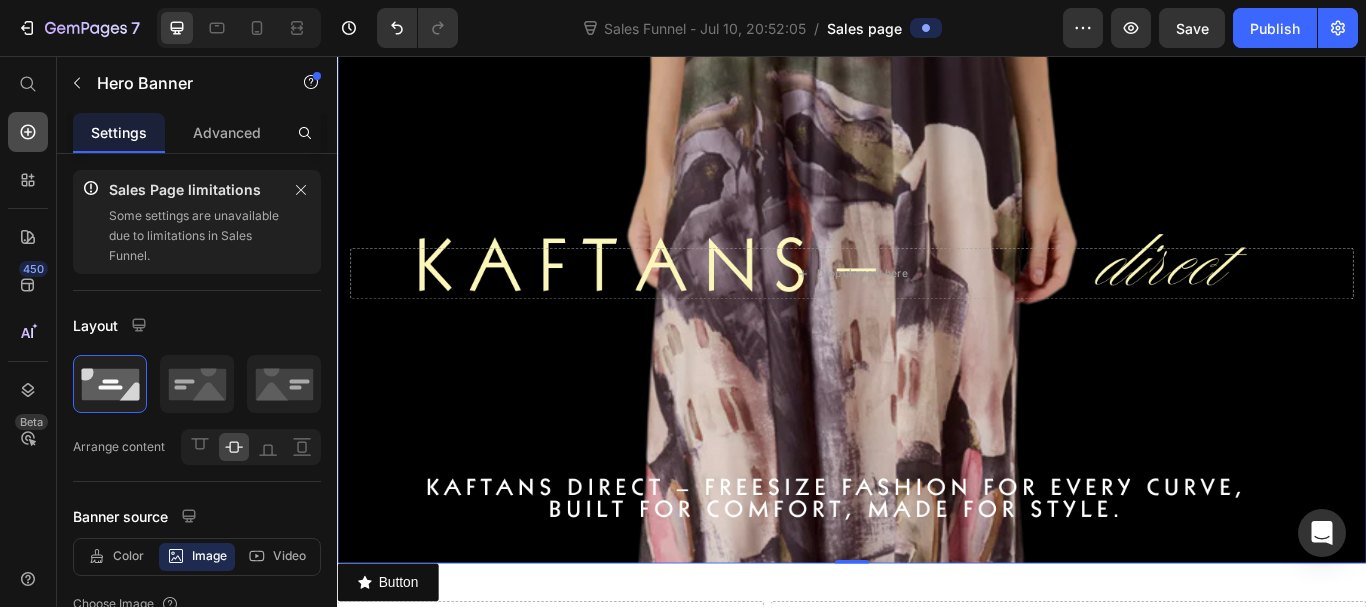 click 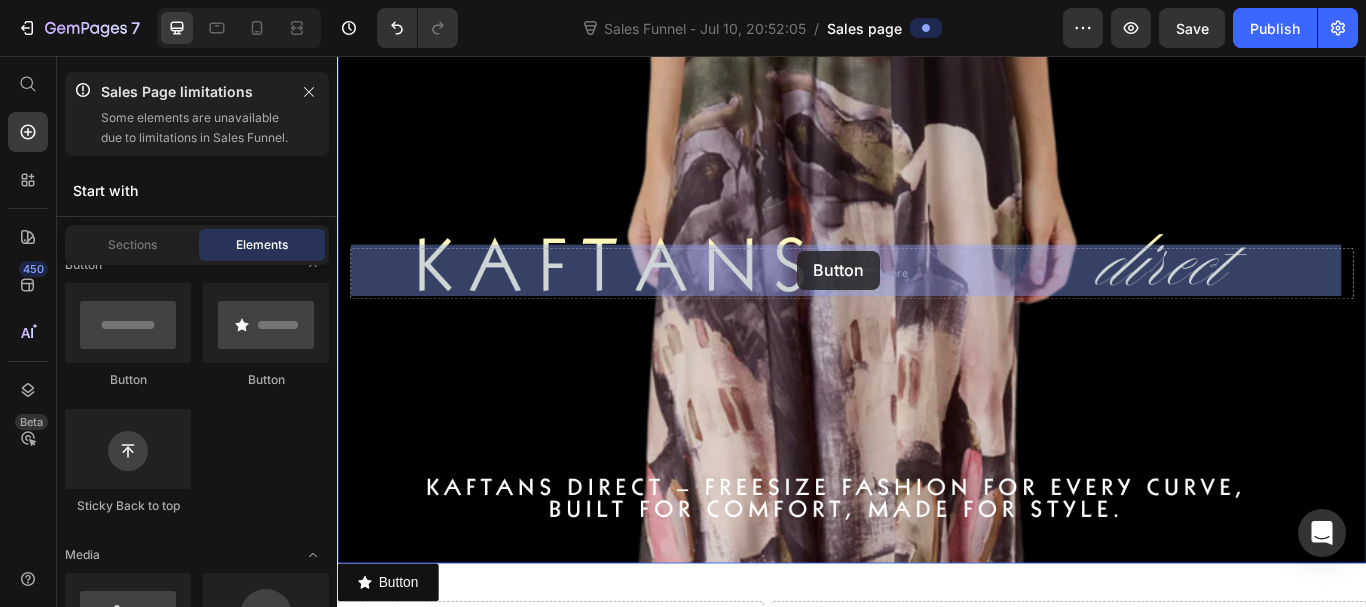 drag, startPoint x: 608, startPoint y: 409, endPoint x: 874, endPoint y: 283, distance: 294.33313 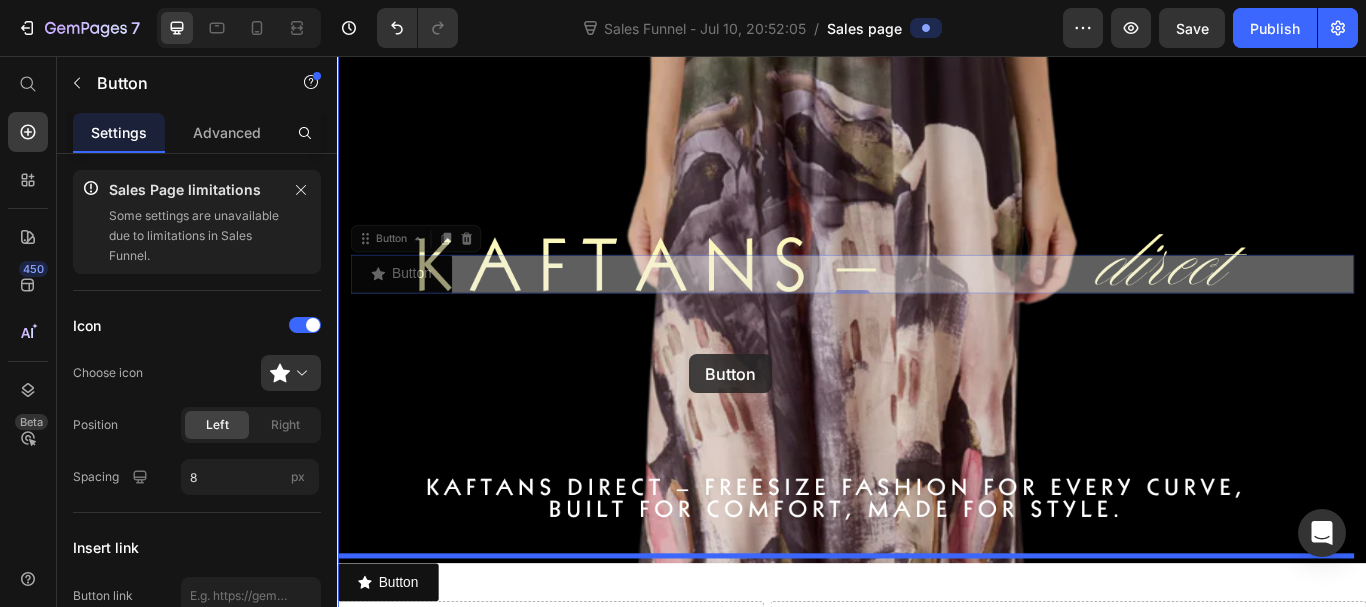 drag, startPoint x: 479, startPoint y: 310, endPoint x: 693, endPoint y: 335, distance: 215.45534 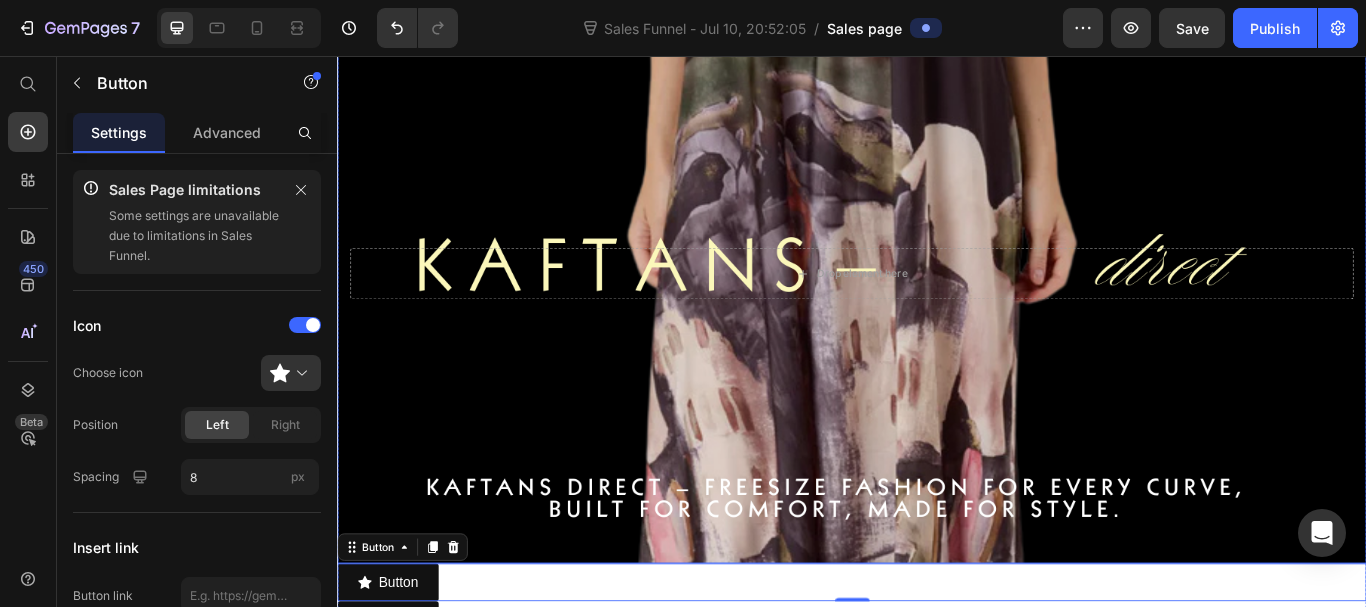 scroll, scrollTop: 368, scrollLeft: 0, axis: vertical 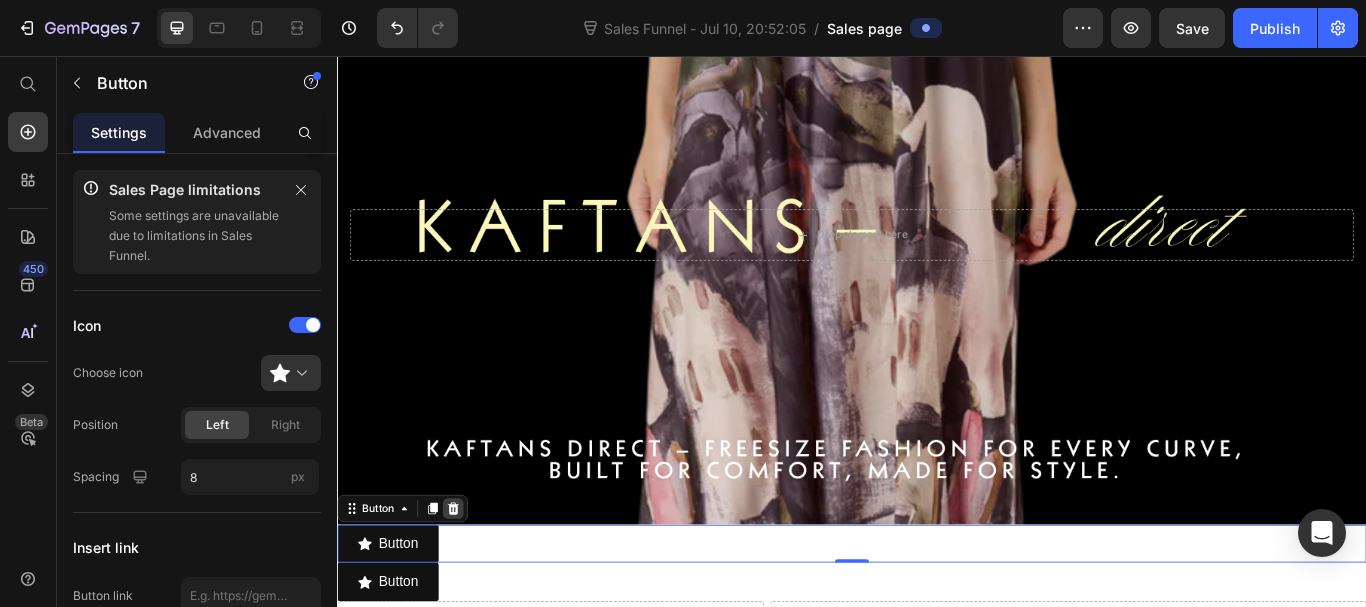 click 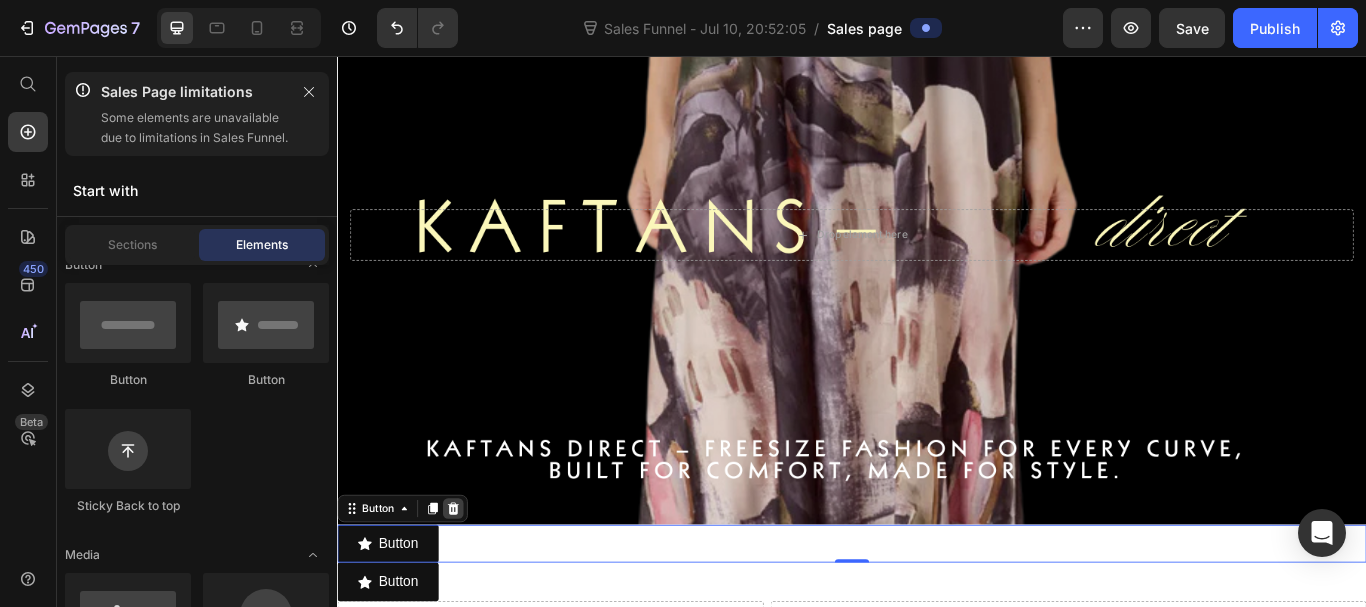 scroll, scrollTop: 323, scrollLeft: 0, axis: vertical 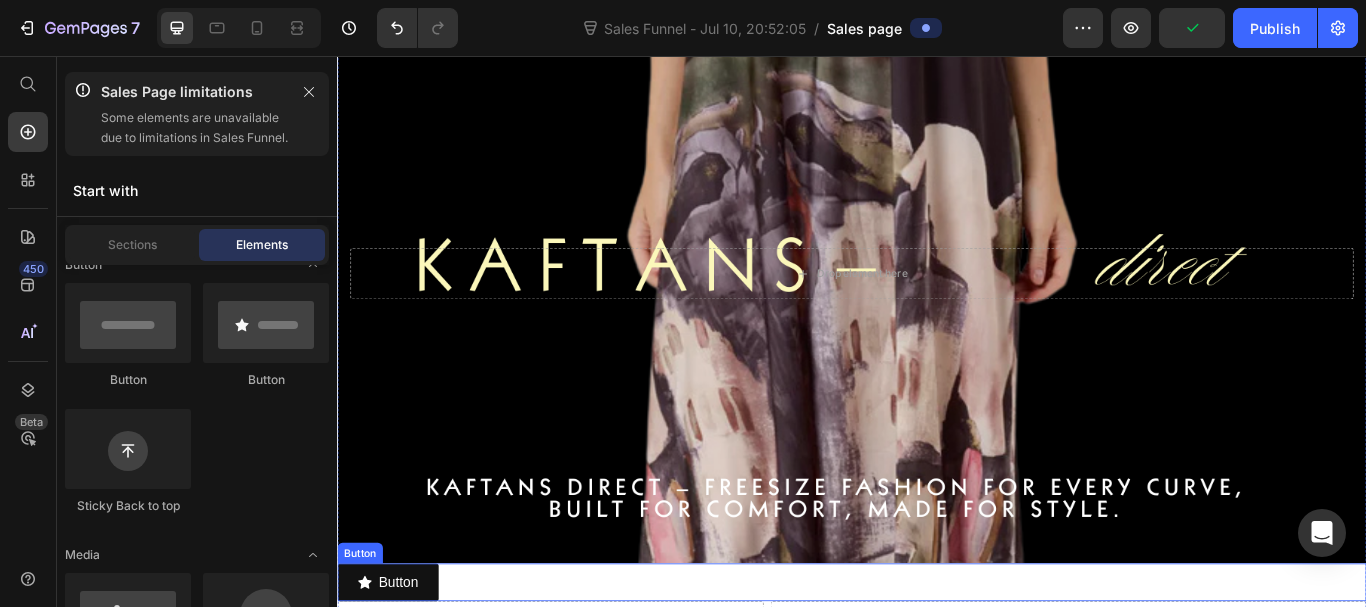 drag, startPoint x: 412, startPoint y: 653, endPoint x: 446, endPoint y: 593, distance: 68.96376 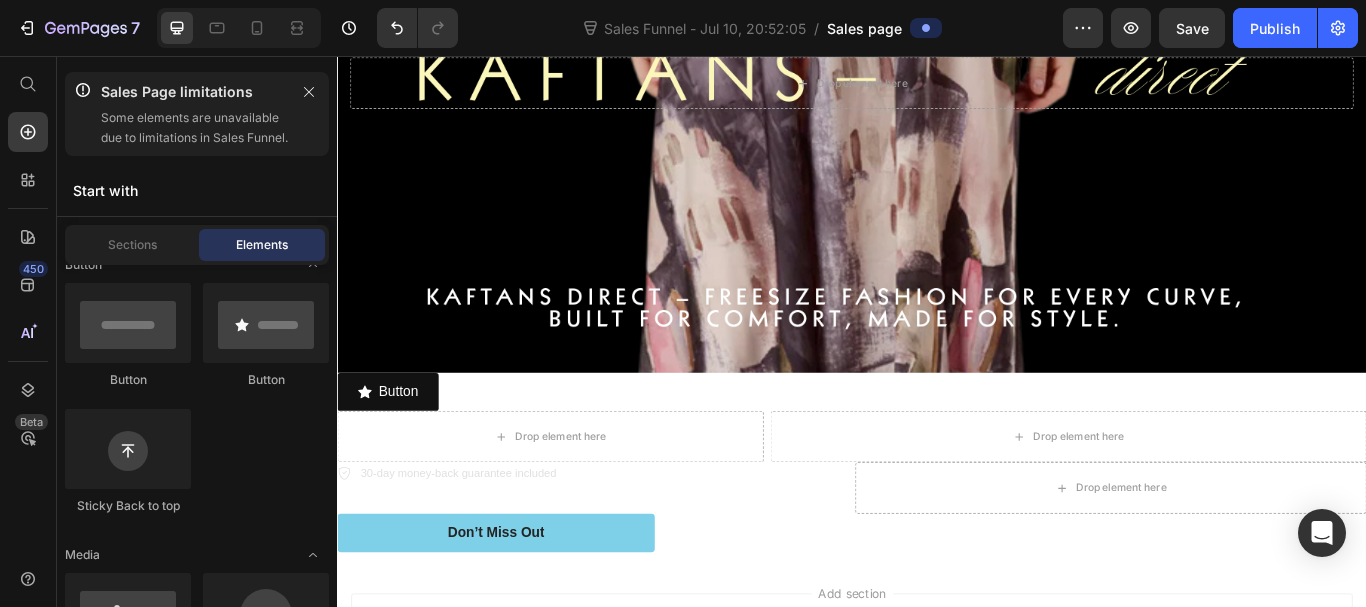 scroll, scrollTop: 626, scrollLeft: 0, axis: vertical 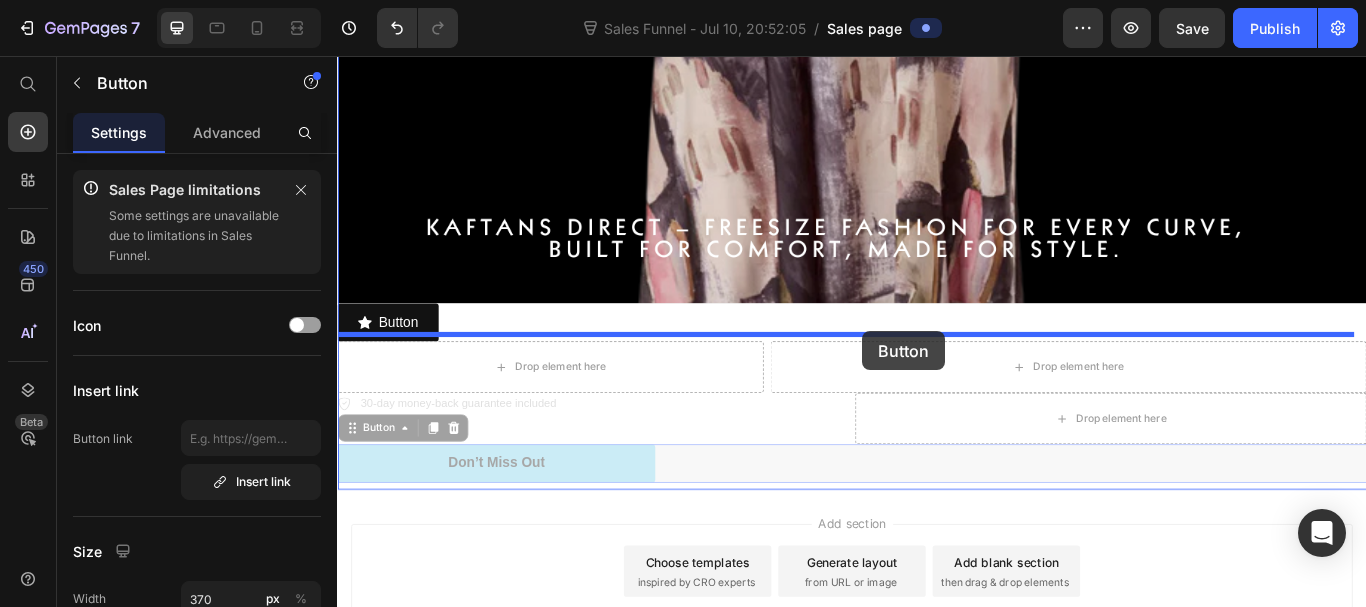 drag, startPoint x: 906, startPoint y: 518, endPoint x: 949, endPoint y: 377, distance: 147.411 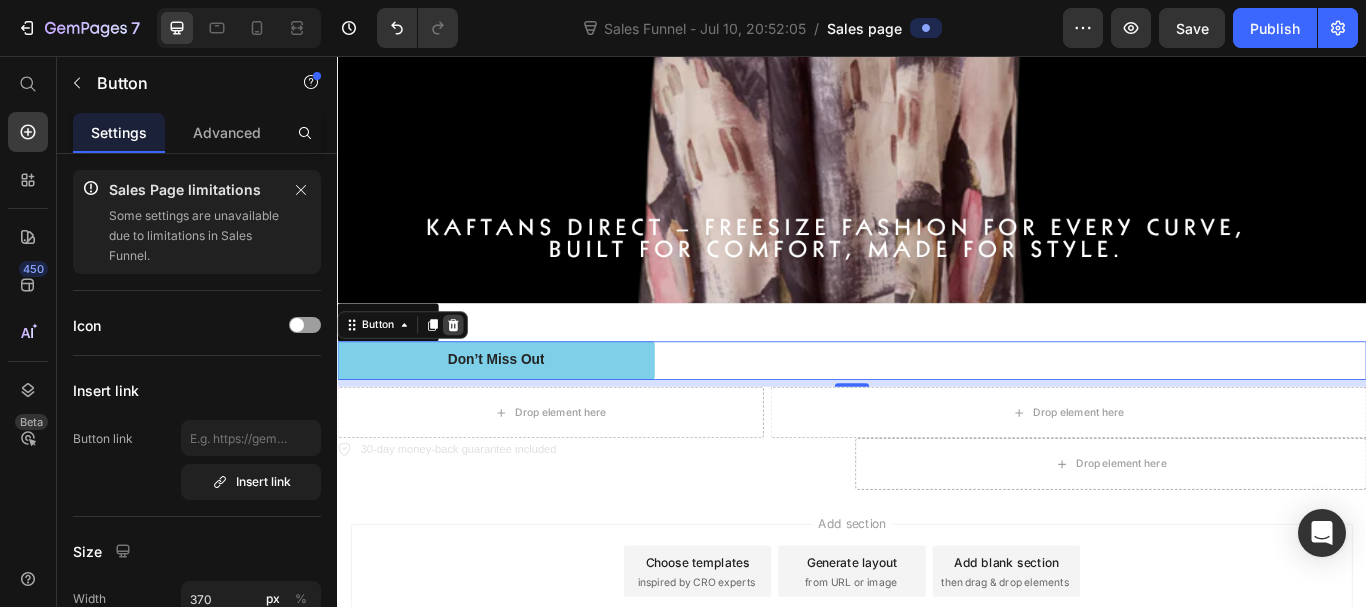 click at bounding box center (472, 370) 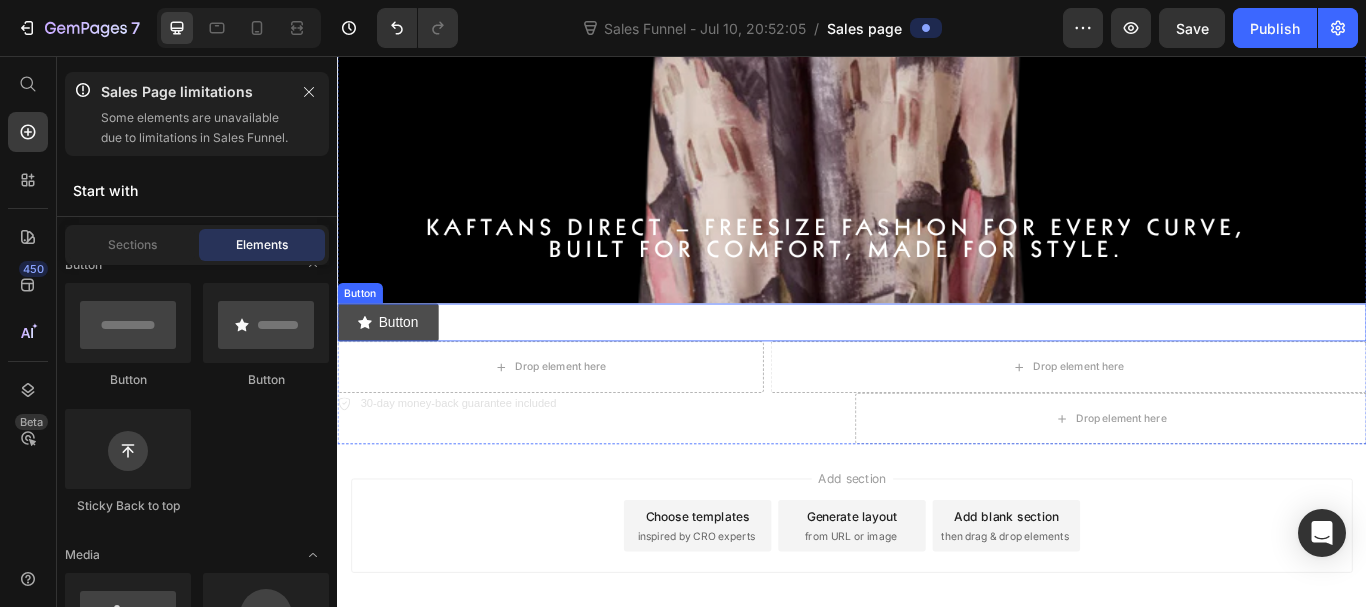 click on "Button" at bounding box center (396, 367) 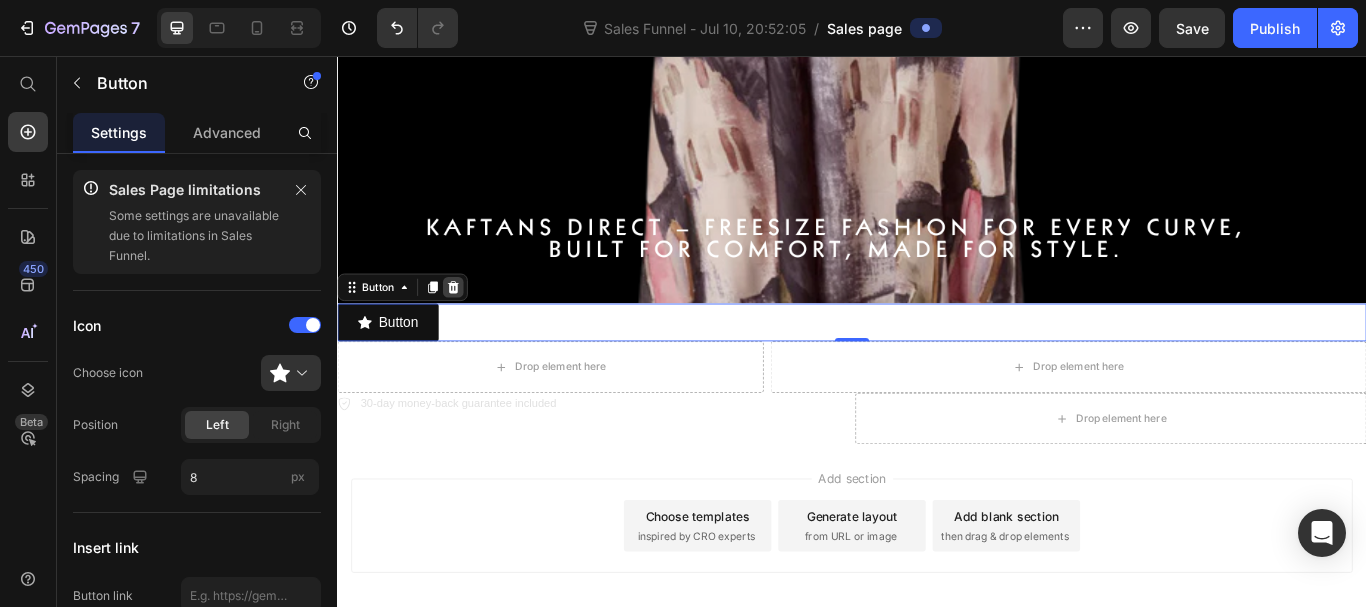 click 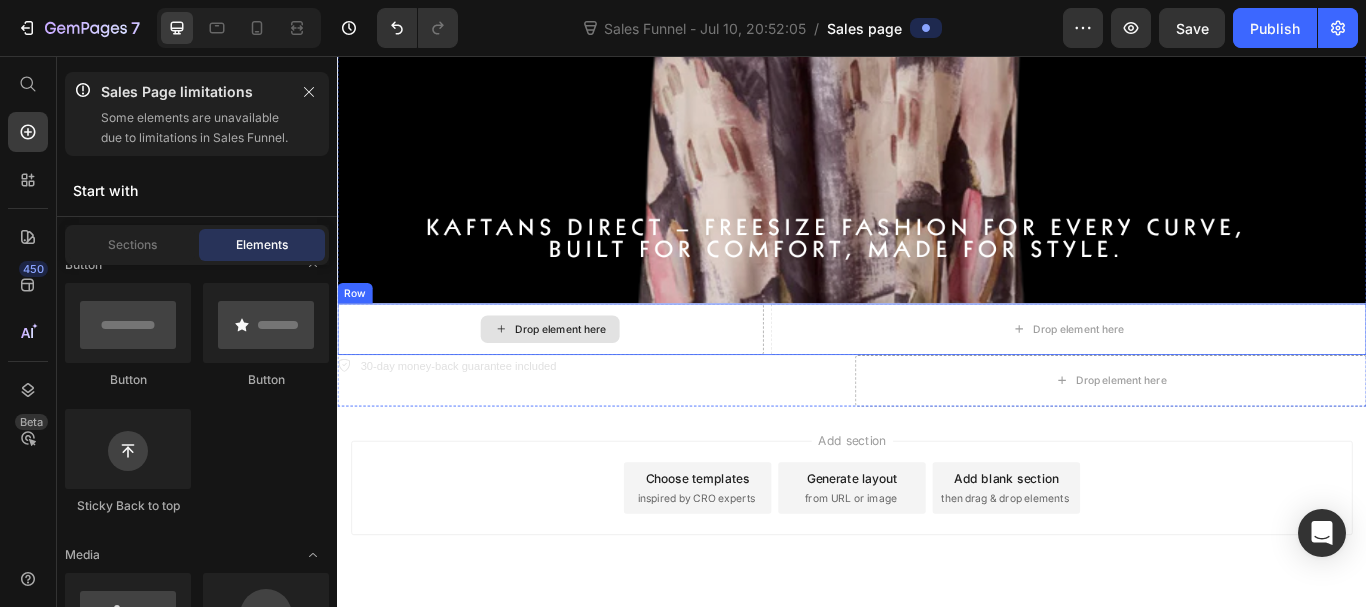 click on "Drop element here" at bounding box center [585, 375] 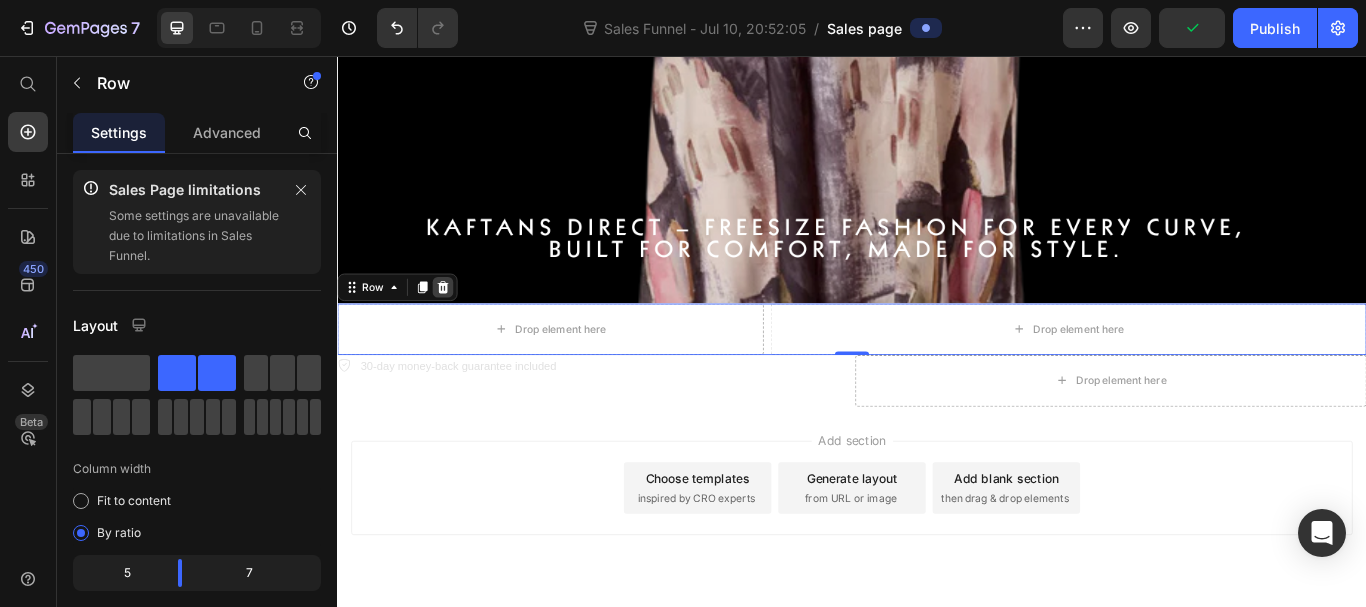 click 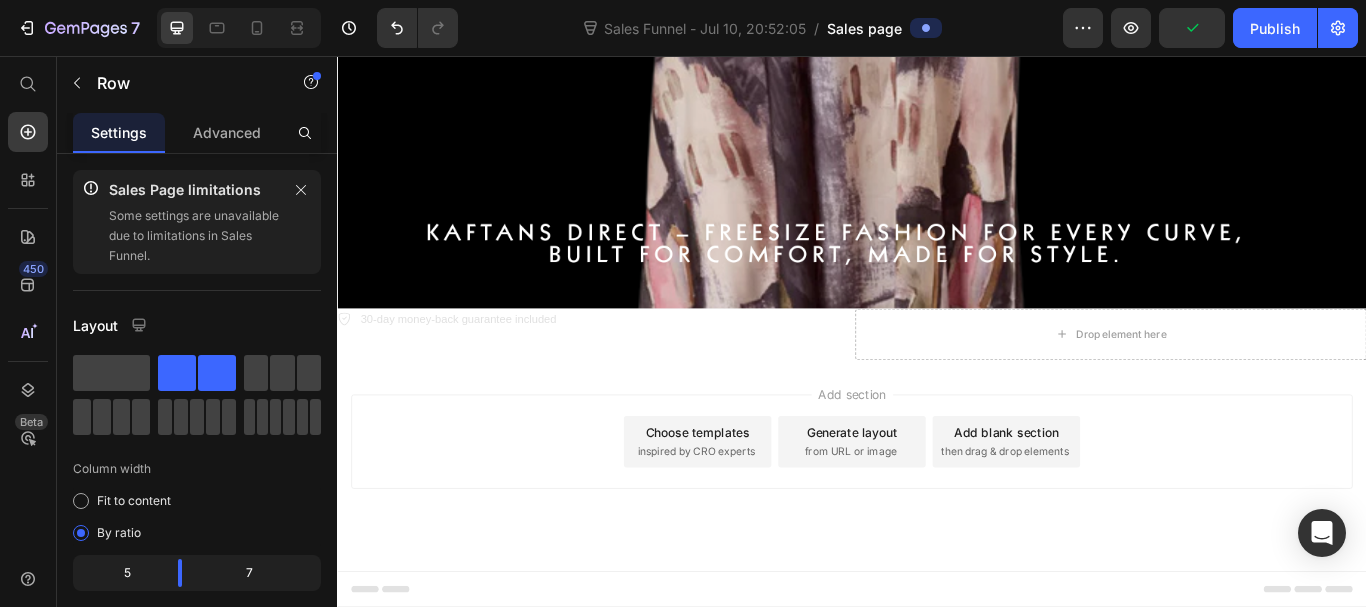 scroll, scrollTop: 611, scrollLeft: 0, axis: vertical 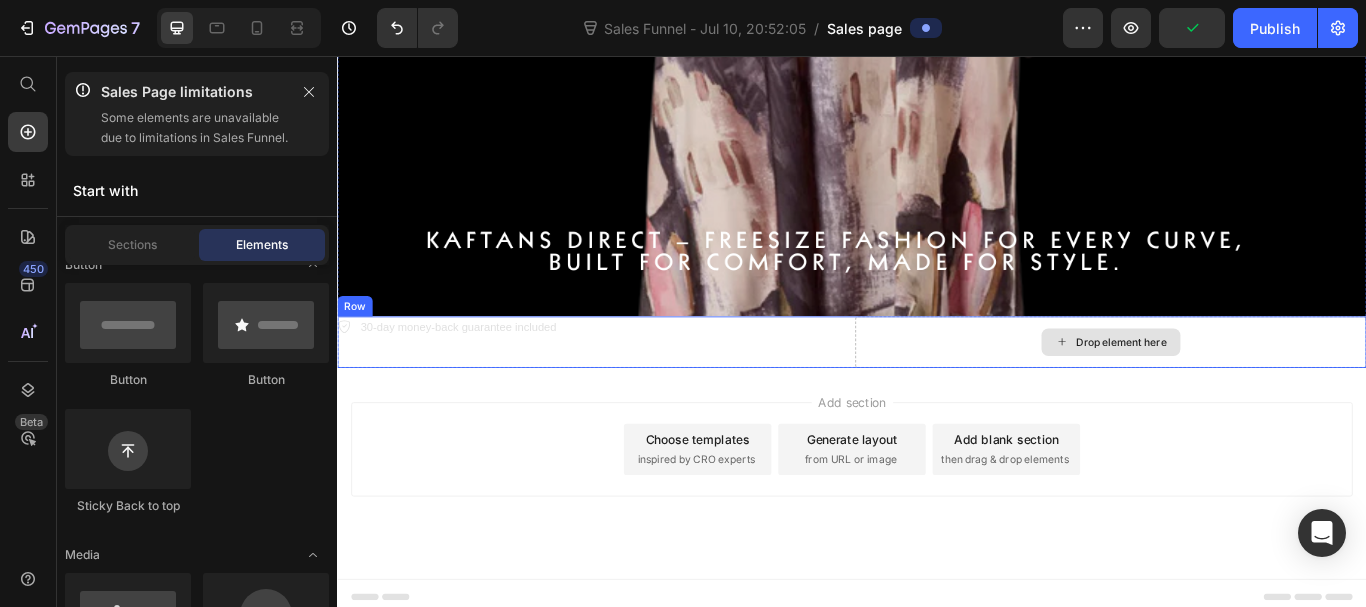 click on "Drop element here" at bounding box center [1239, 390] 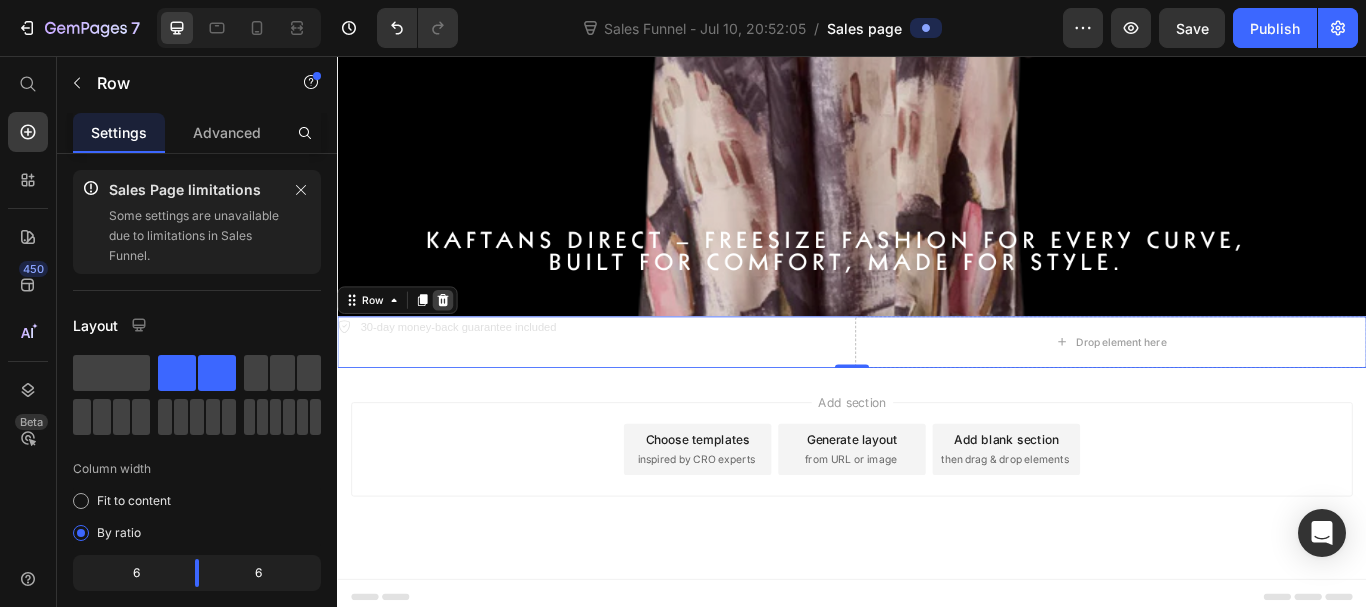 click 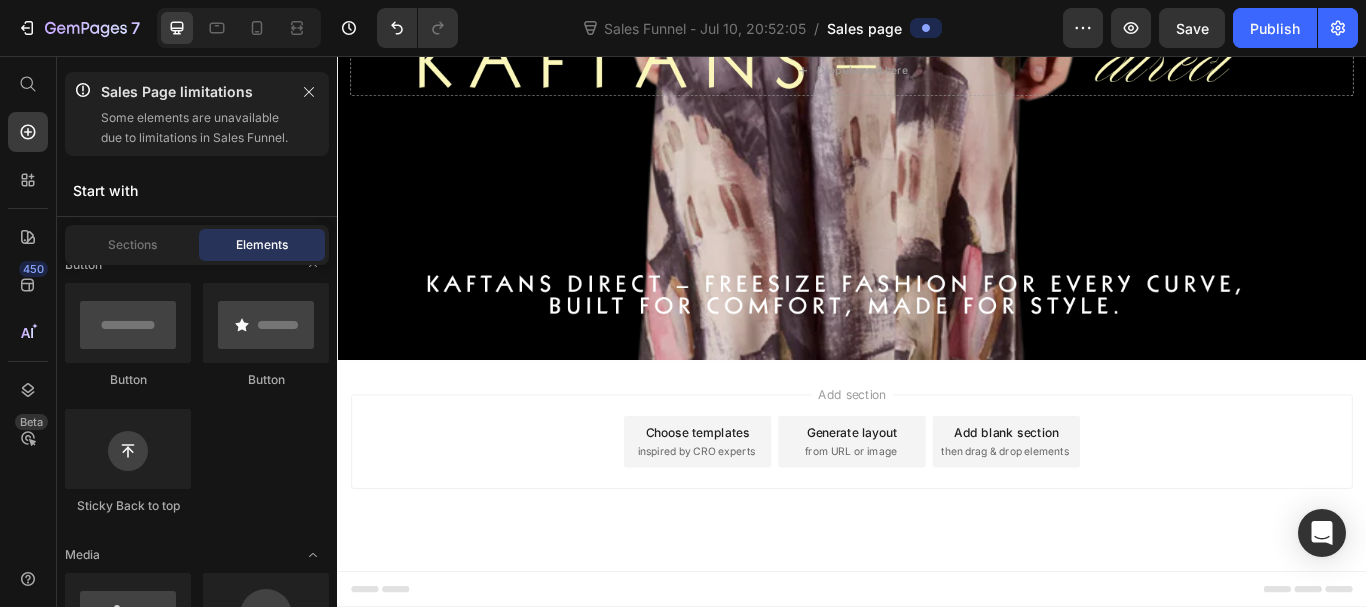scroll, scrollTop: 551, scrollLeft: 0, axis: vertical 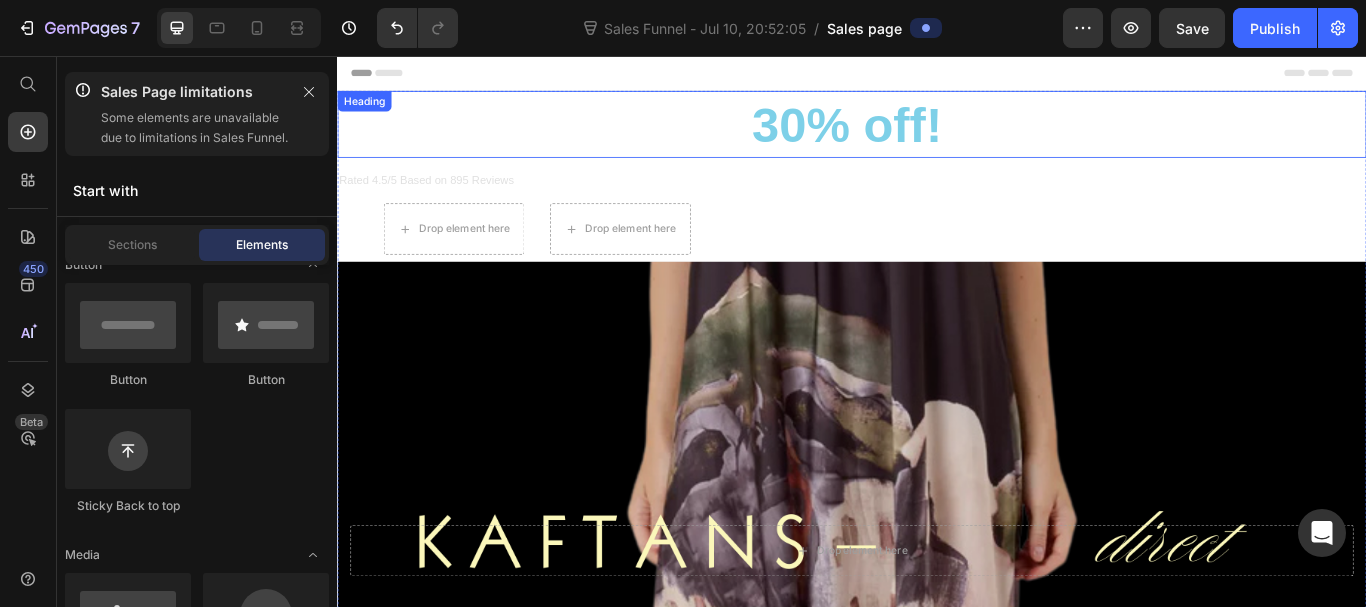 click on "30% off!" at bounding box center (931, 136) 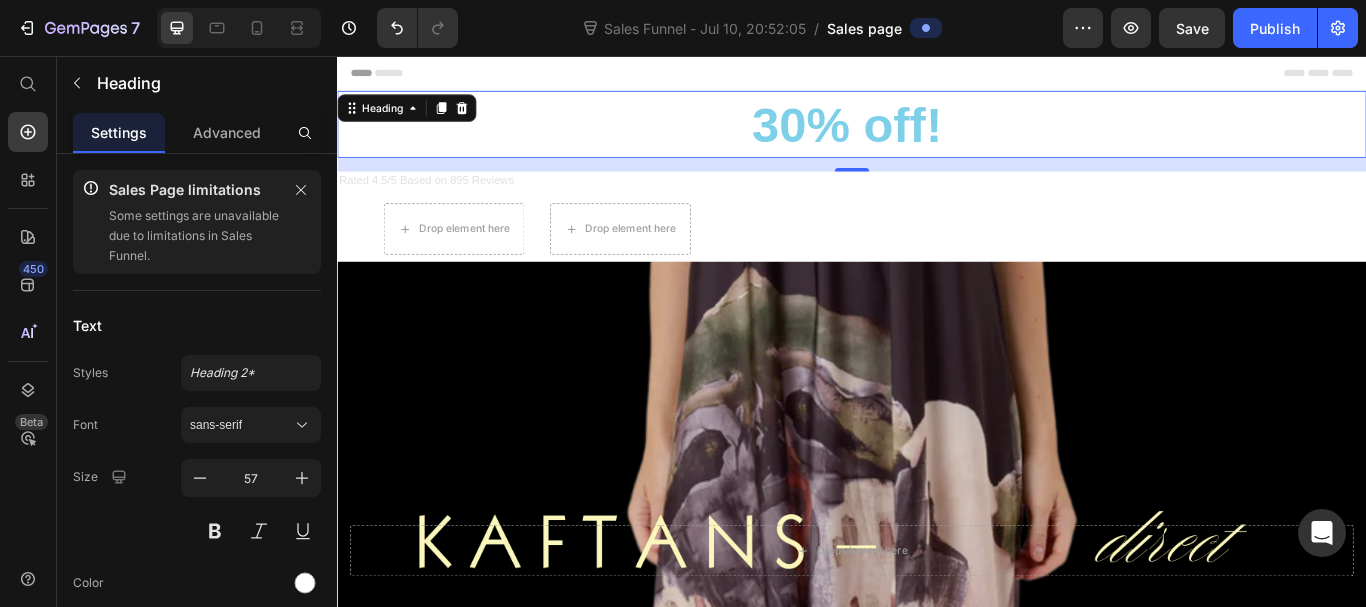 click on "Enjoy an amazing  30% off!" at bounding box center (937, 136) 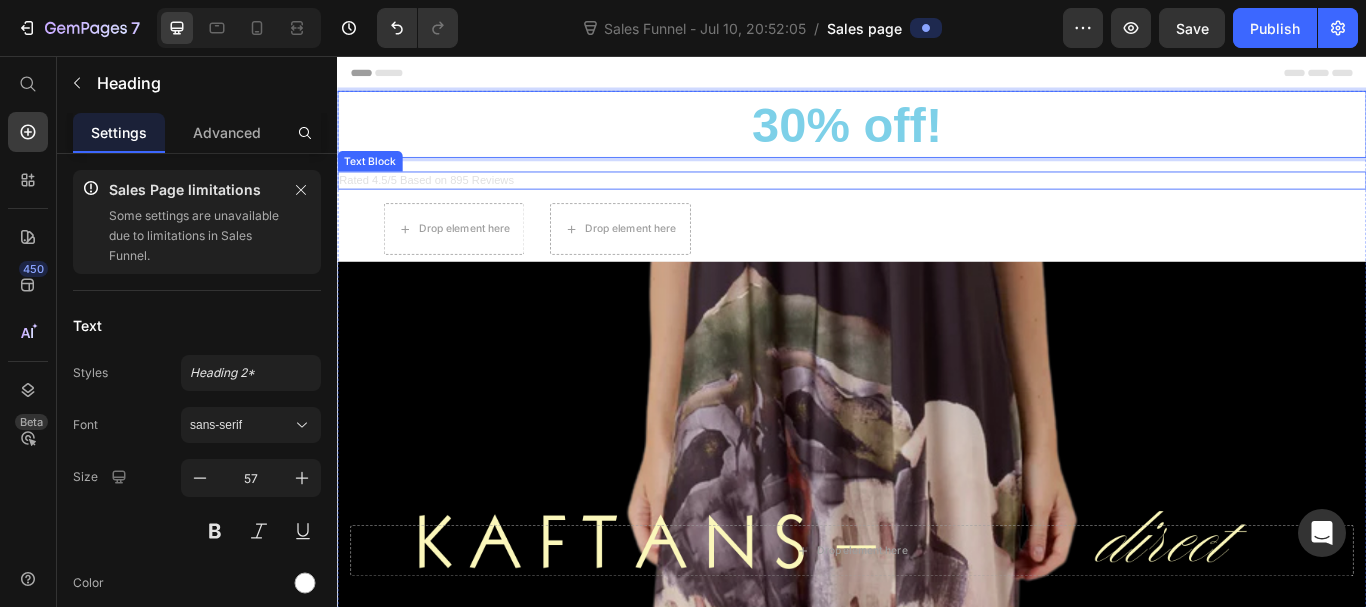 click on "Rated 4.5/5 Based on 895 Reviews" at bounding box center [937, 201] 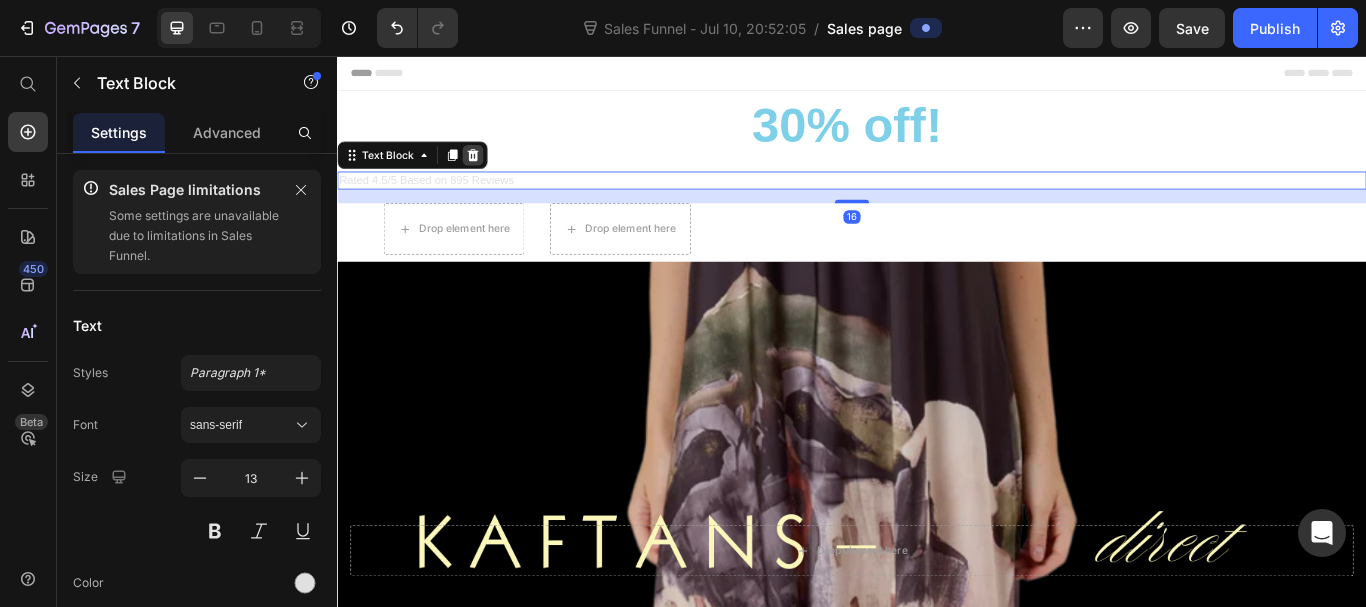 click 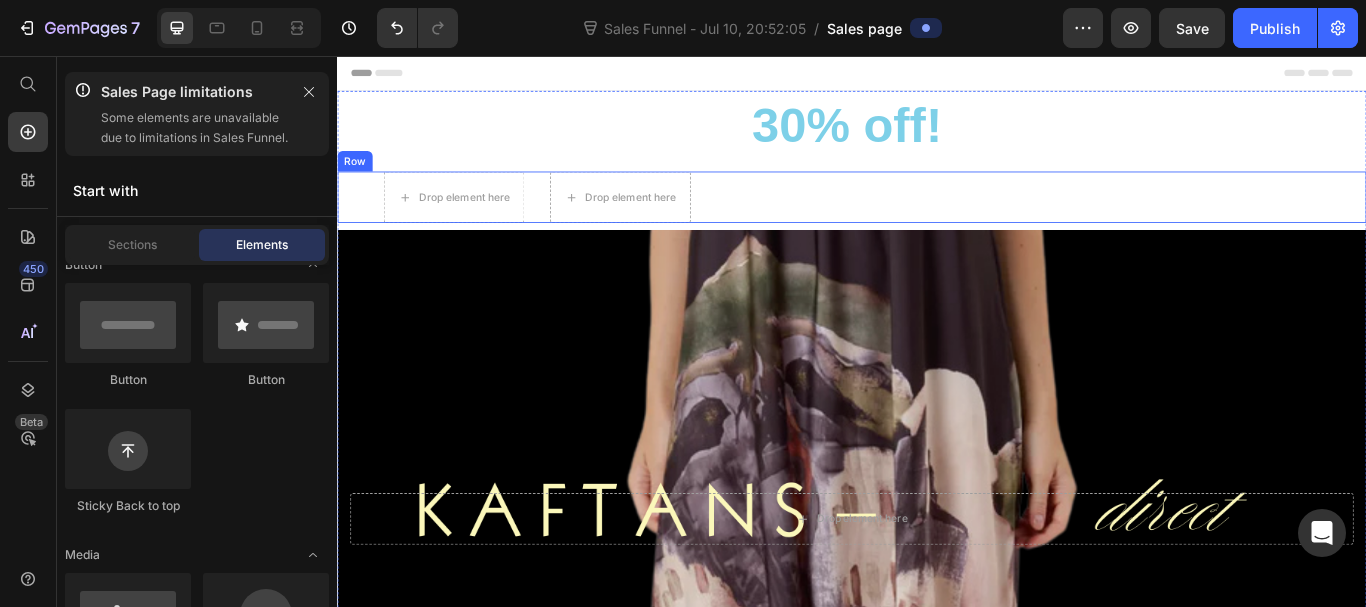 click on "Icon Icon Icon
Drop element here Icon Icon List
Drop element here Row" at bounding box center [937, 221] 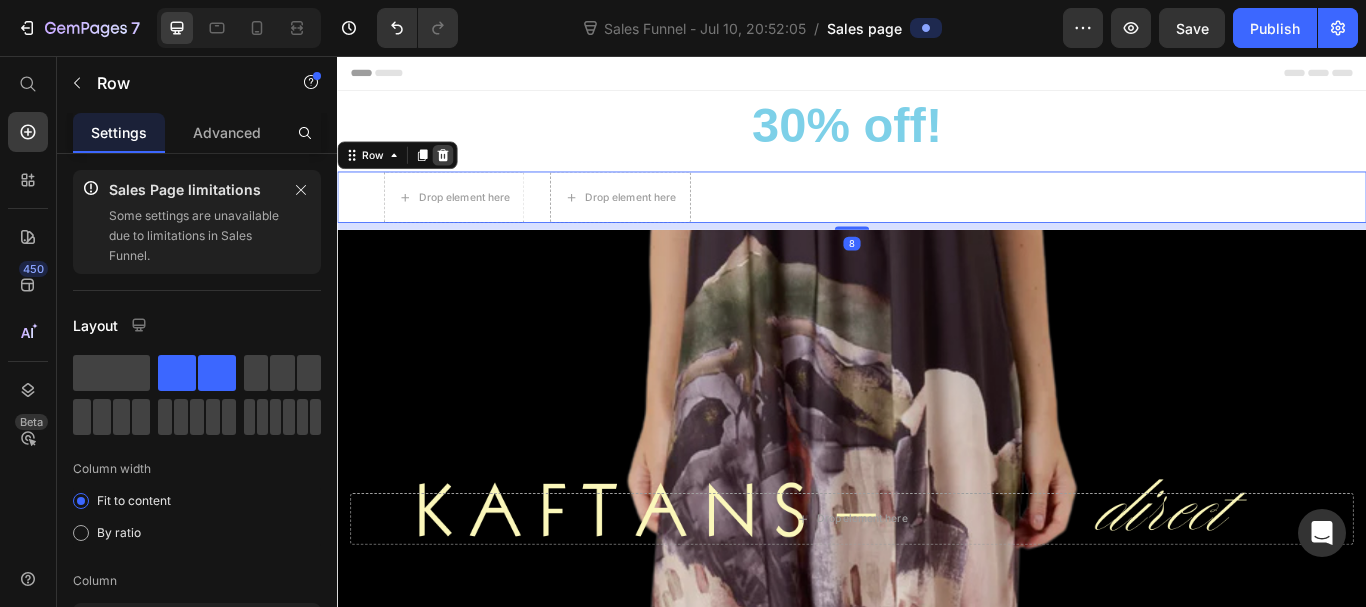 click 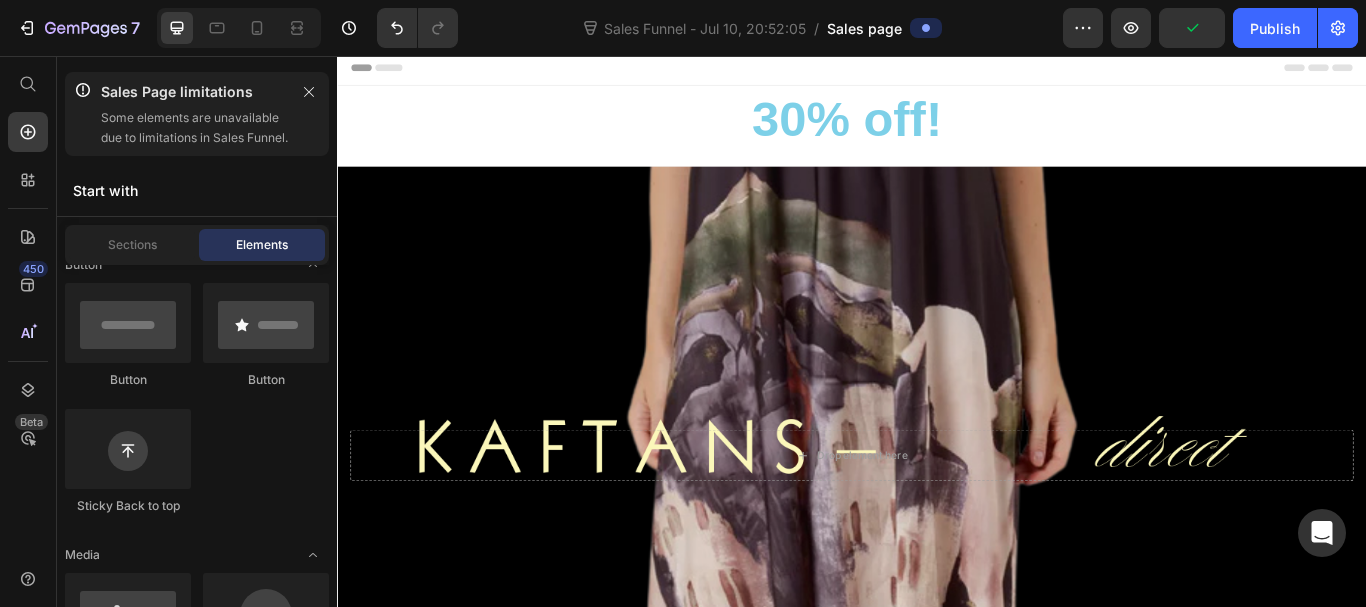 scroll, scrollTop: 0, scrollLeft: 0, axis: both 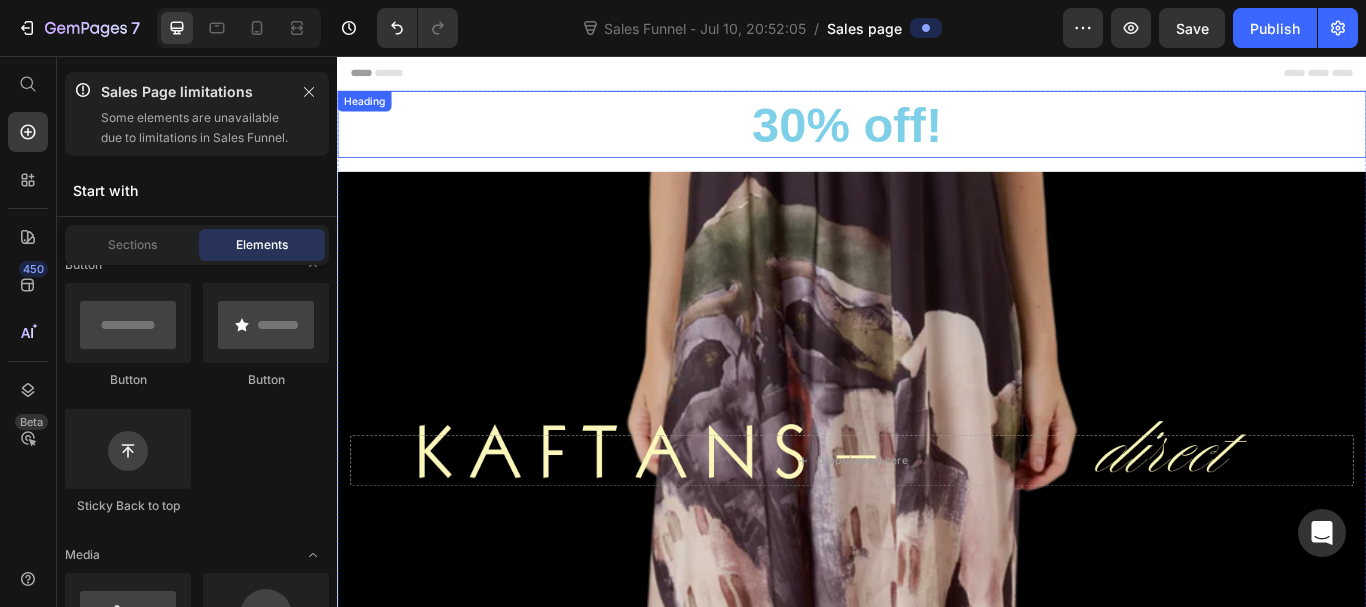 click on "Enjoy an amazing  30% off!" at bounding box center [937, 136] 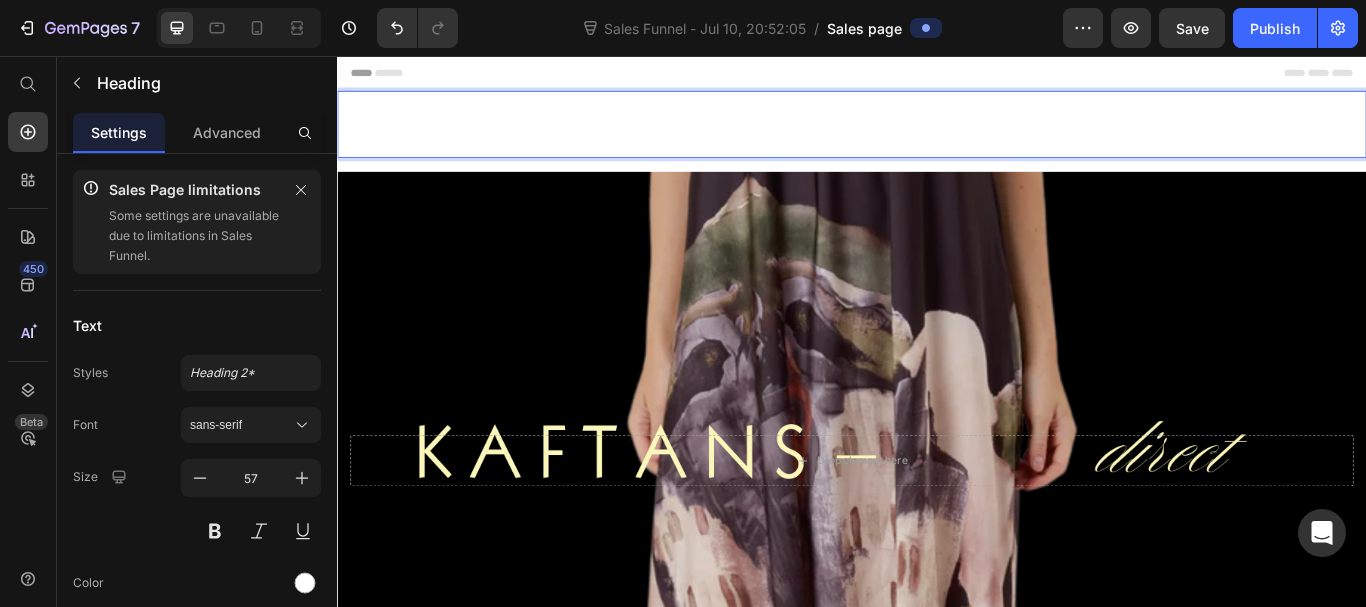 click on "Enjoy an amazingsig" at bounding box center (937, 136) 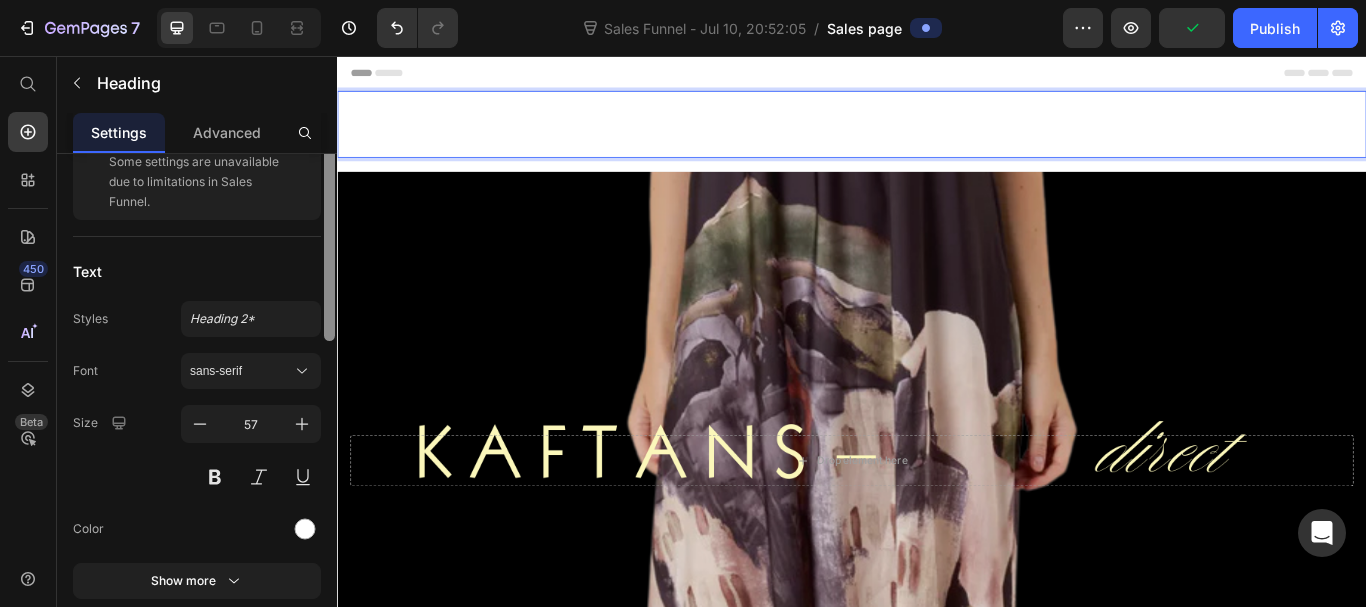scroll, scrollTop: 0, scrollLeft: 0, axis: both 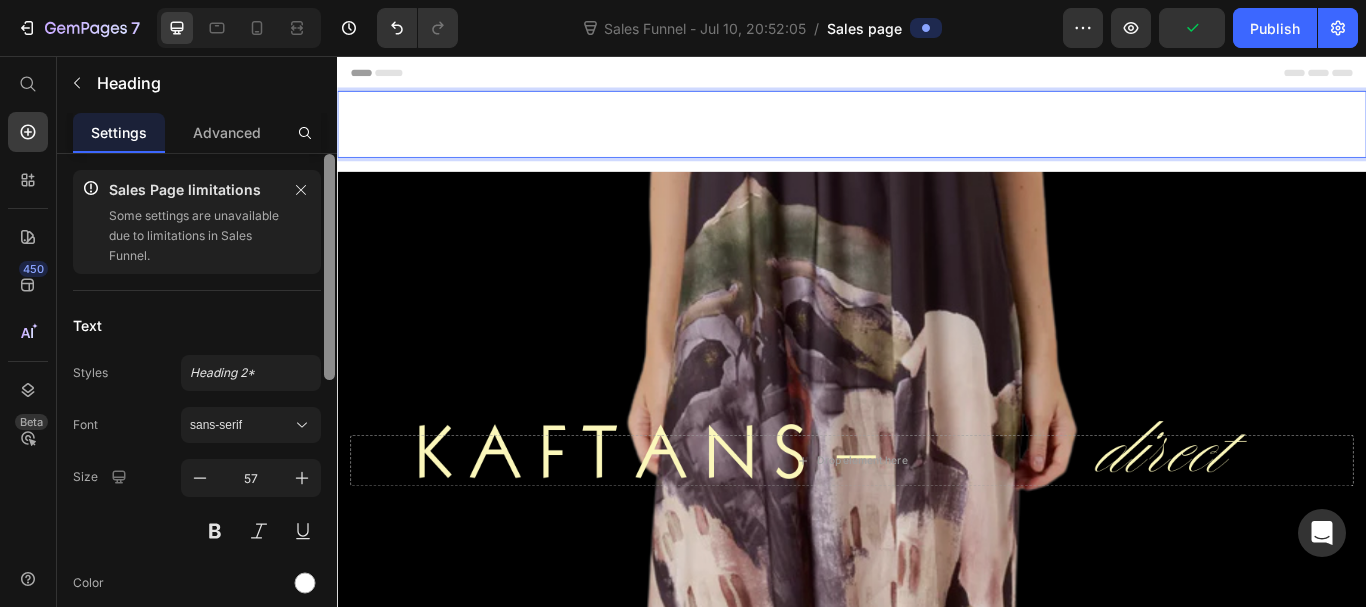 drag, startPoint x: 328, startPoint y: 272, endPoint x: 335, endPoint y: 180, distance: 92.26592 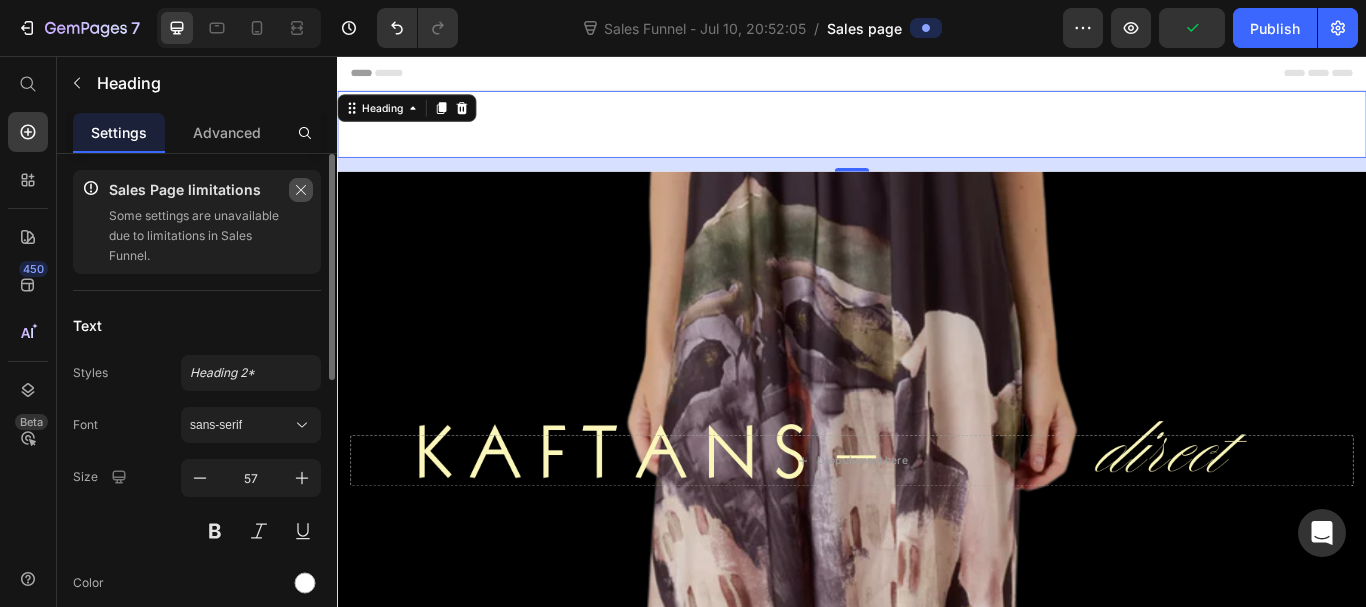 click 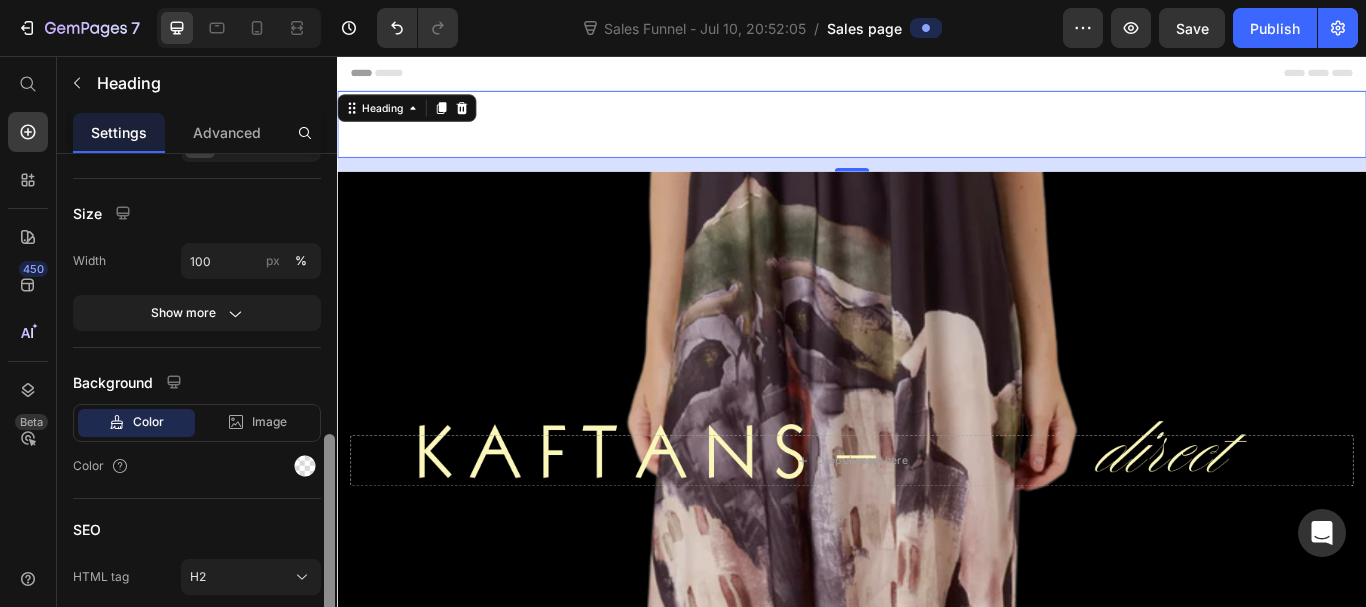 scroll, scrollTop: 468, scrollLeft: 0, axis: vertical 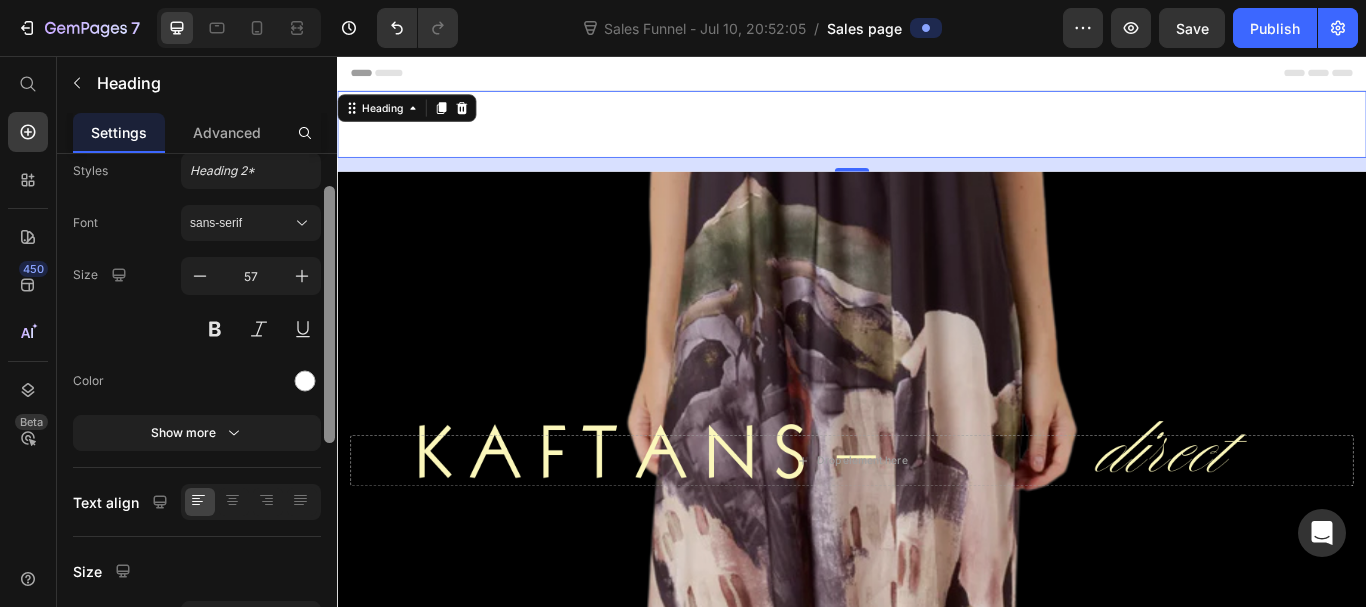 drag, startPoint x: 665, startPoint y: 253, endPoint x: 621, endPoint y: 153, distance: 109.252 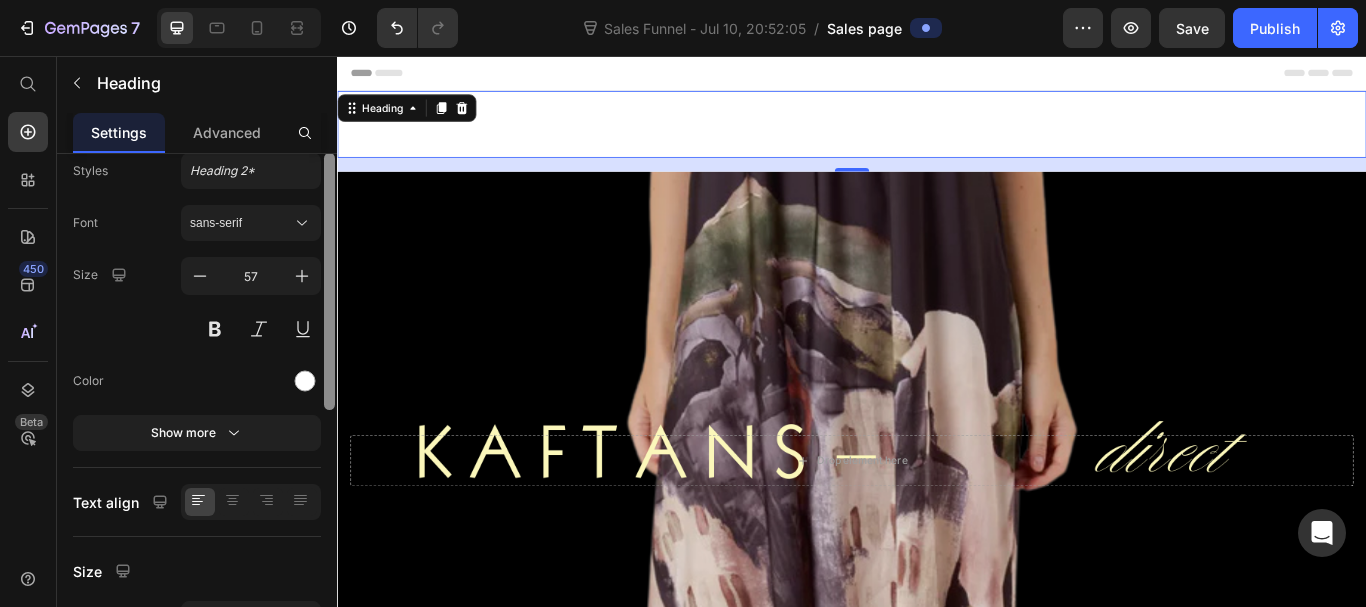 scroll, scrollTop: 43, scrollLeft: 0, axis: vertical 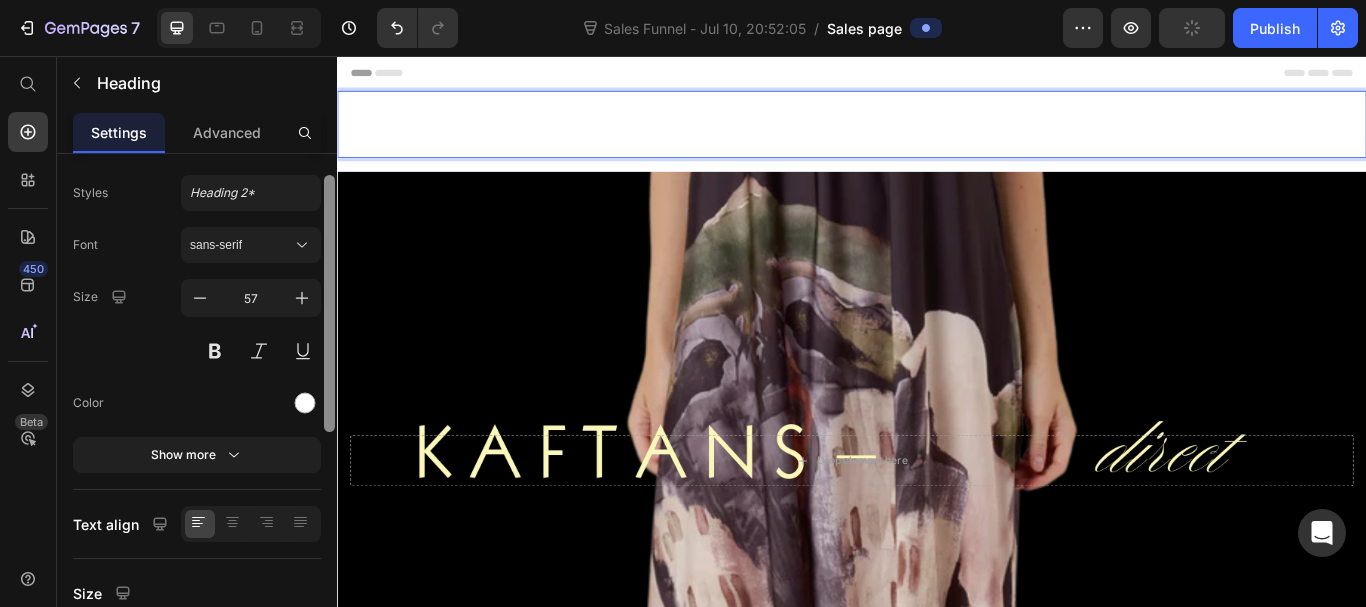 click on "Enjoy an amazingsig" at bounding box center [937, 136] 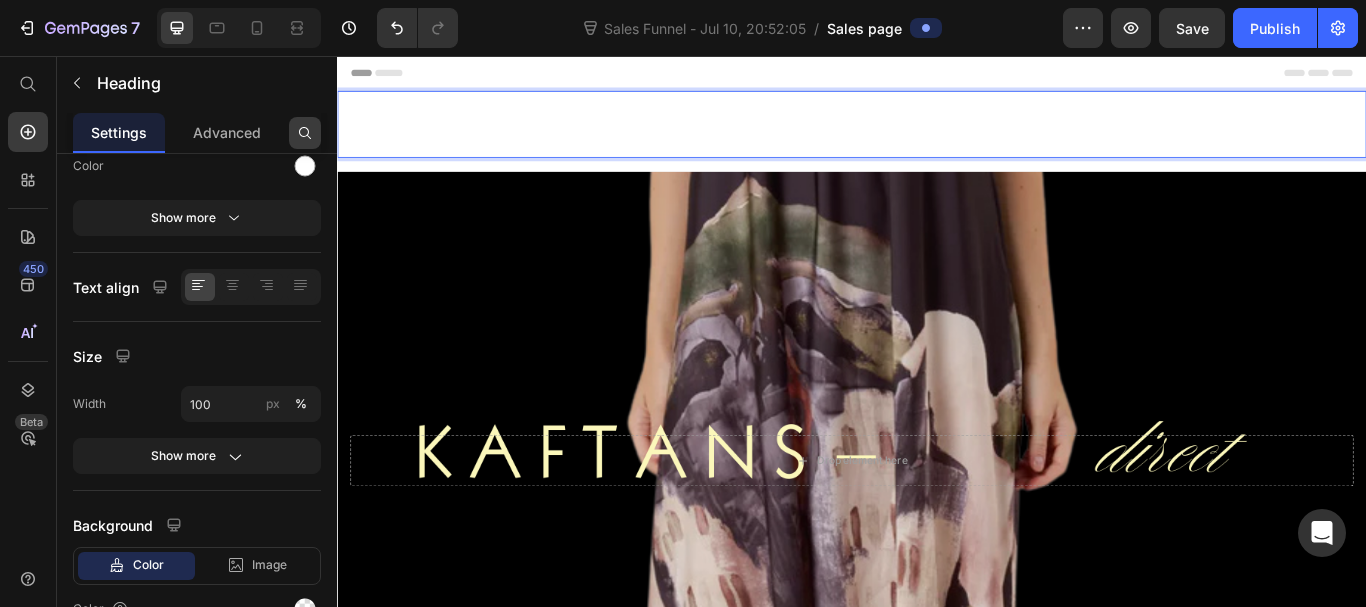 scroll, scrollTop: 0, scrollLeft: 0, axis: both 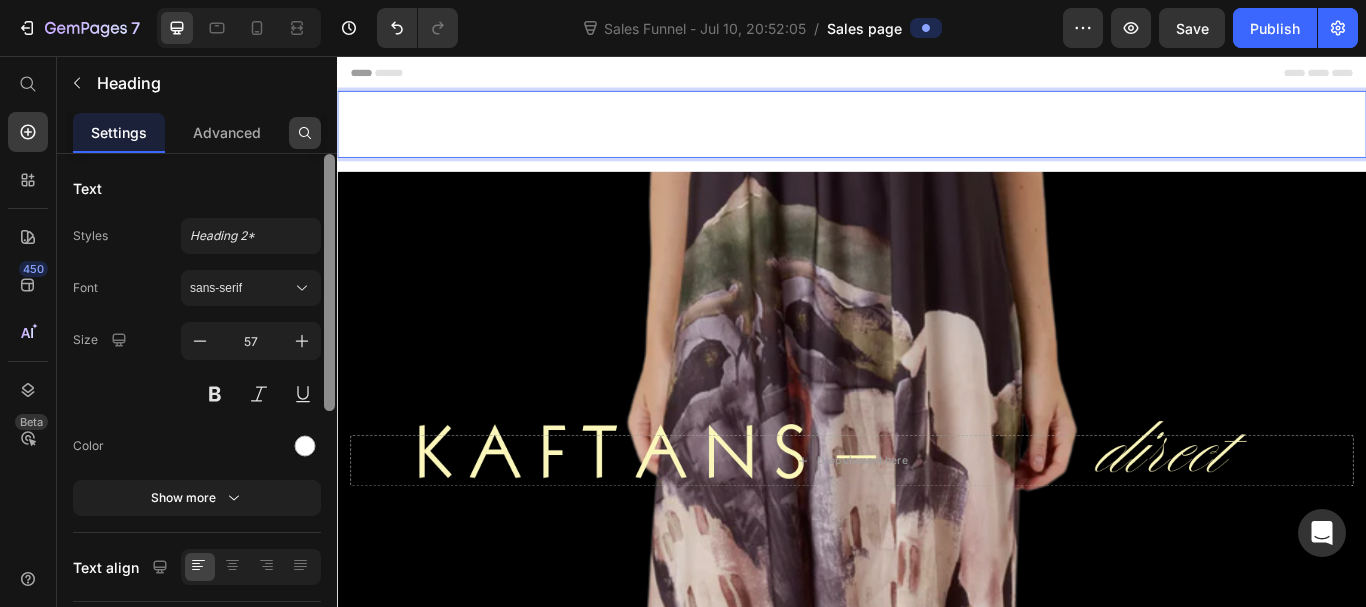 drag, startPoint x: 333, startPoint y: 354, endPoint x: 314, endPoint y: 120, distance: 234.7701 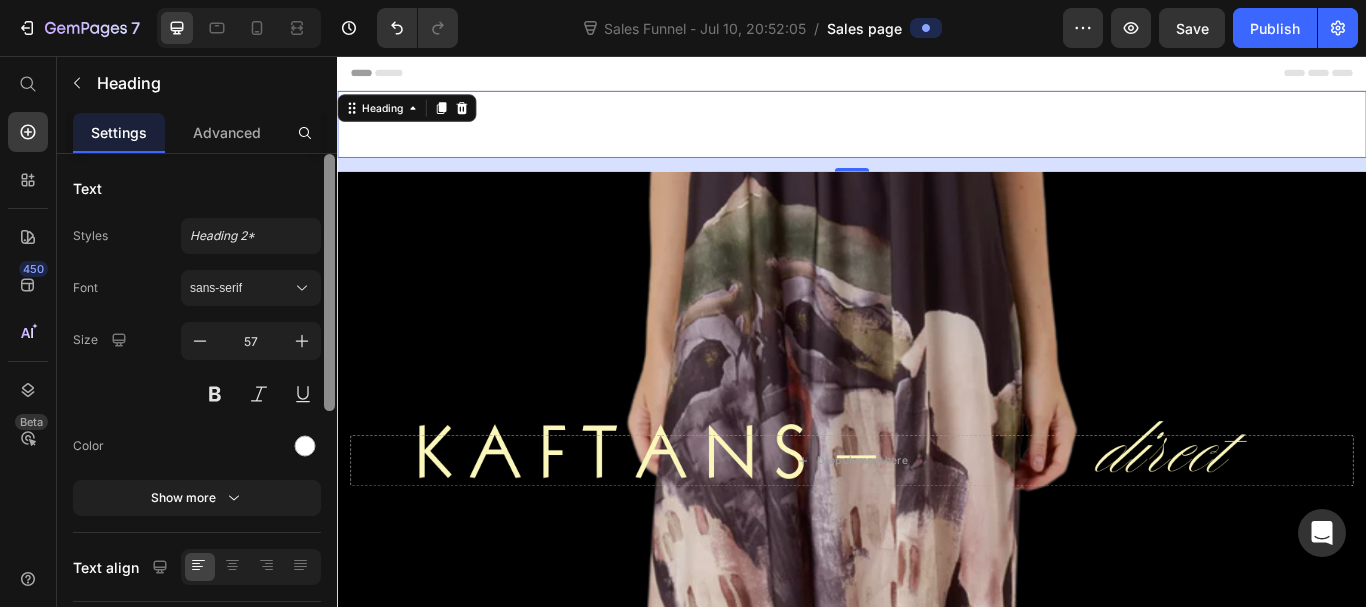 click at bounding box center (329, 282) 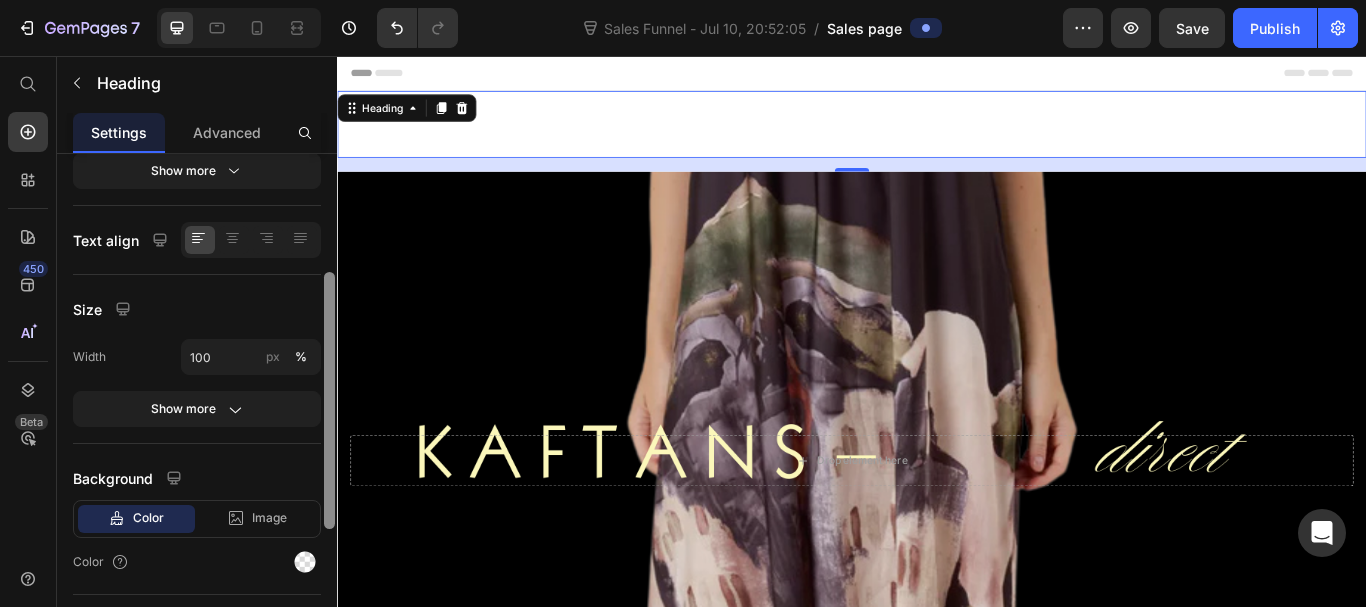 scroll, scrollTop: 401, scrollLeft: 0, axis: vertical 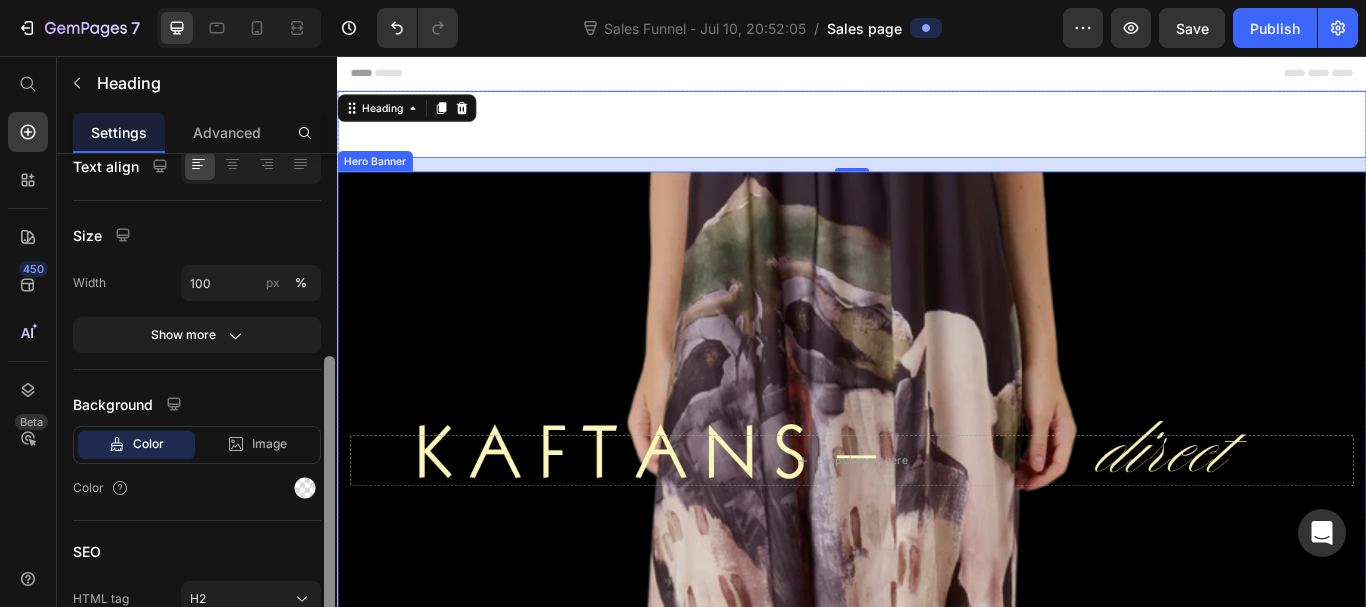 drag, startPoint x: 670, startPoint y: 240, endPoint x: 660, endPoint y: 477, distance: 237.21088 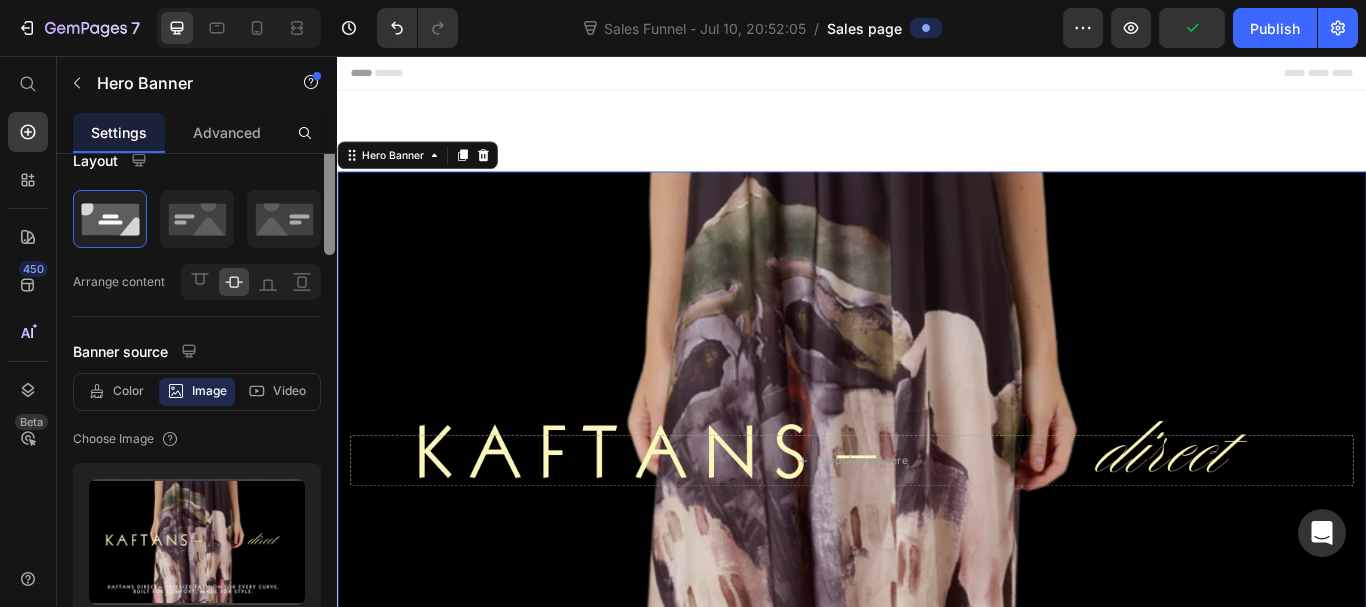 scroll, scrollTop: 0, scrollLeft: 0, axis: both 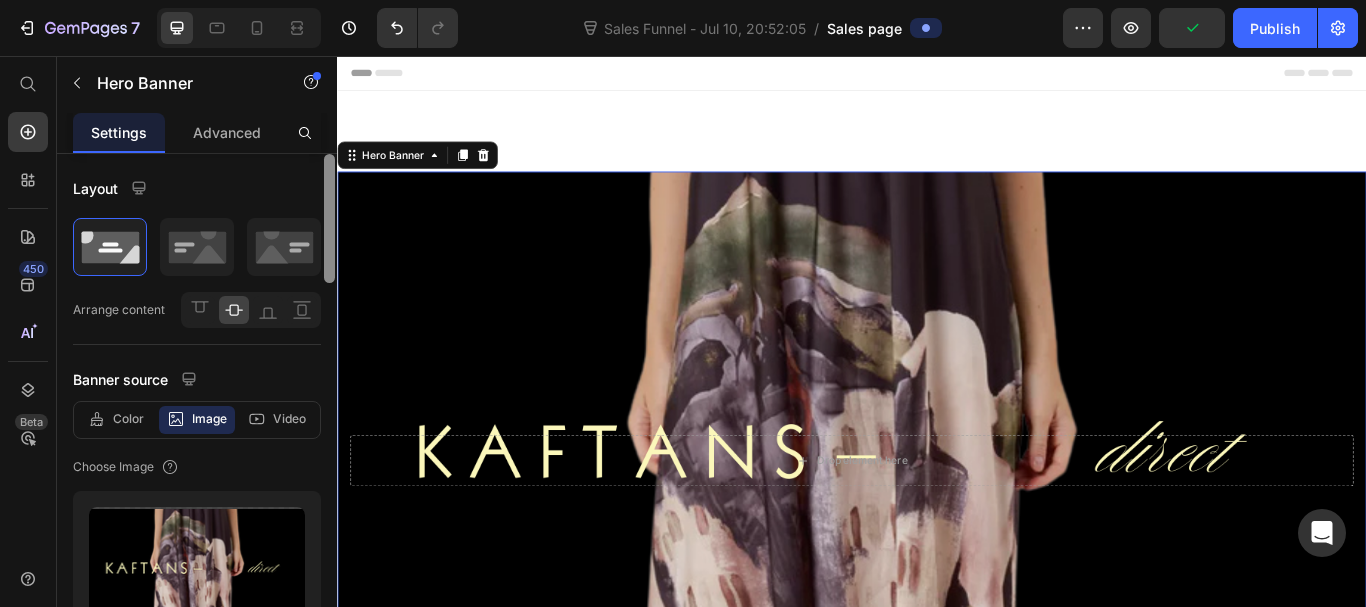 drag, startPoint x: 321, startPoint y: 355, endPoint x: 319, endPoint y: 165, distance: 190.01053 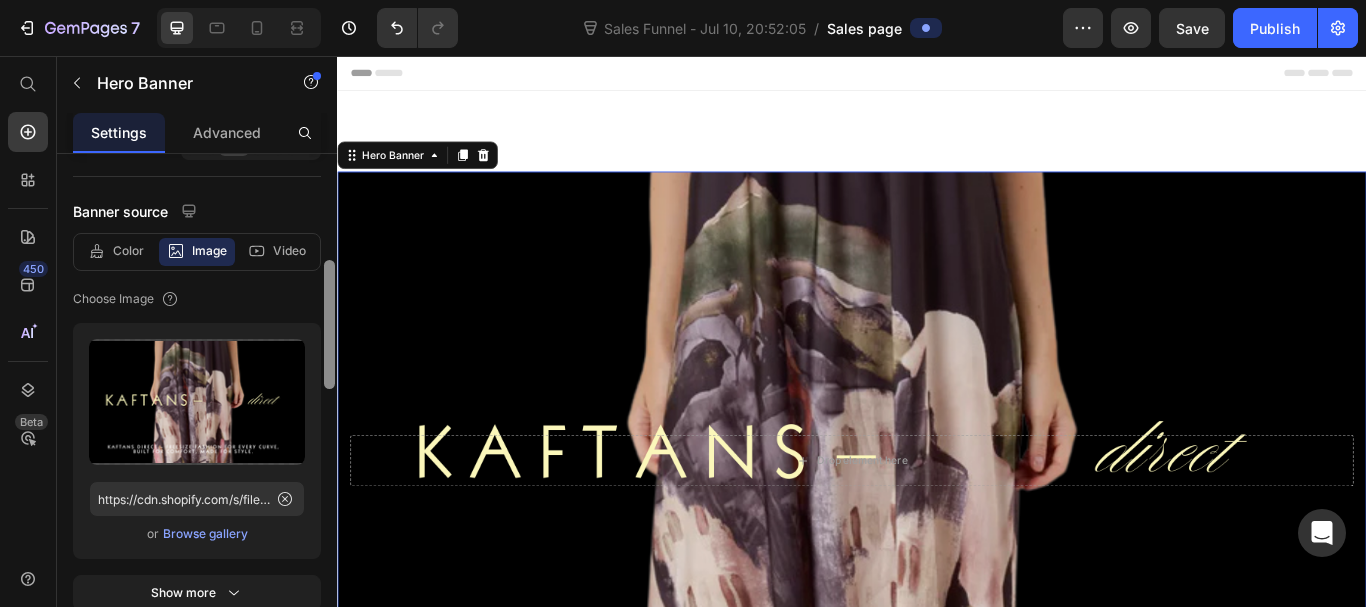 scroll, scrollTop: 239, scrollLeft: 0, axis: vertical 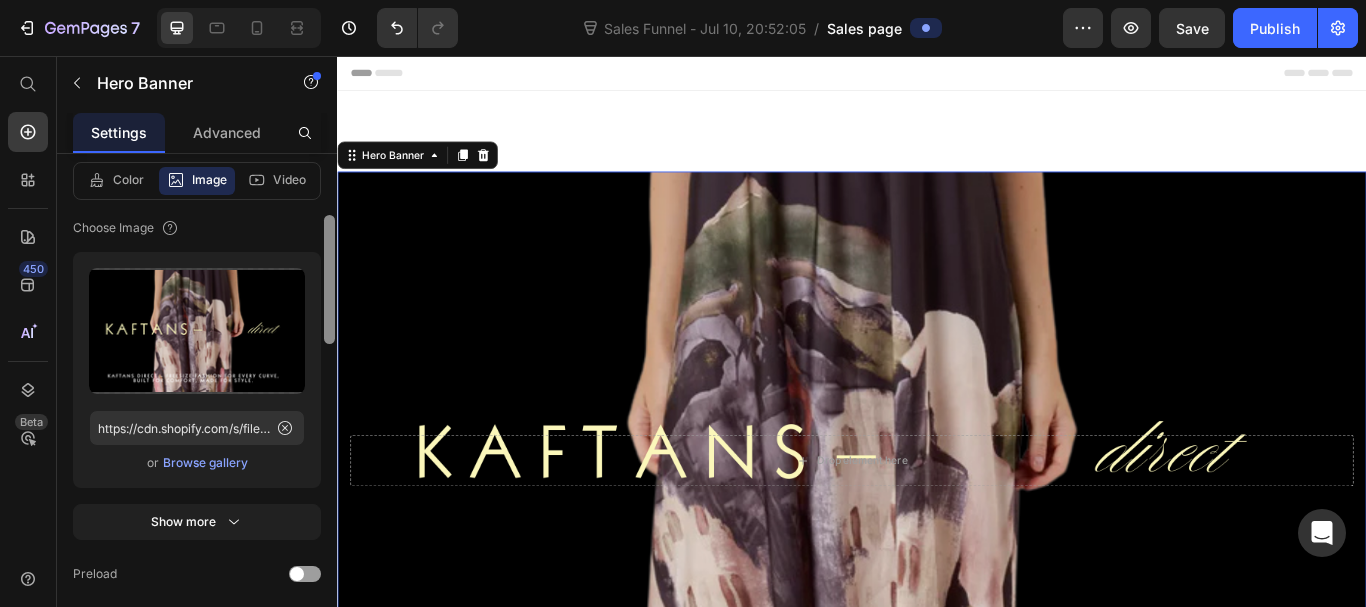 drag, startPoint x: 667, startPoint y: 257, endPoint x: 348, endPoint y: 356, distance: 334.00897 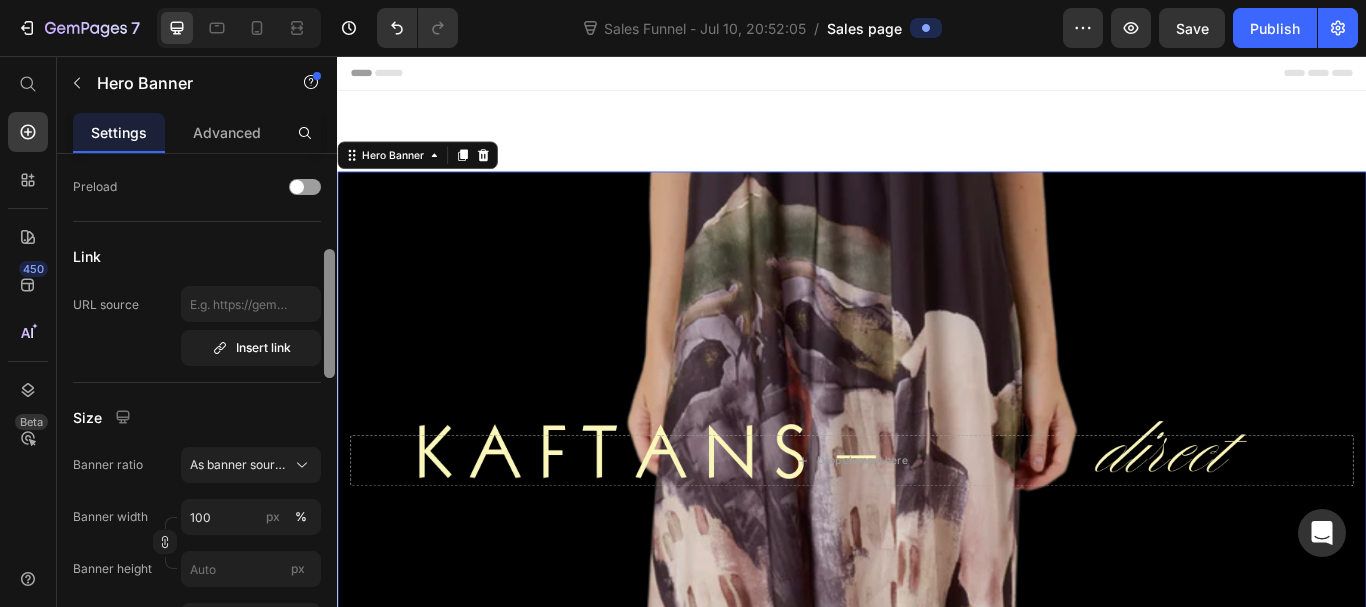 scroll, scrollTop: 685, scrollLeft: 0, axis: vertical 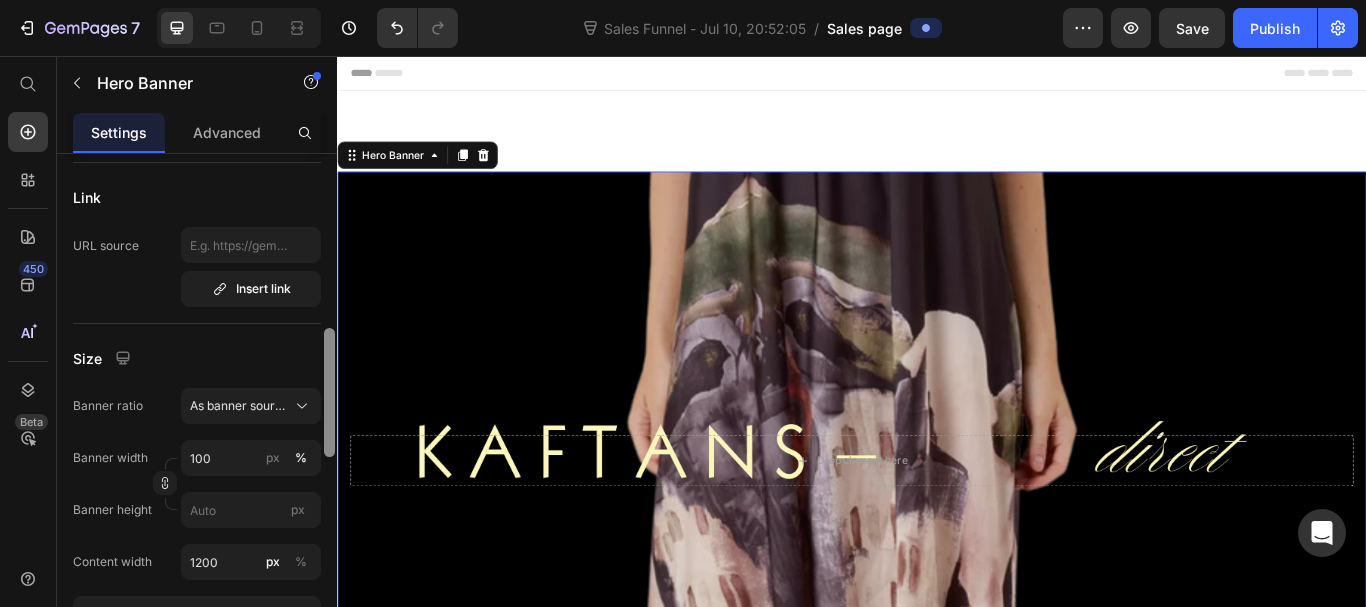 drag, startPoint x: 325, startPoint y: 279, endPoint x: 328, endPoint y: 376, distance: 97.04638 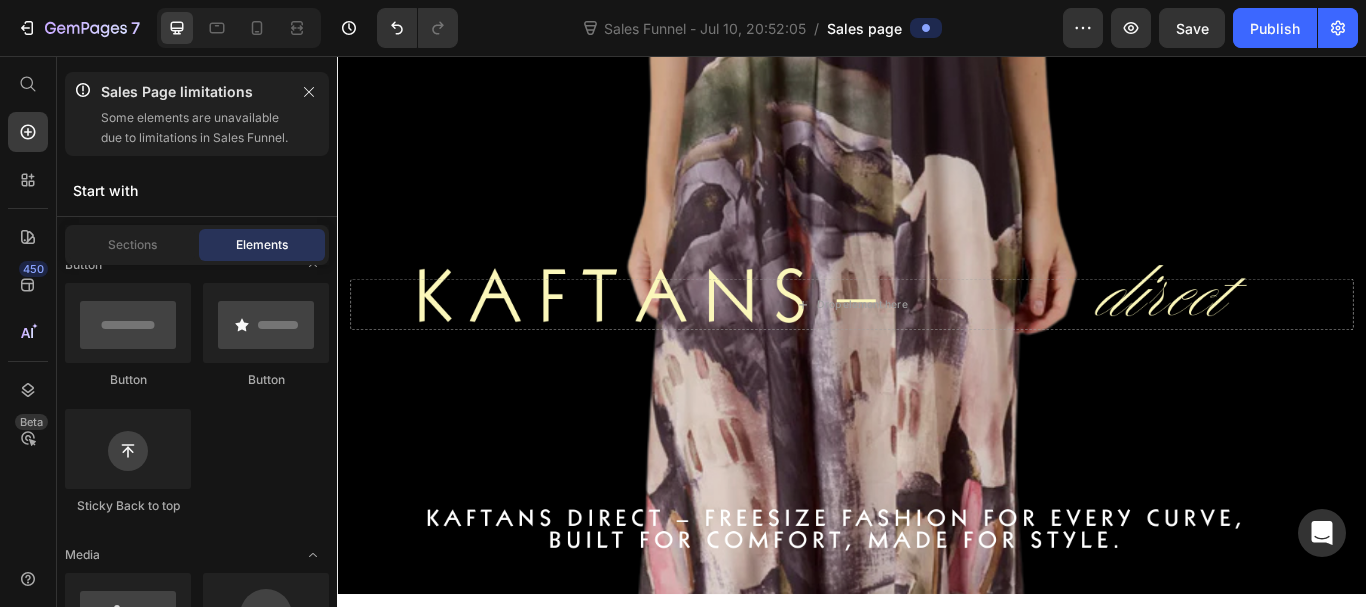 scroll, scrollTop: 446, scrollLeft: 0, axis: vertical 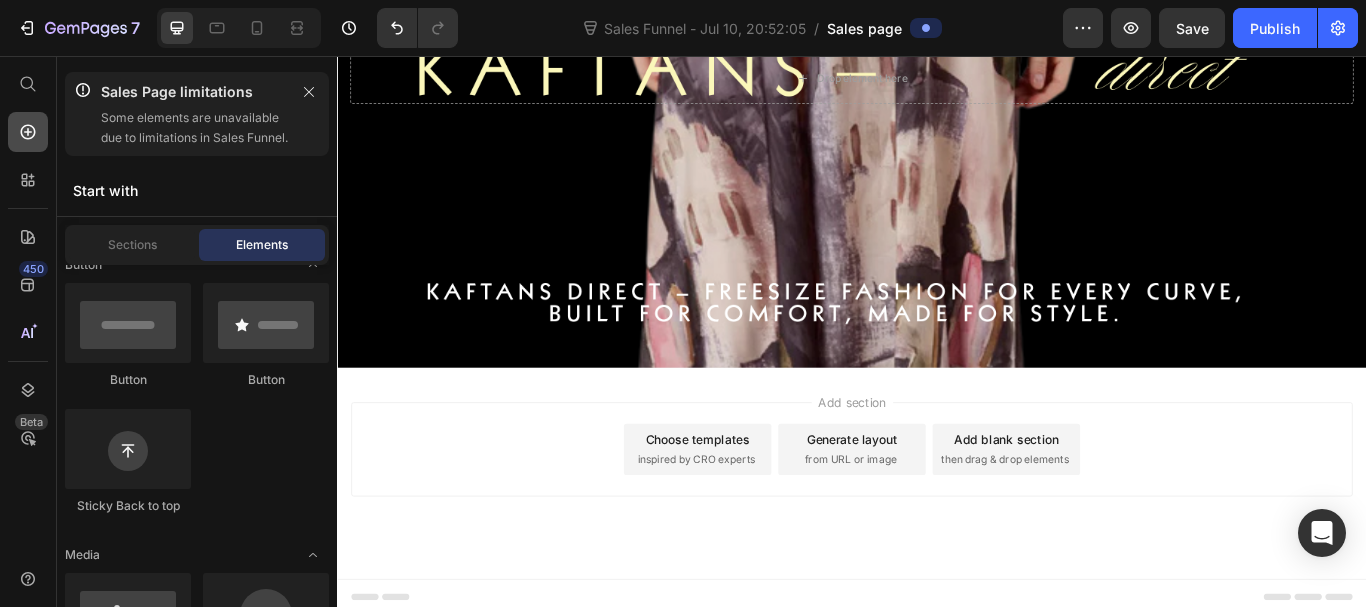 click 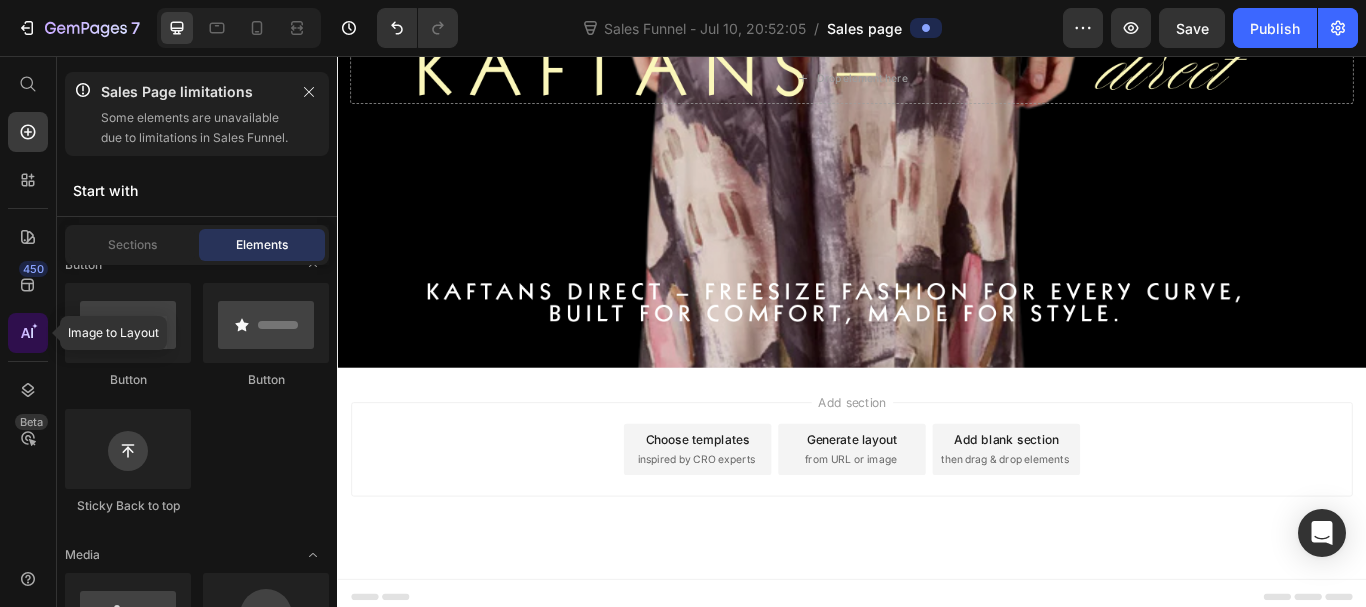 click 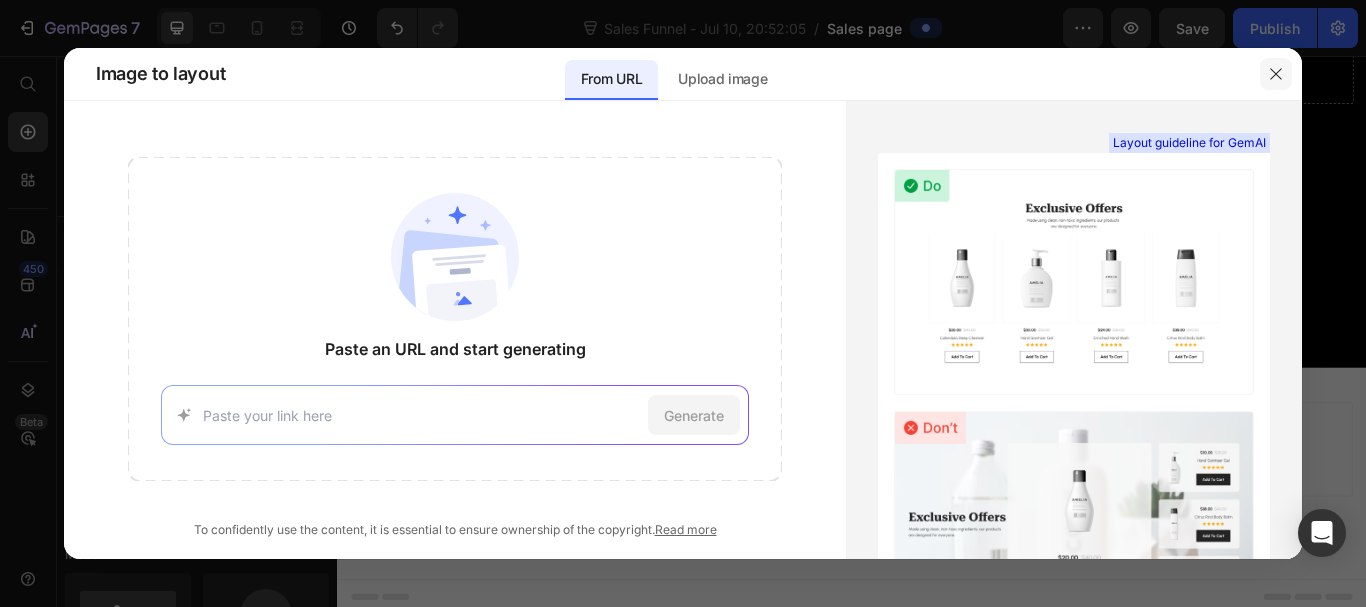 click 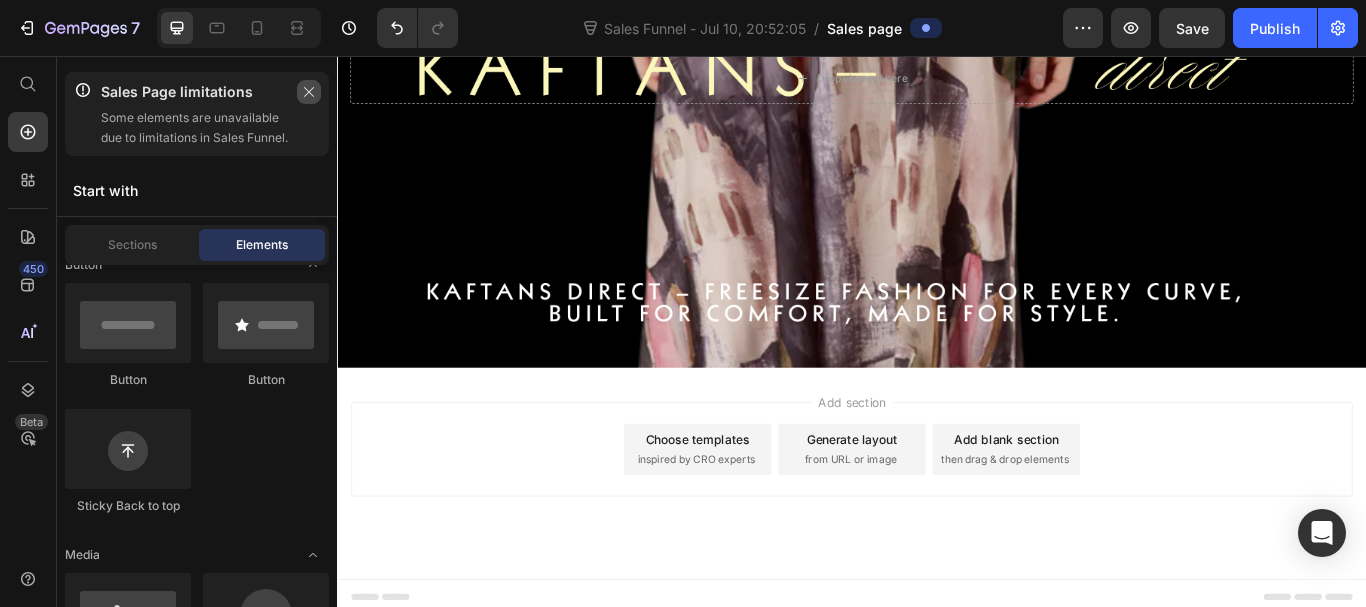 click 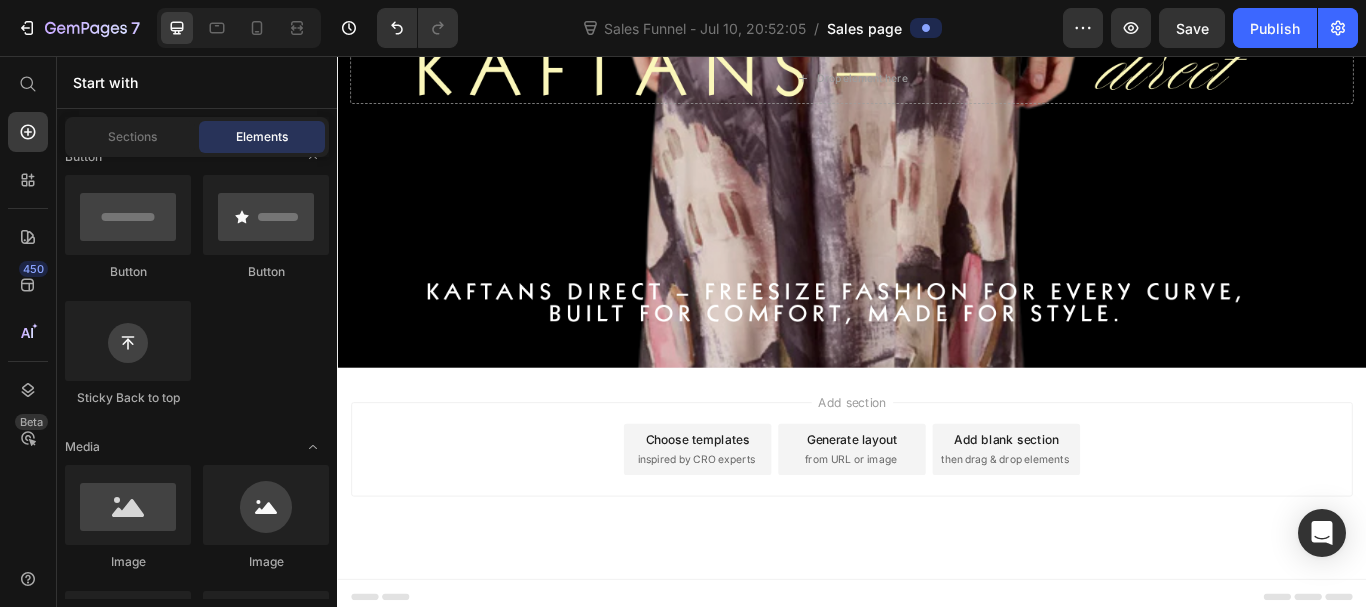 click on "Start with" at bounding box center [197, 82] 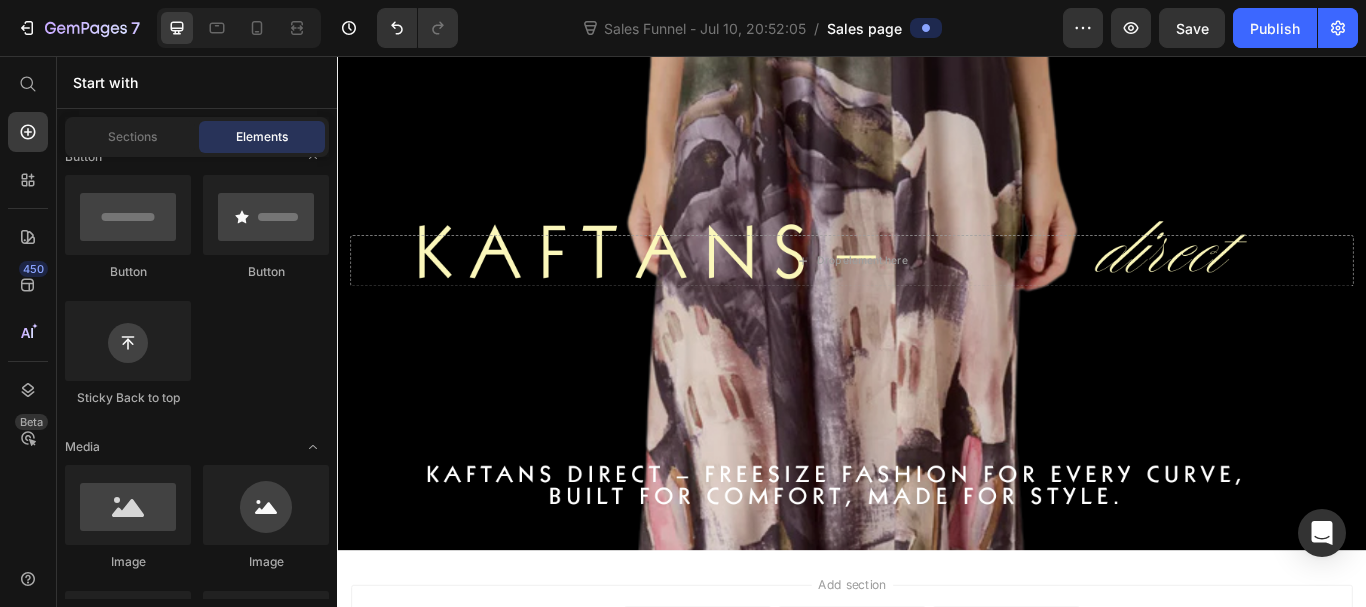 scroll, scrollTop: 0, scrollLeft: 0, axis: both 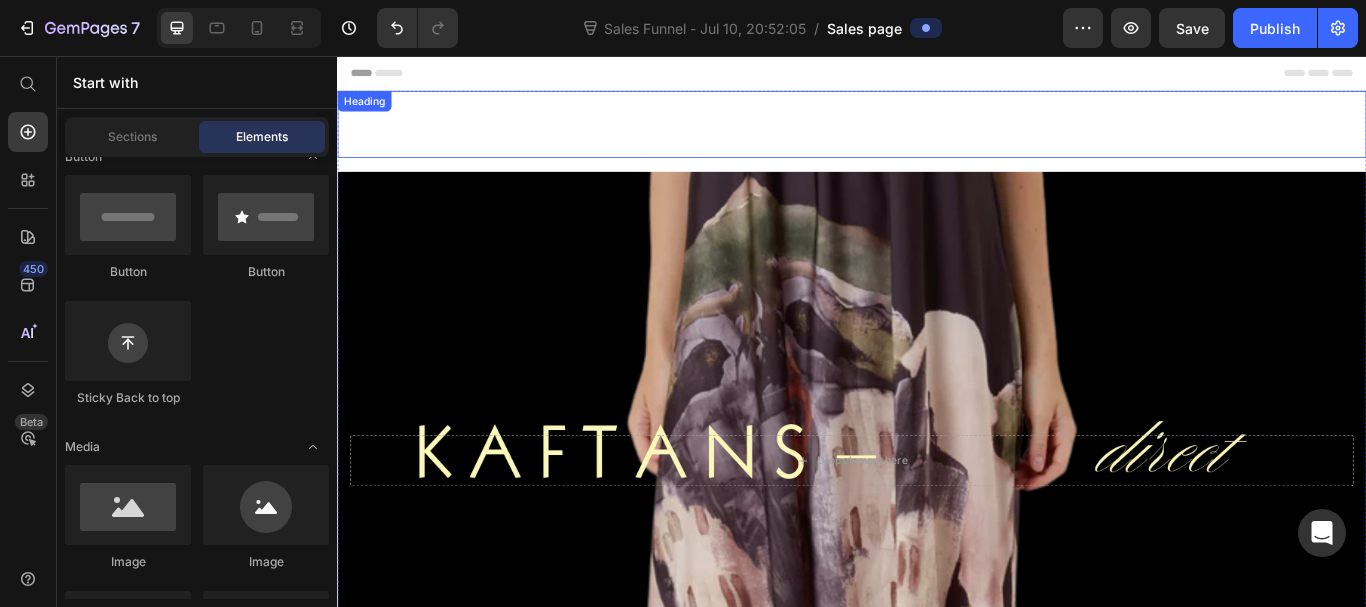 click on "Enjoy an amazingsig" at bounding box center [937, 136] 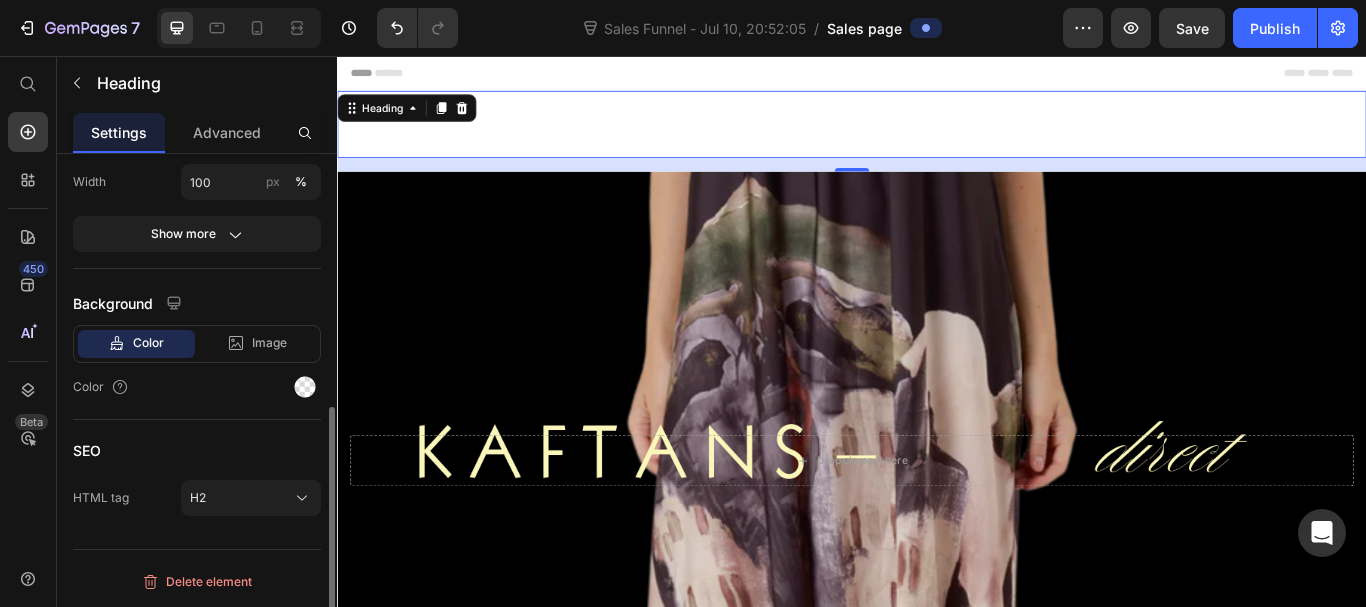 scroll, scrollTop: 0, scrollLeft: 0, axis: both 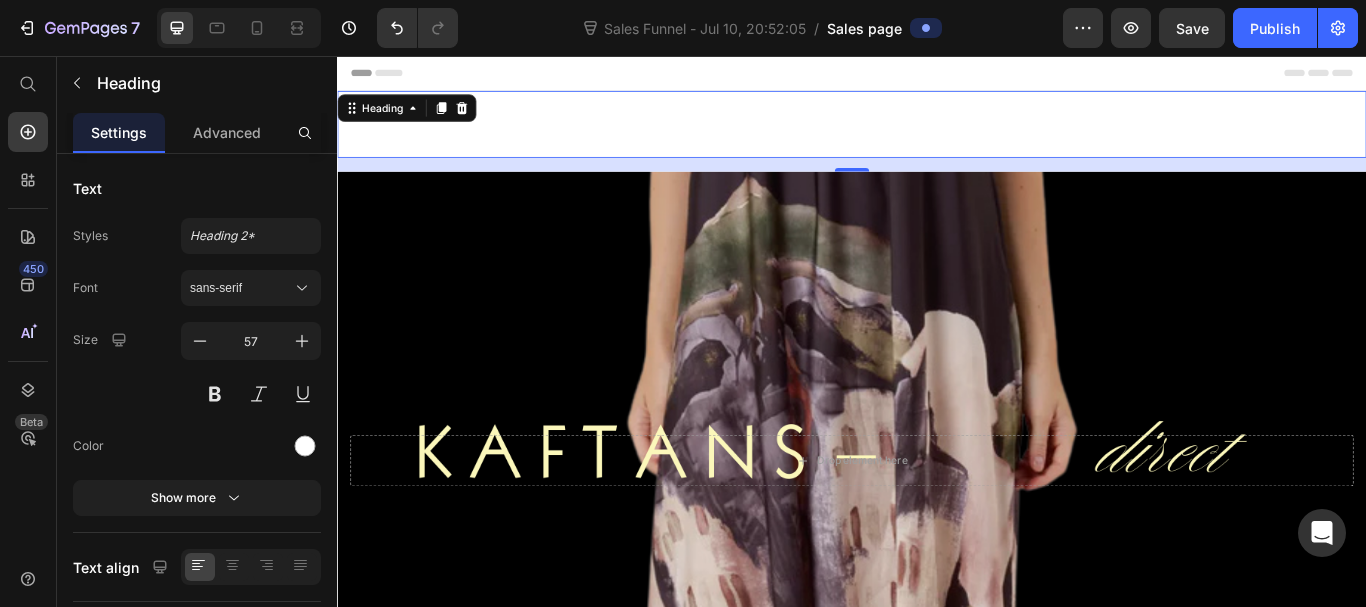 click on "Text" at bounding box center (197, 188) 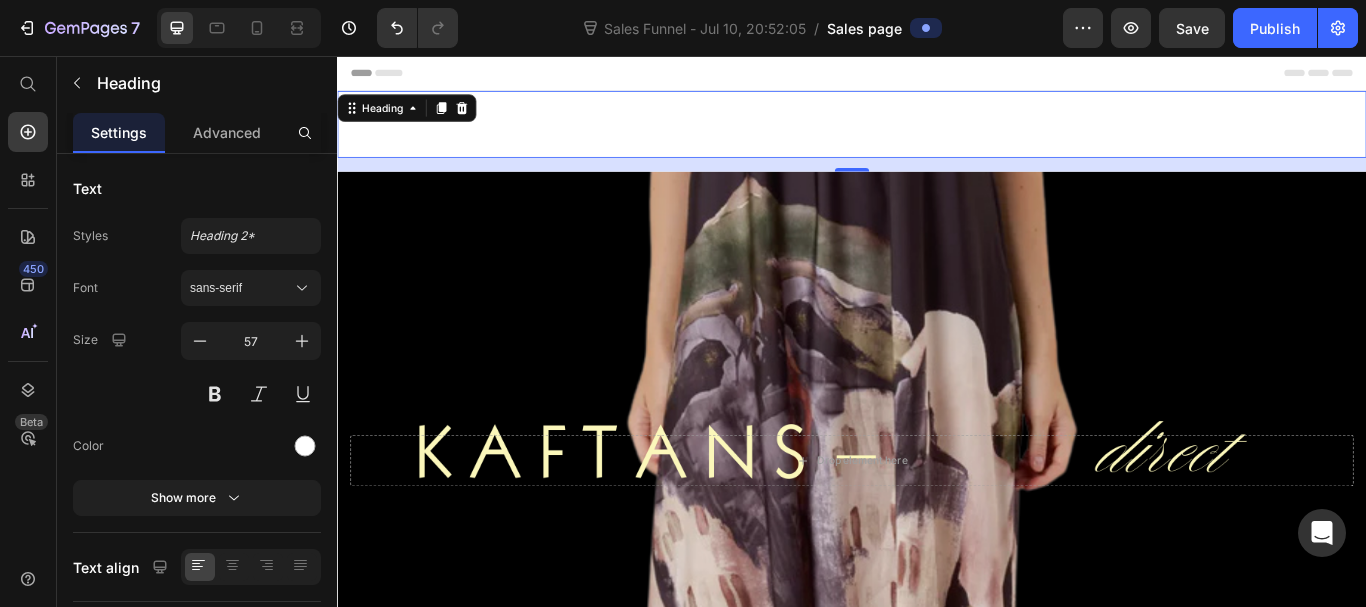 scroll, scrollTop: 502, scrollLeft: 0, axis: vertical 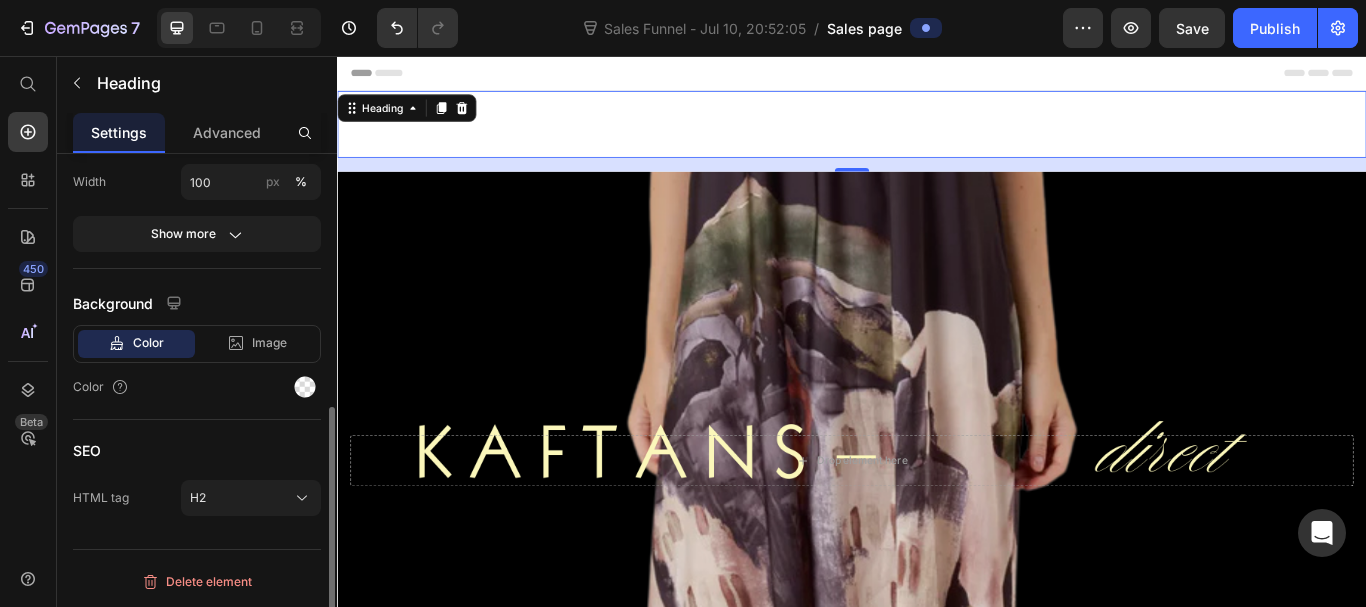 drag, startPoint x: 322, startPoint y: 272, endPoint x: 337, endPoint y: 346, distance: 75.50497 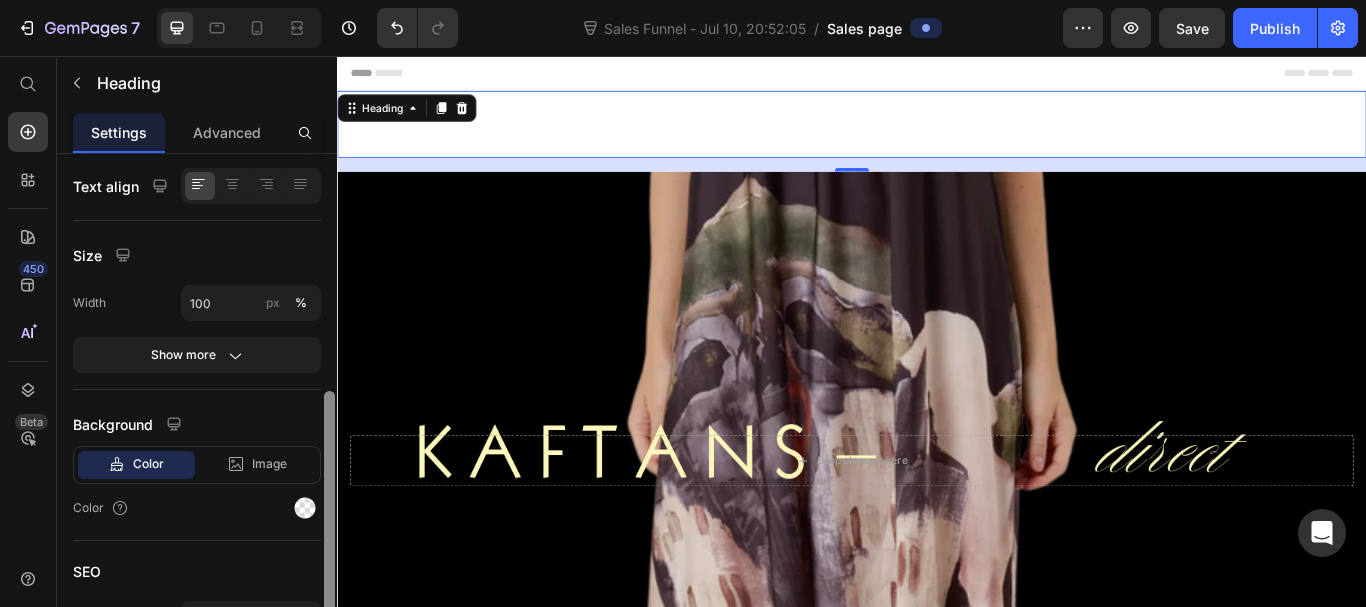 scroll, scrollTop: 413, scrollLeft: 0, axis: vertical 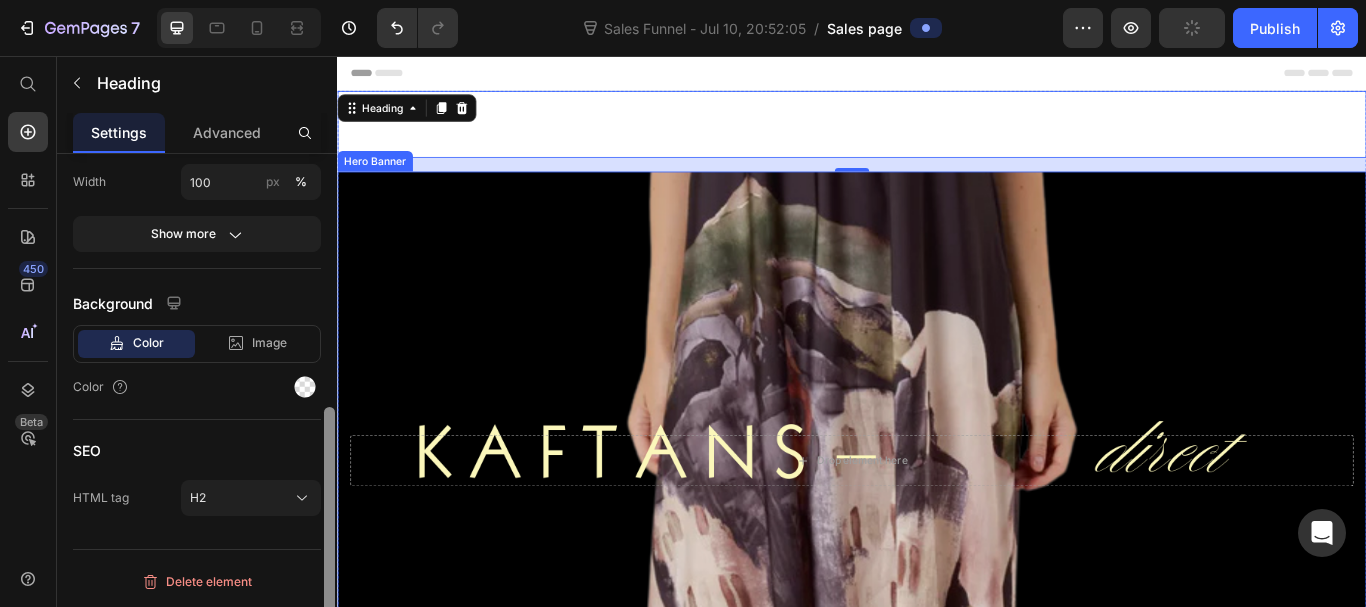 drag, startPoint x: 665, startPoint y: 501, endPoint x: 342, endPoint y: 686, distance: 372.22842 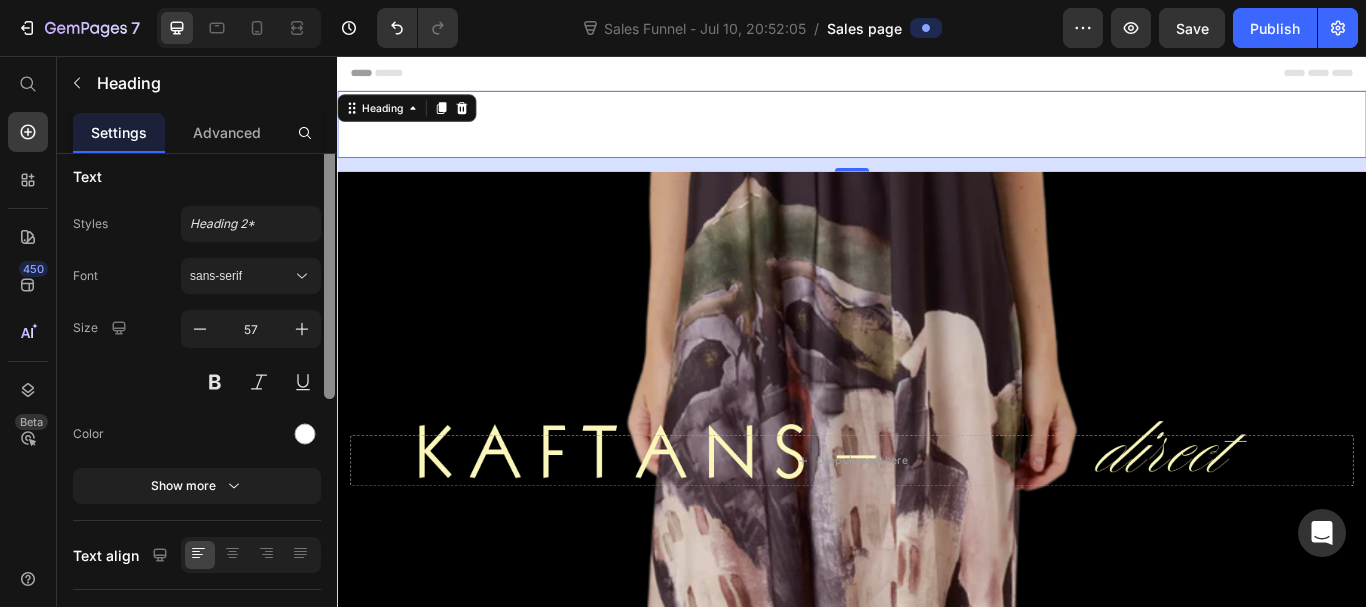 scroll, scrollTop: 0, scrollLeft: 0, axis: both 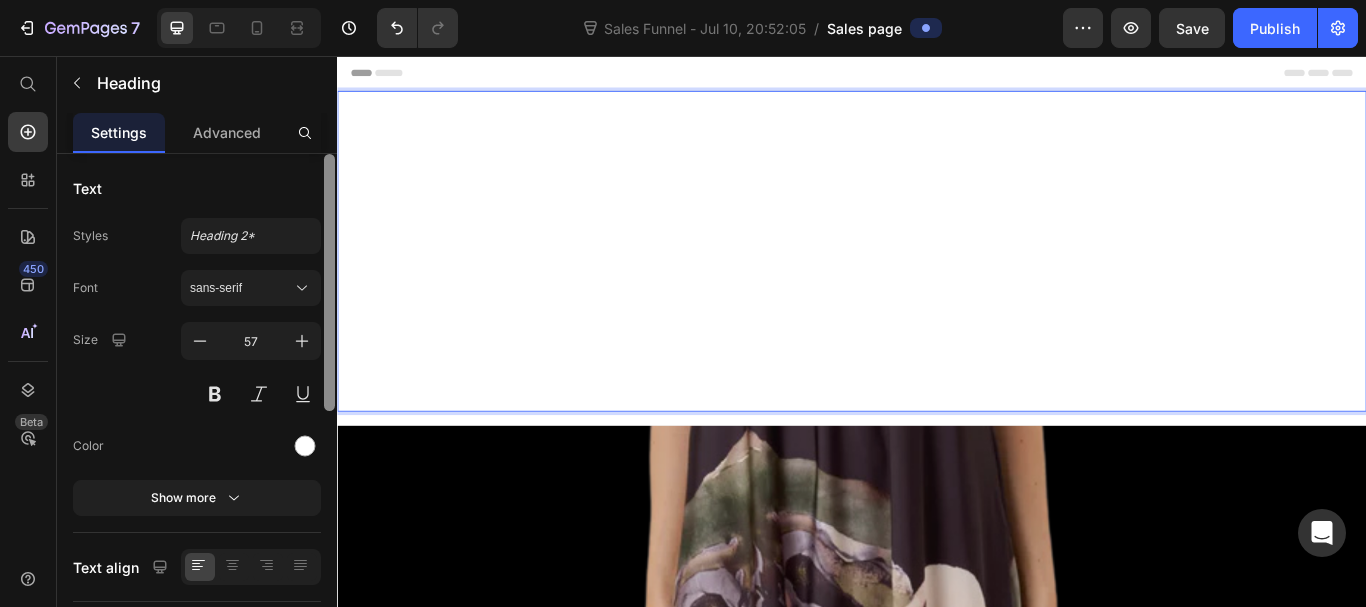 click on "Enjoy an amJoin thousands of confident women who’ve discovered the freedom of  kaftan fashion —from  plus-size  to  free-size  to  one-size , we’ve got you covered.azingsig" at bounding box center (937, 284) 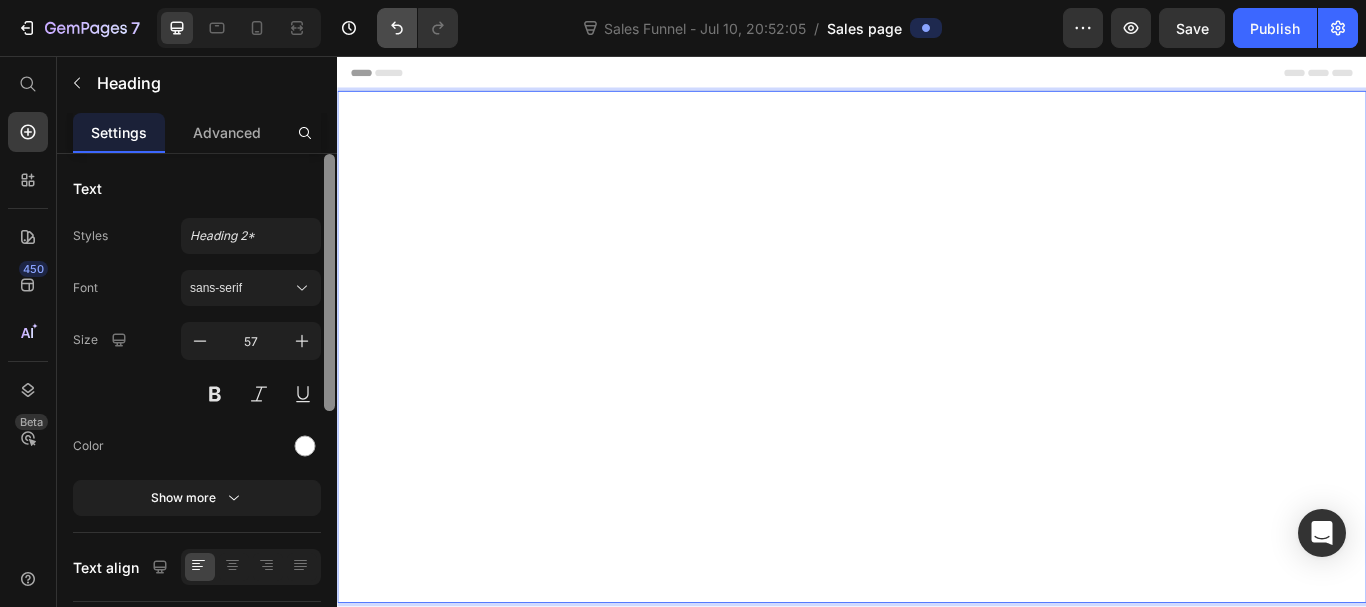 click 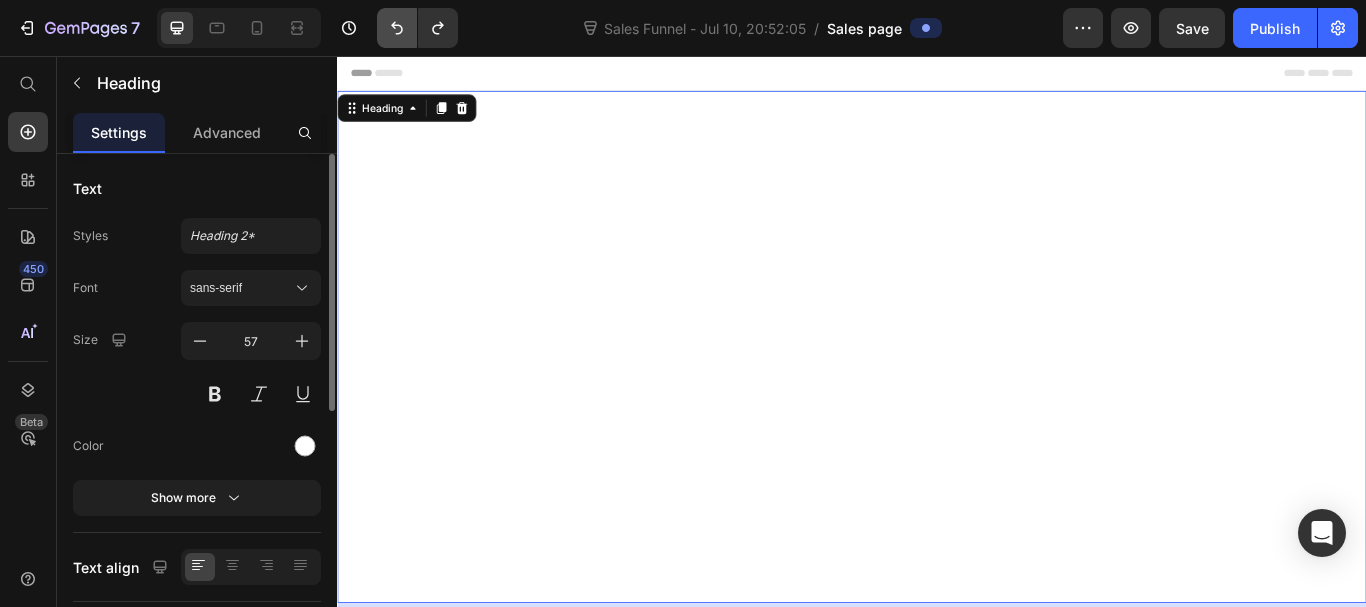 scroll, scrollTop: 26, scrollLeft: 0, axis: vertical 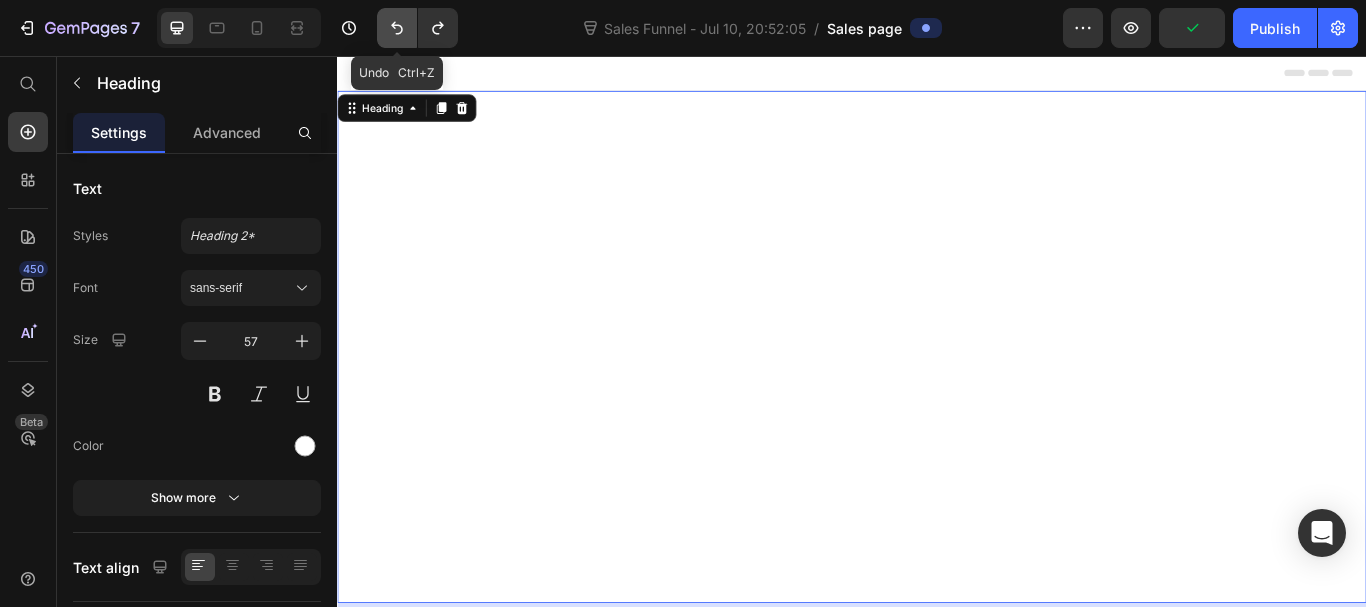 click 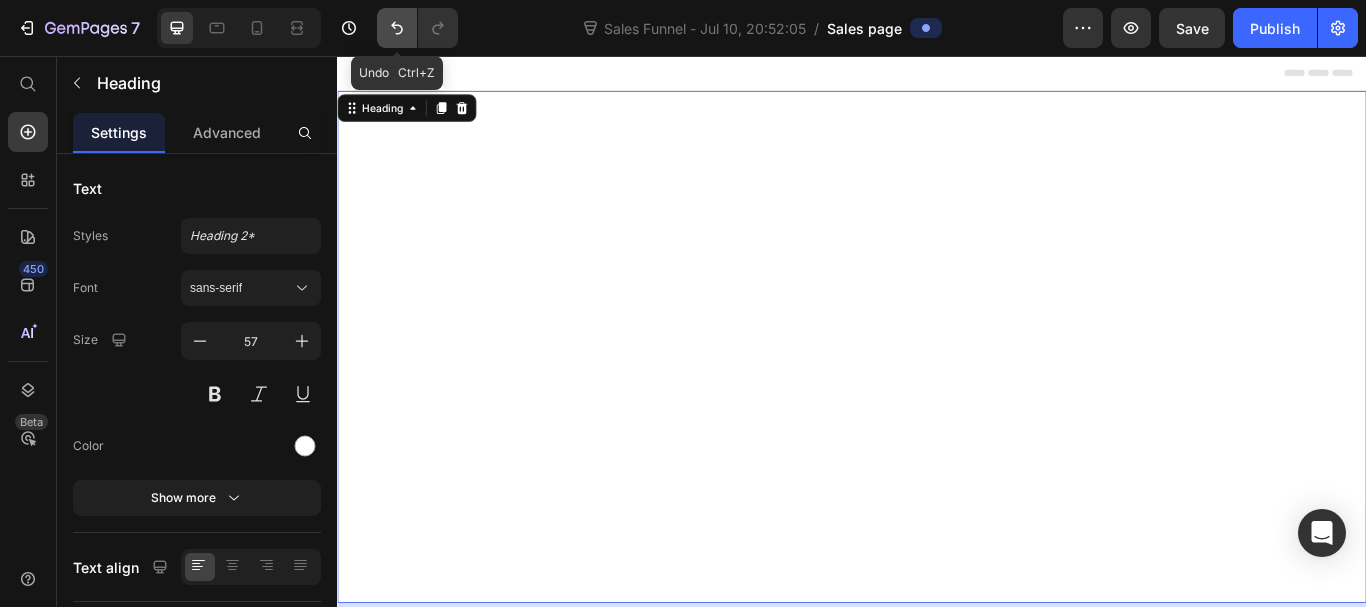 click 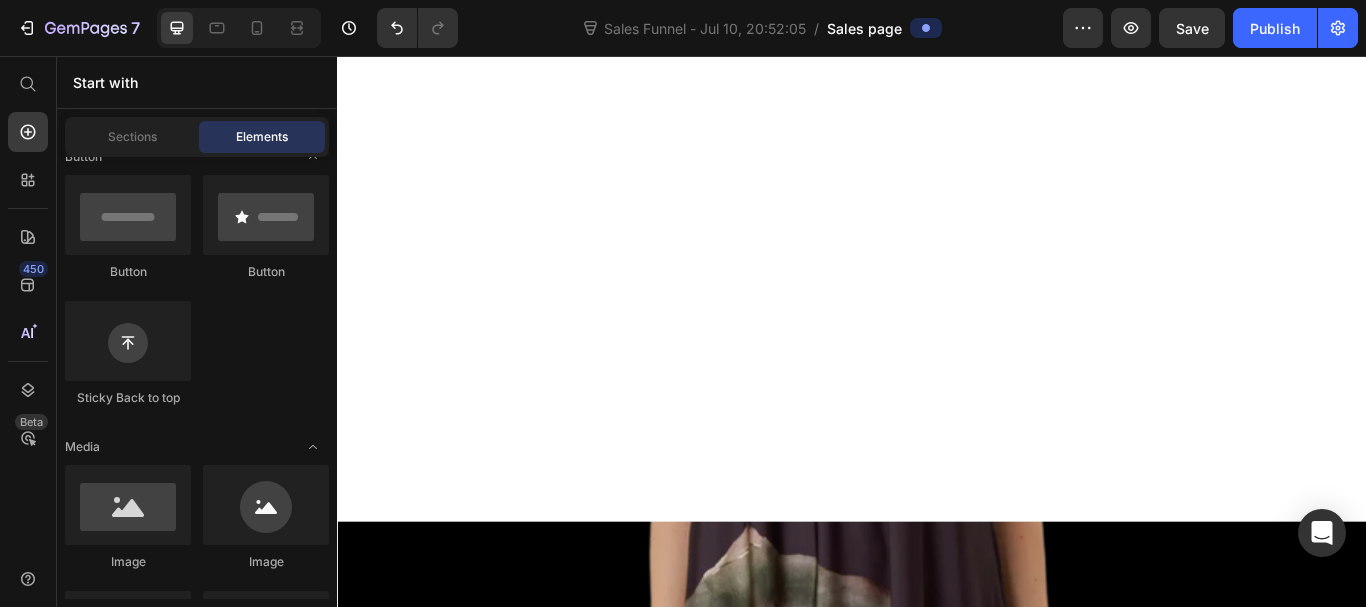 scroll, scrollTop: 0, scrollLeft: 0, axis: both 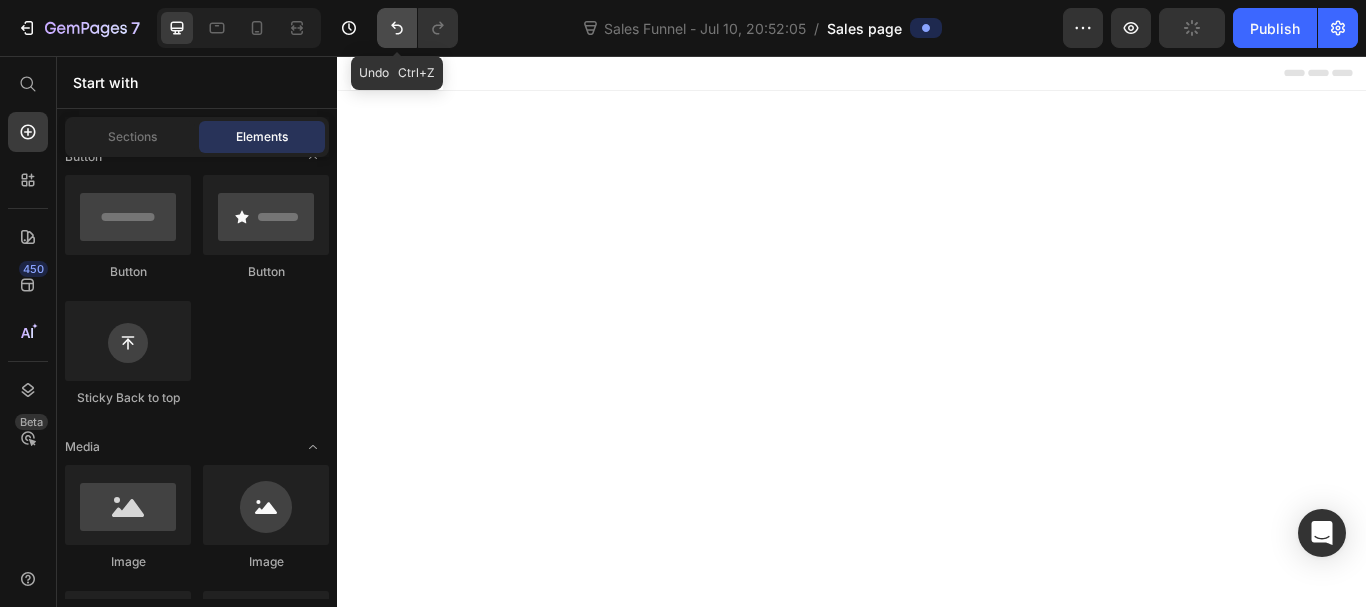 click 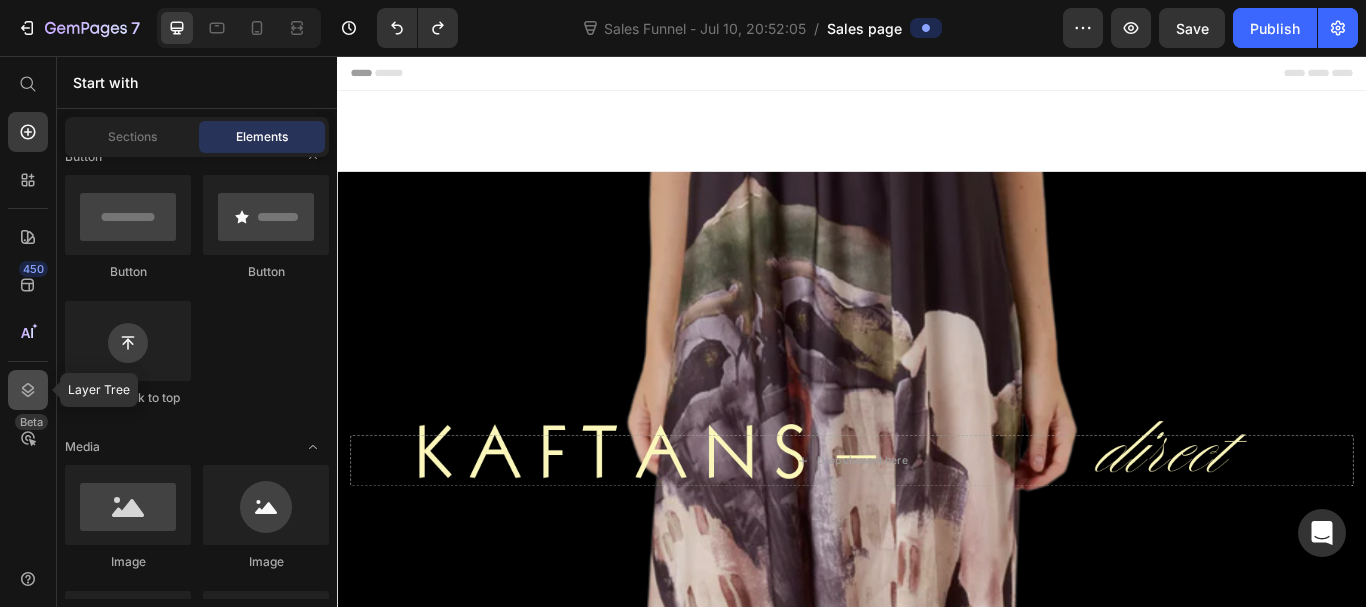 click 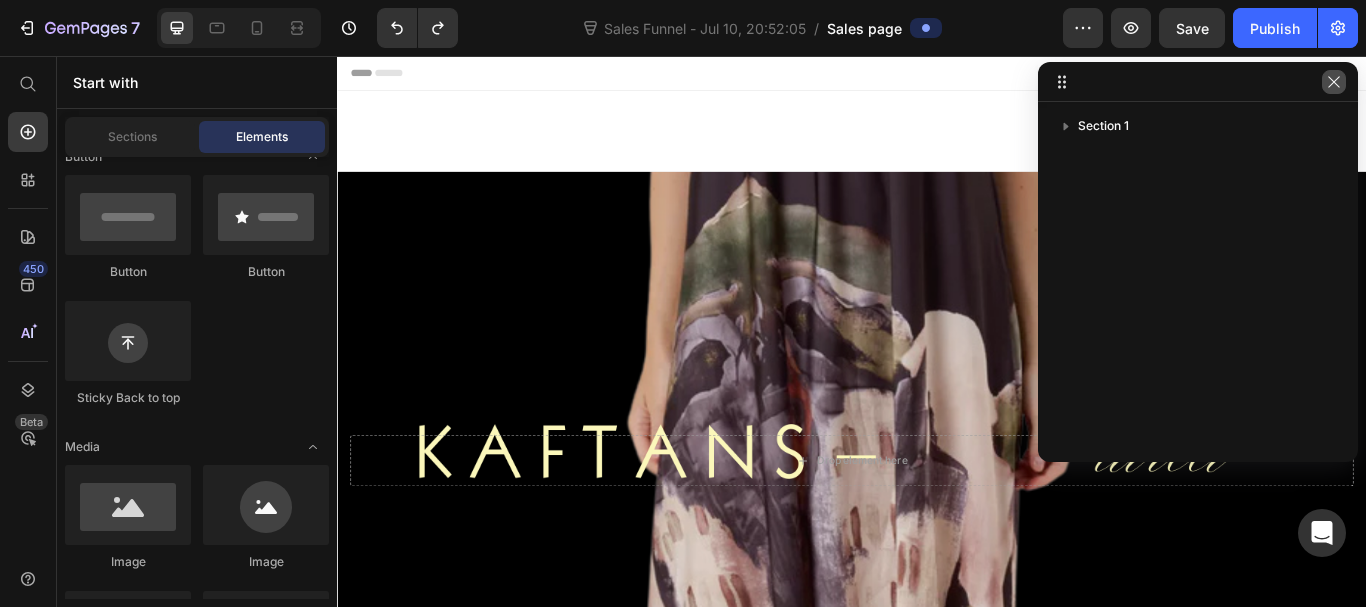 click at bounding box center [1334, 82] 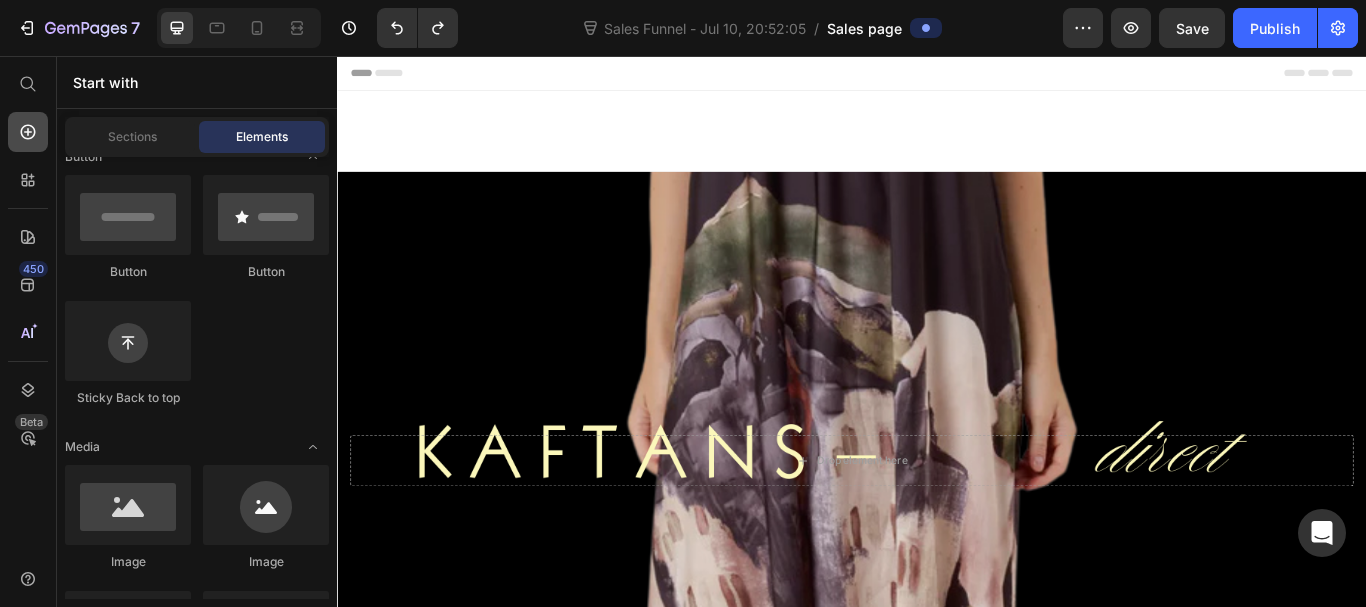 click 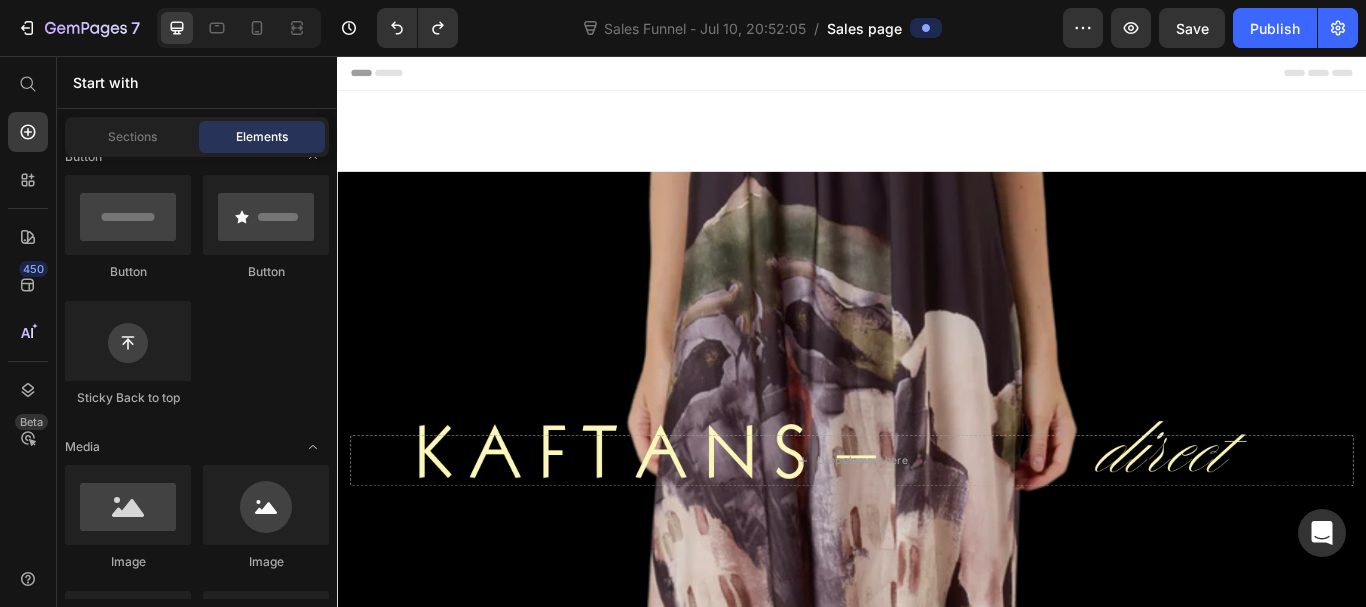 click on "Layout
Row
Row
Row
Row Text
Heading
Text Block Button
Button
Button
Sticky Back to top Media
Image
Image
Video
Video Banner" at bounding box center [197, 3040] 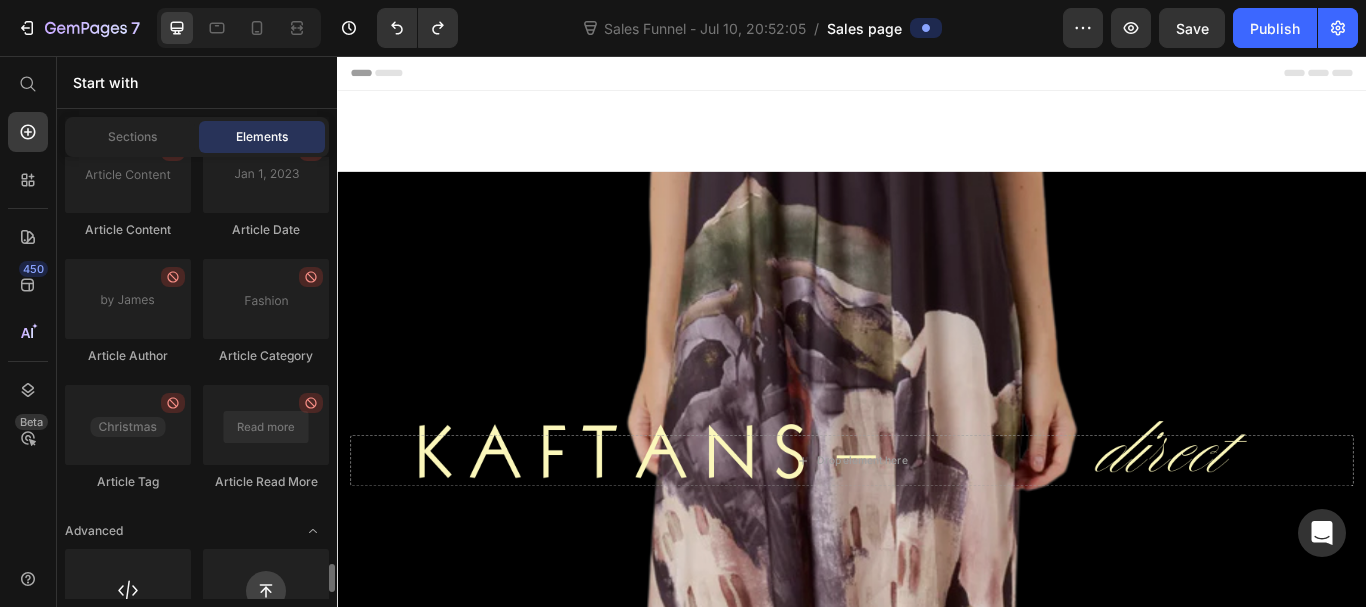 scroll, scrollTop: 6240, scrollLeft: 0, axis: vertical 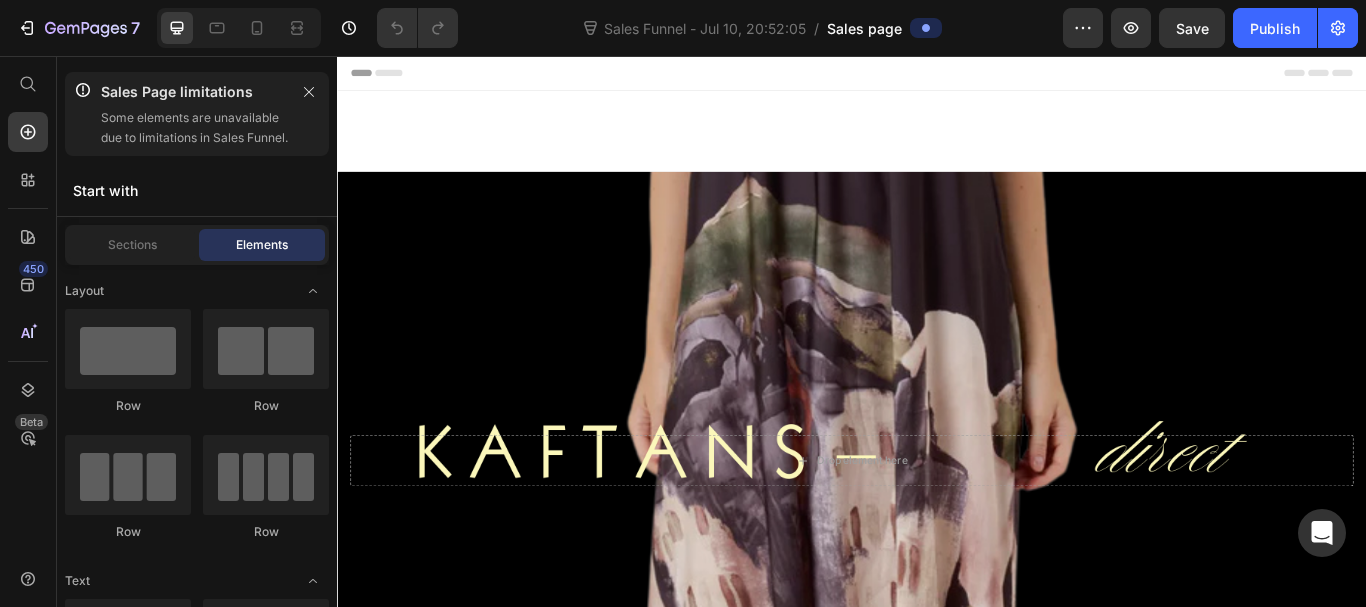drag, startPoint x: 1532, startPoint y: 389, endPoint x: 1695, endPoint y: 77, distance: 352.0128 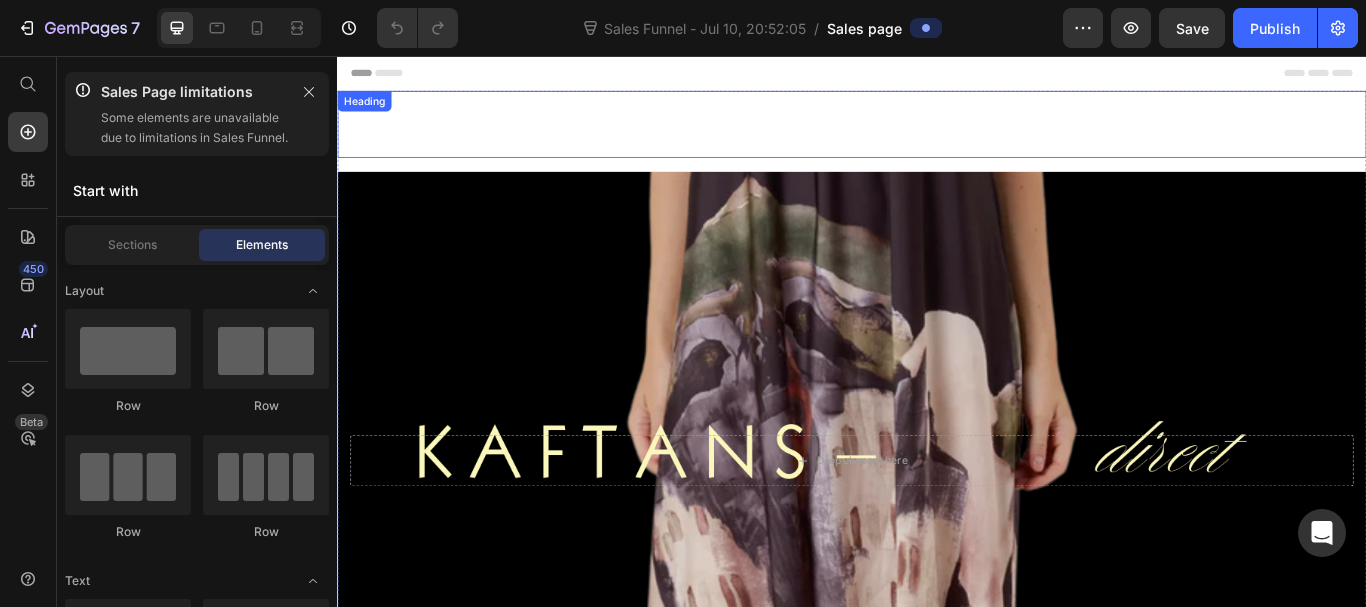 click on "Enjoy an amazingsig" at bounding box center [937, 136] 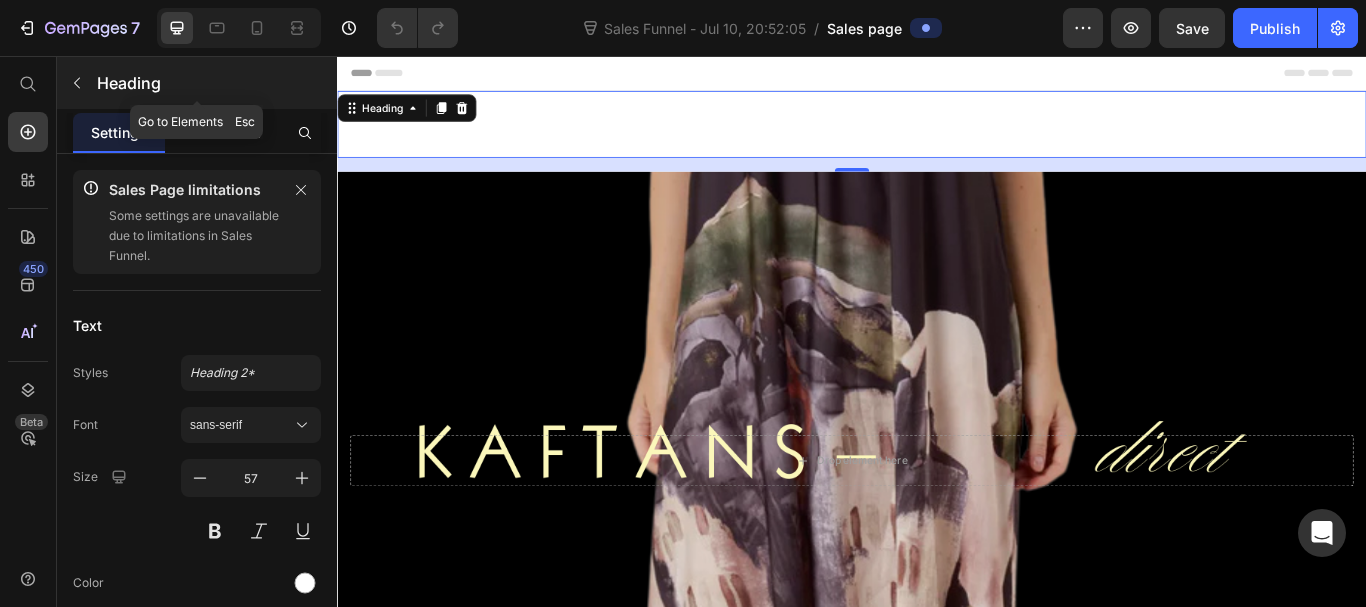 click 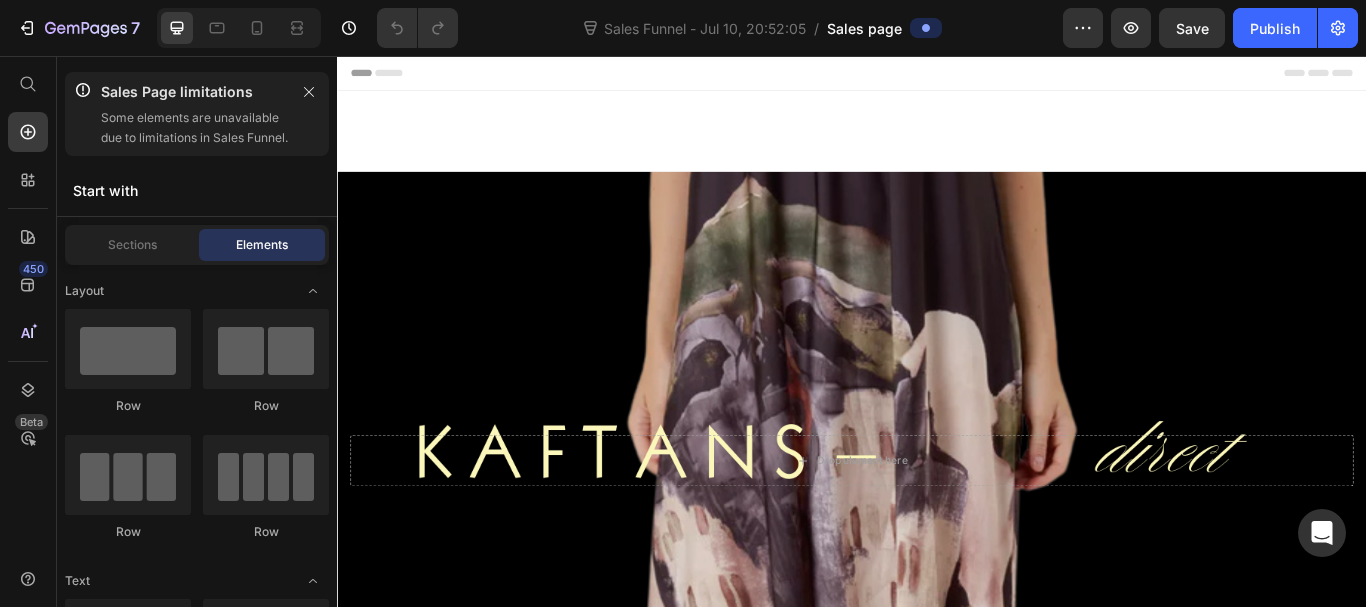 click on "Sales Page limitations Some elements are unavailable due to limitations in Sales Funnel." at bounding box center [197, 114] 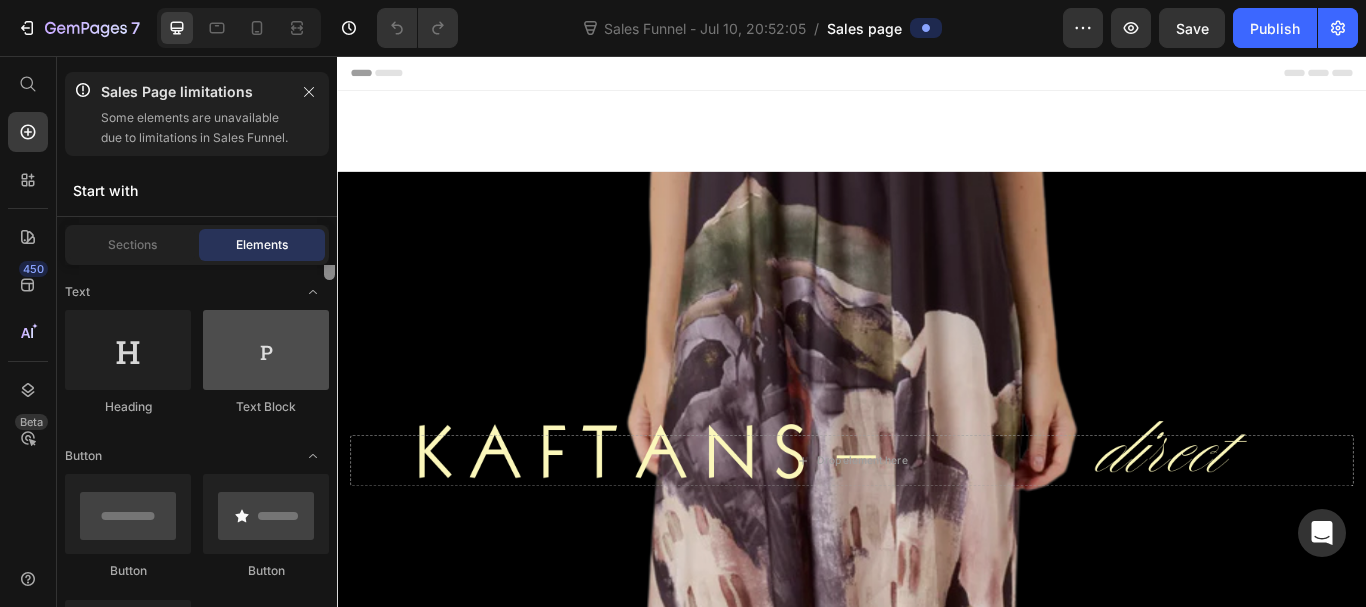 scroll, scrollTop: 320, scrollLeft: 0, axis: vertical 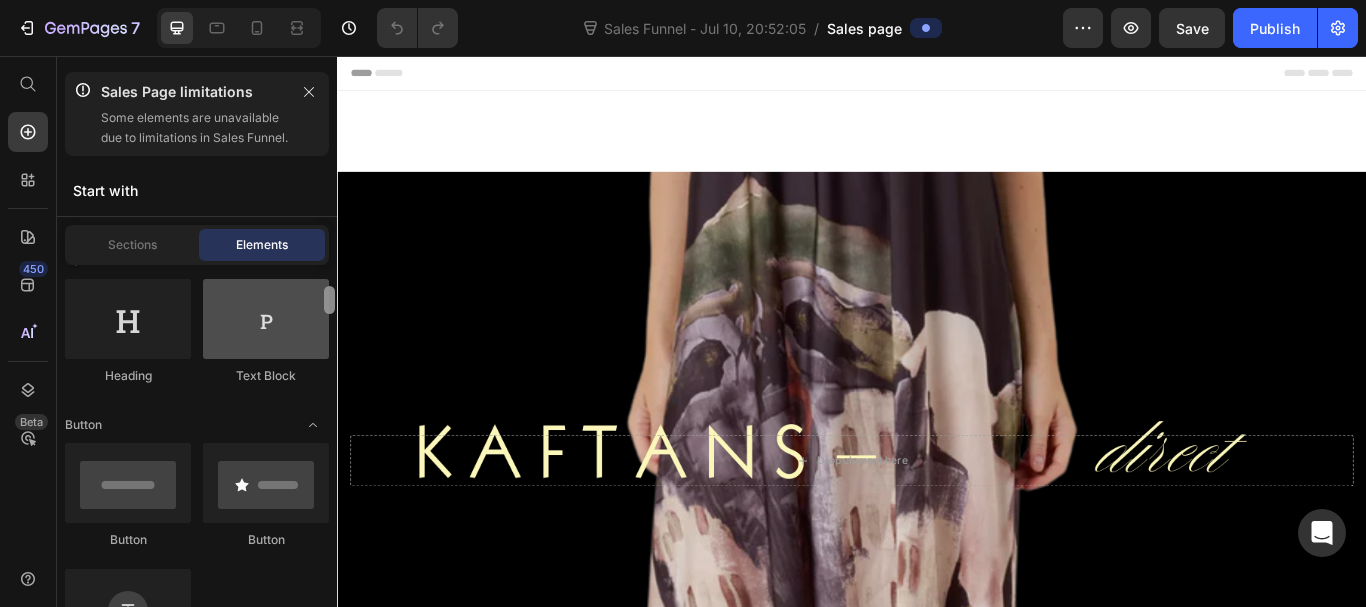 drag, startPoint x: 328, startPoint y: 298, endPoint x: 321, endPoint y: 319, distance: 22.135944 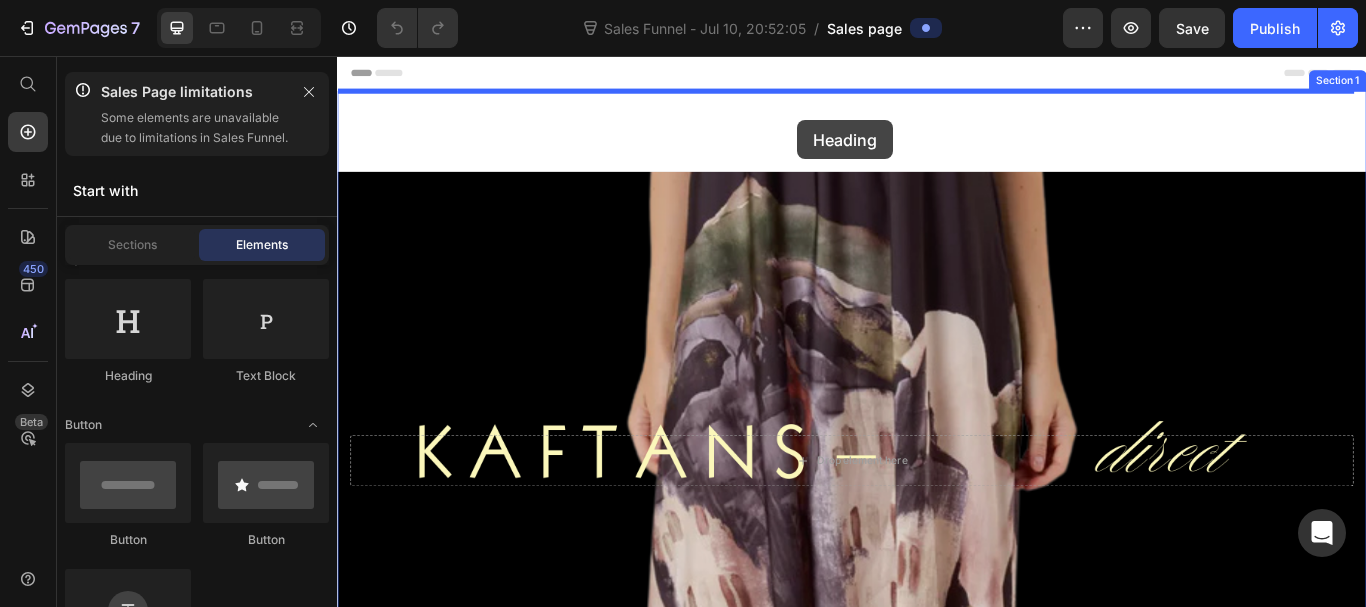 drag, startPoint x: 470, startPoint y: 402, endPoint x: 873, endPoint y: 131, distance: 485.6439 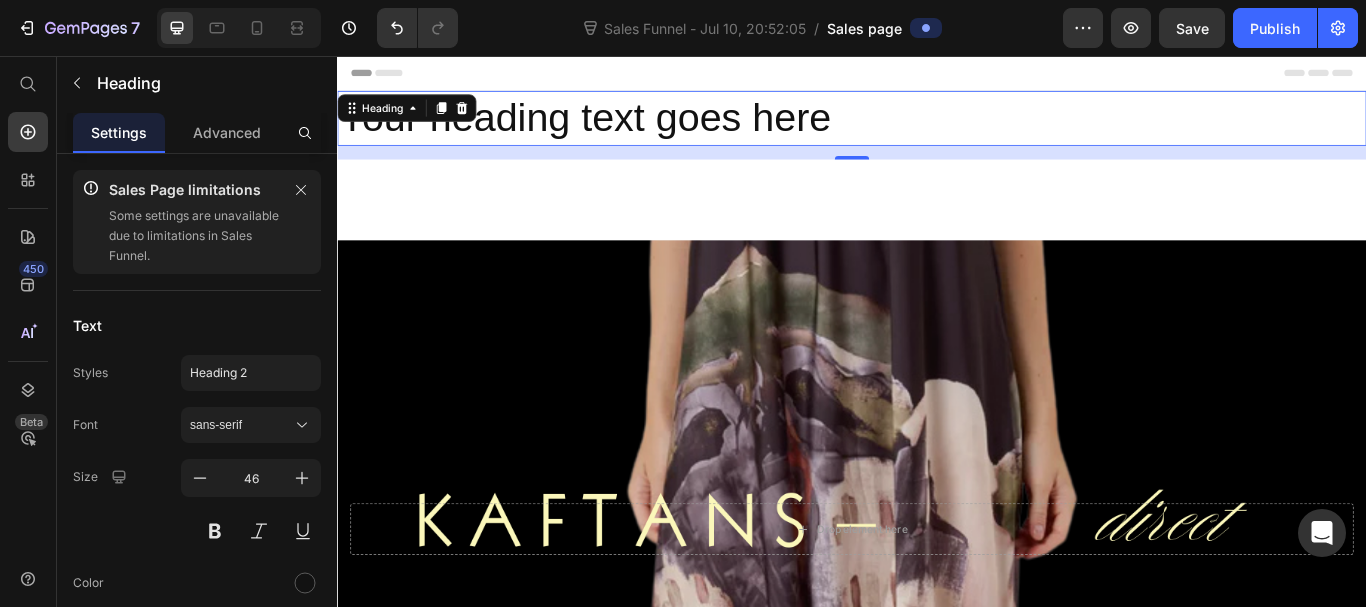 click on "Your heading text goes here" at bounding box center (937, 129) 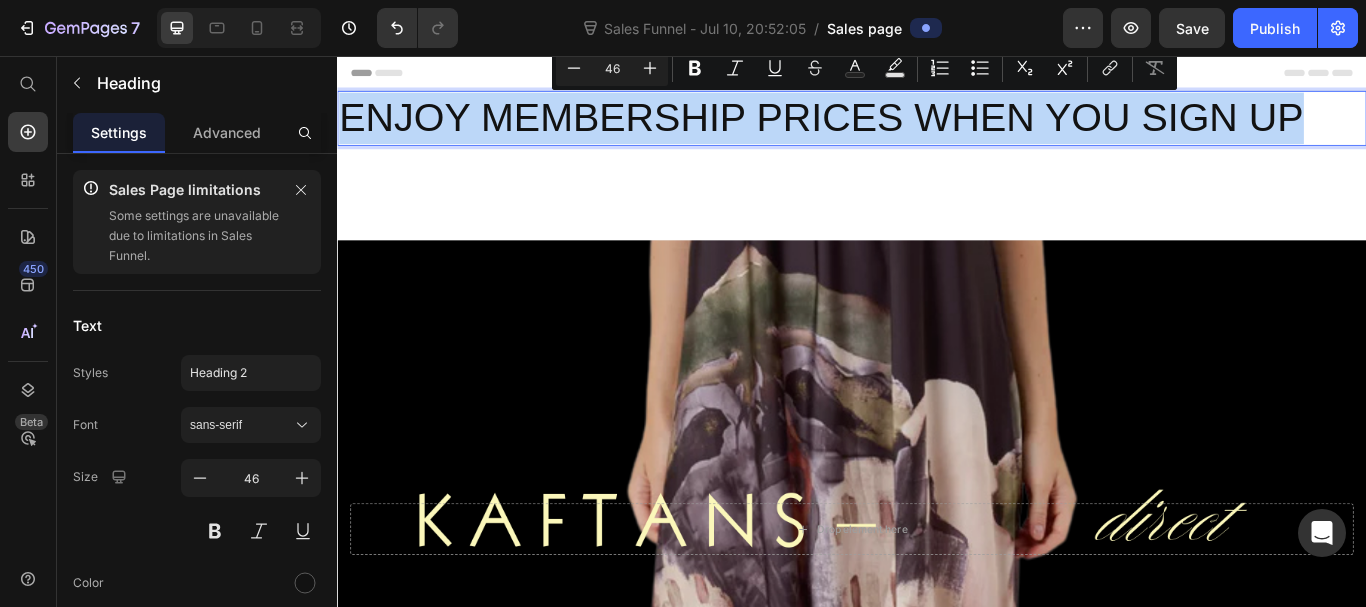 drag, startPoint x: 1465, startPoint y: 124, endPoint x: 353, endPoint y: 106, distance: 1112.1456 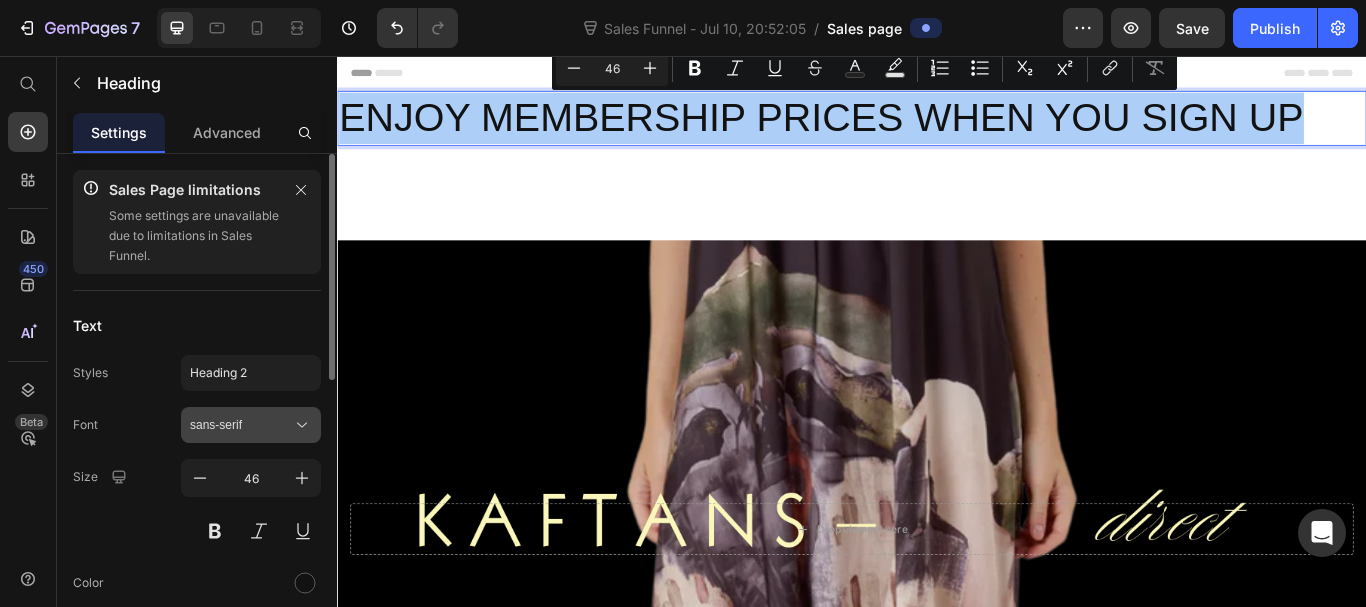 click 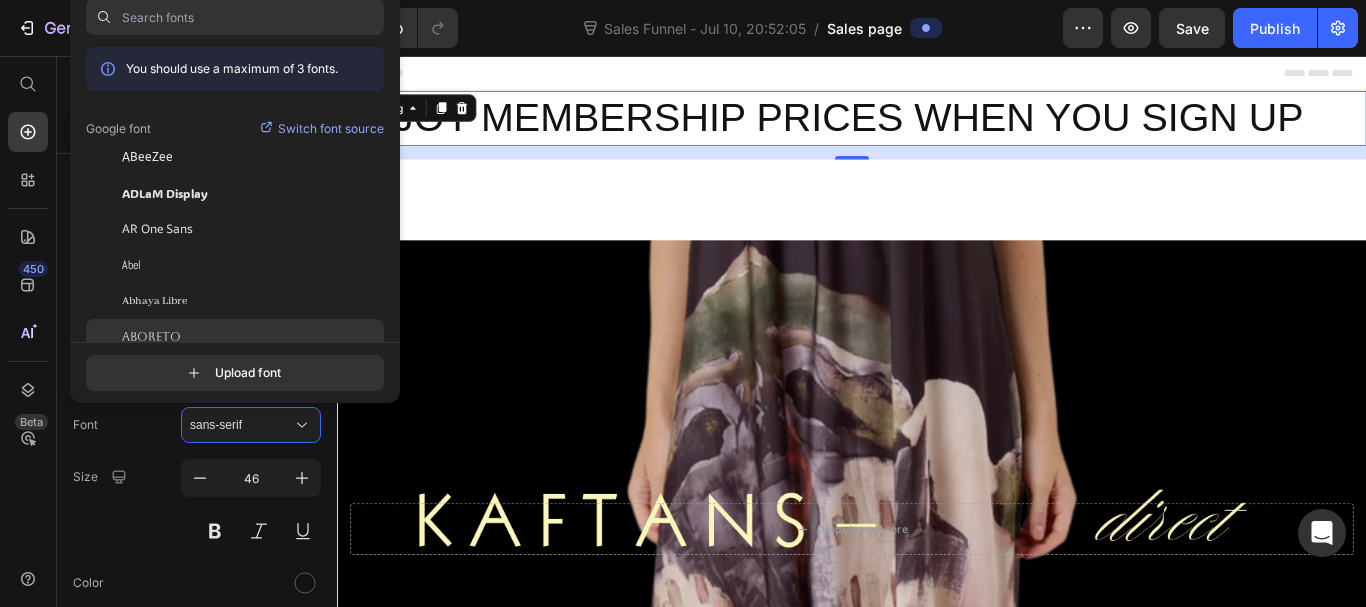 click on "Aboreto" at bounding box center [151, 337] 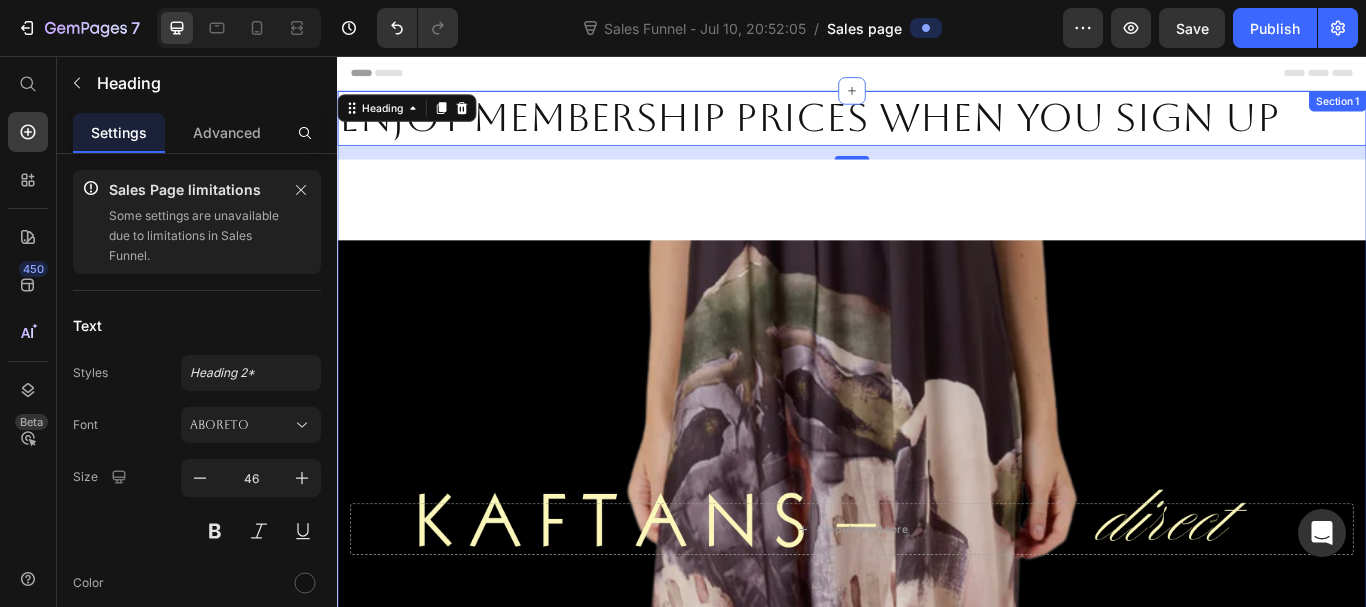 click on "ENJOY MEMBERSHIP PRICES WHEN YOU SIGN UP Heading 16 Enjoy an amazingsig Heading Drop element here Hero Banner" at bounding box center [937, 521] 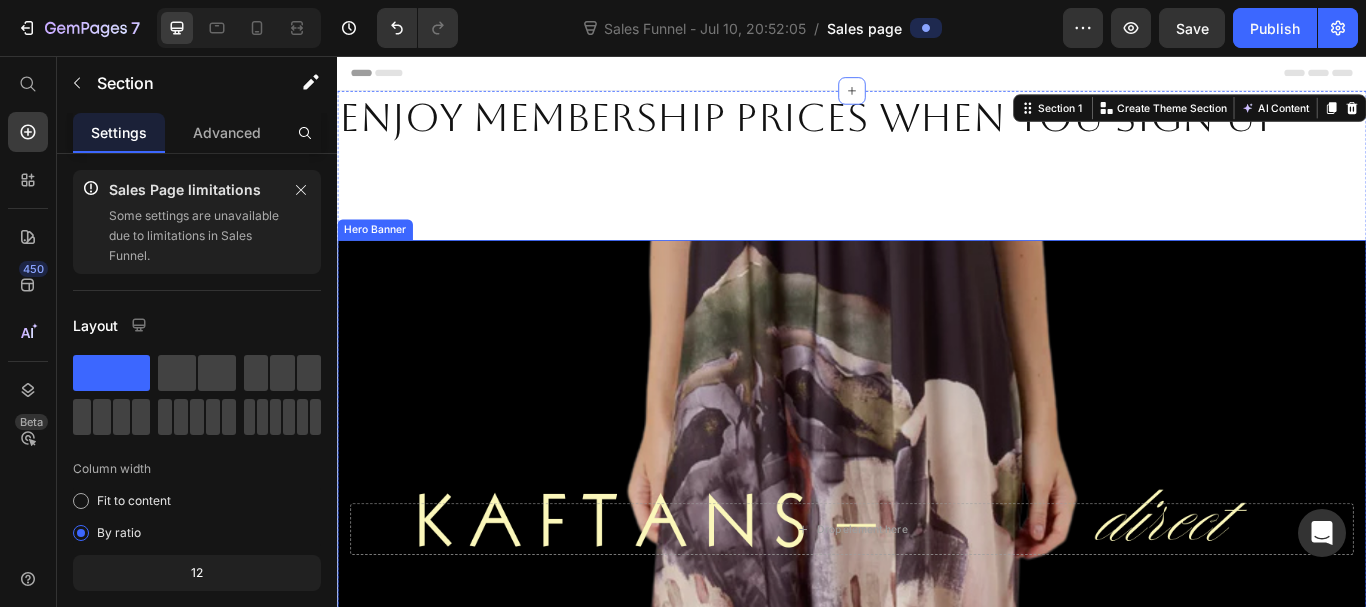 click at bounding box center (937, 608) 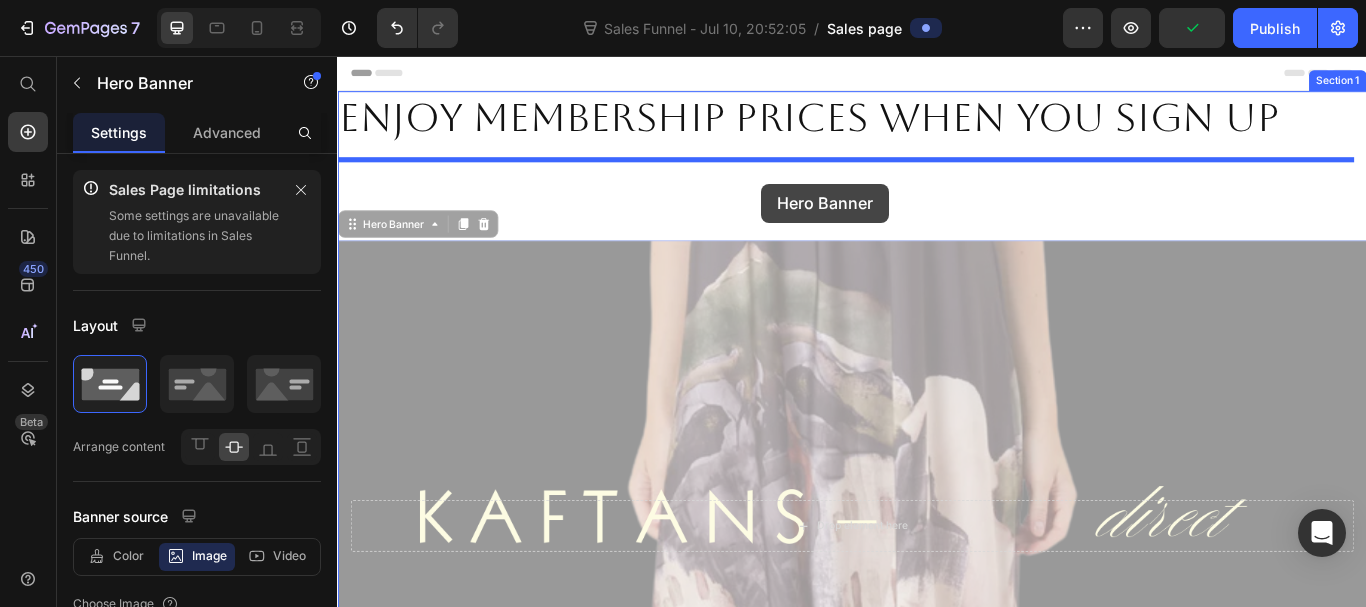 click at bounding box center (937, 640) 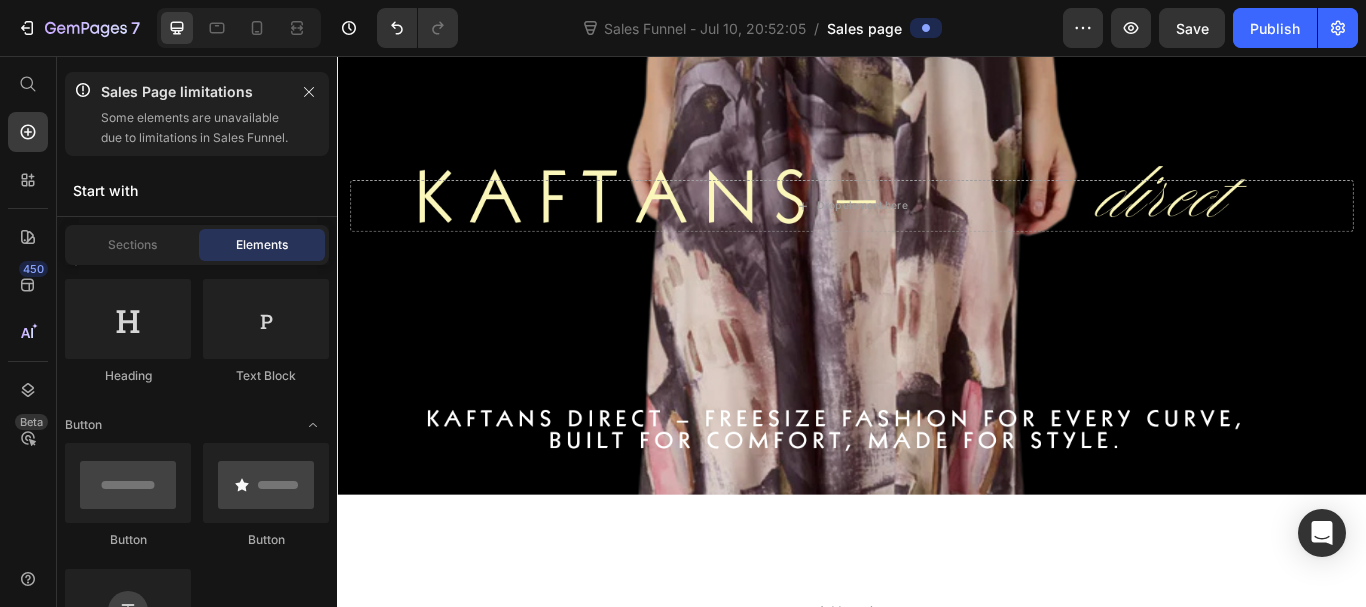 scroll, scrollTop: 526, scrollLeft: 0, axis: vertical 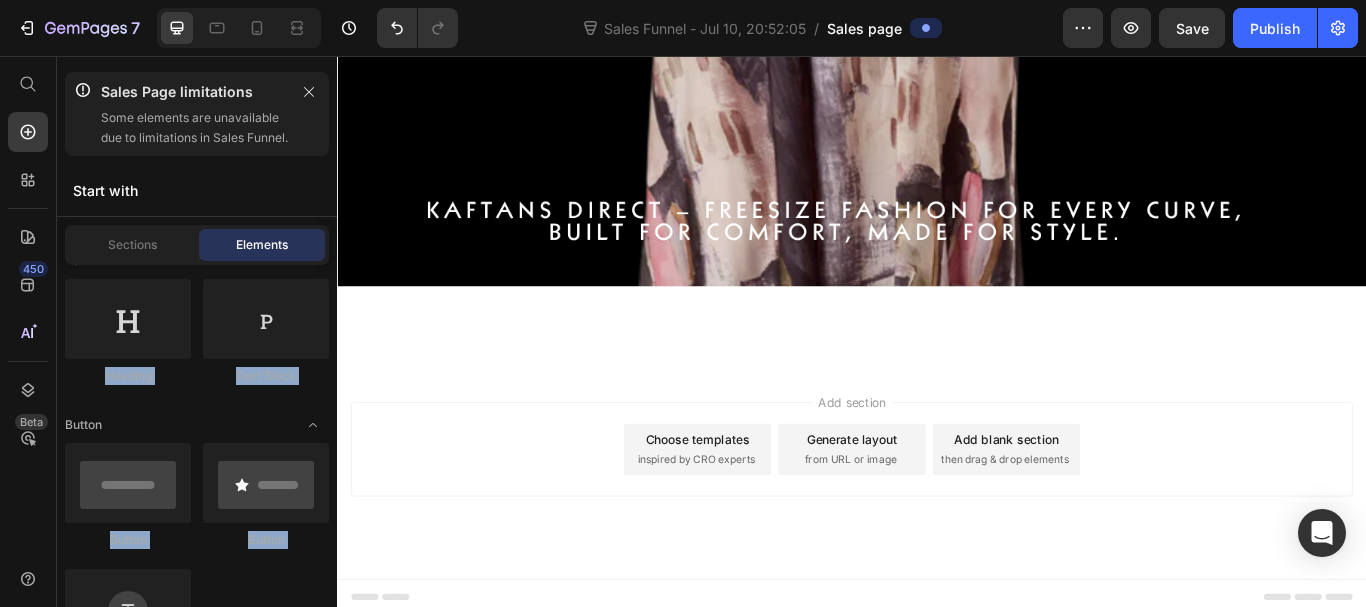 drag, startPoint x: 334, startPoint y: 163, endPoint x: 337, endPoint y: 226, distance: 63.07139 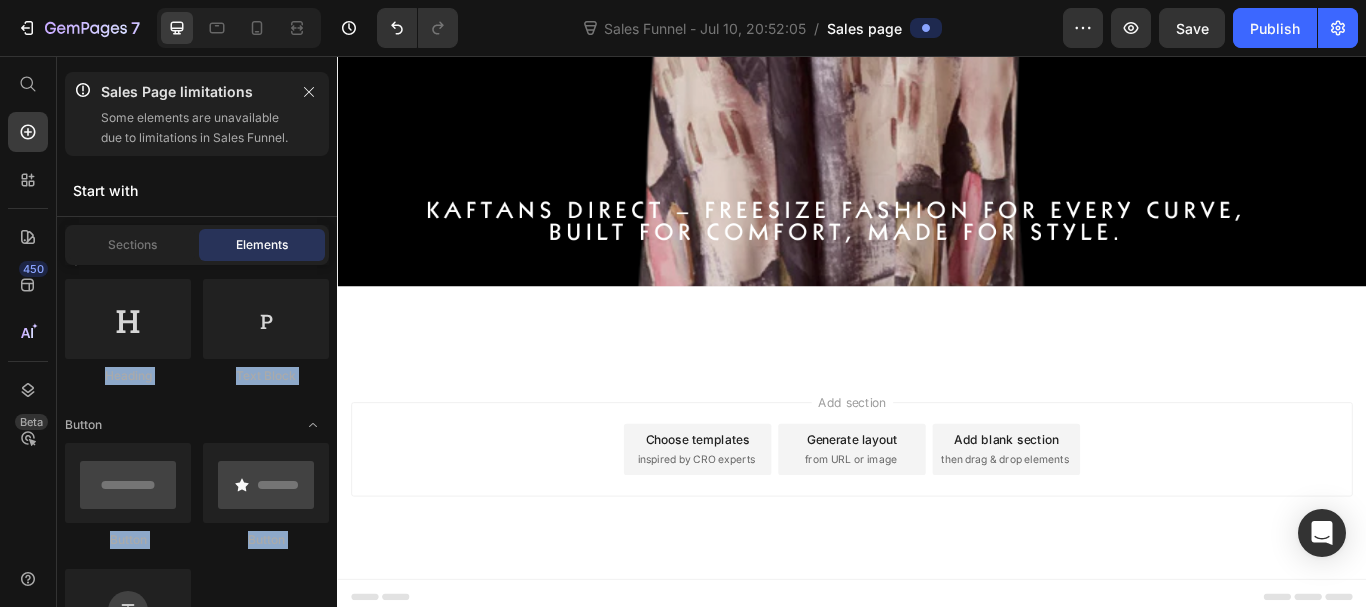 click on "Start with" at bounding box center [197, 190] 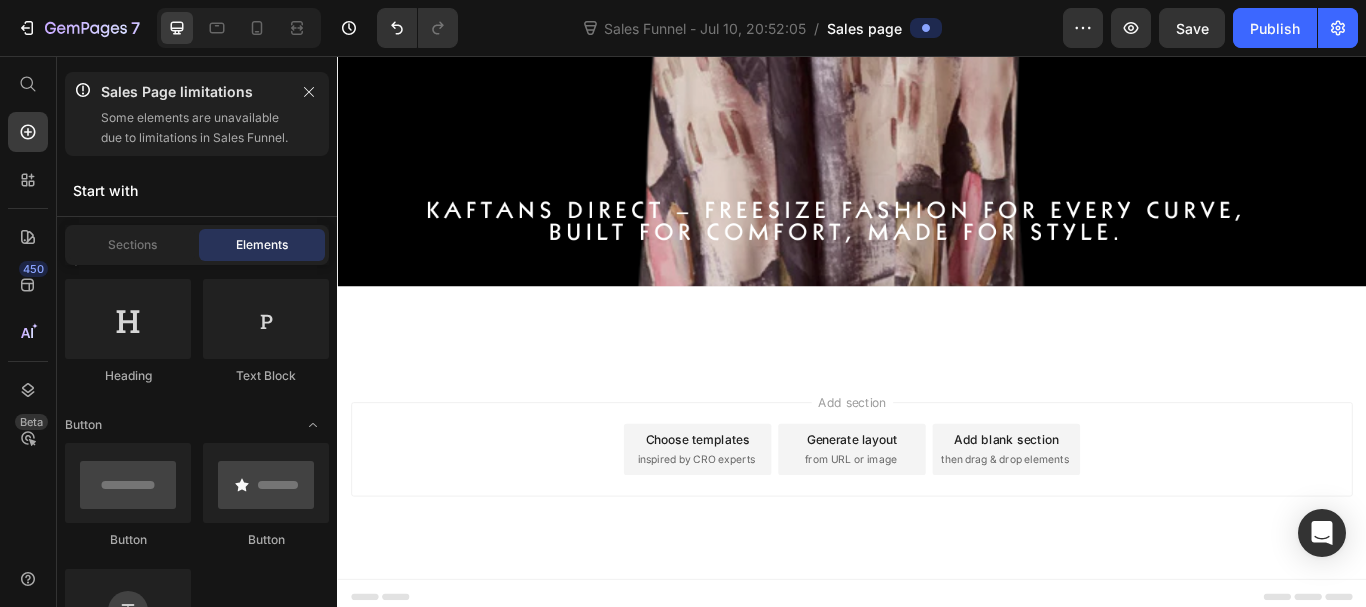 click on "Start with" at bounding box center (197, 190) 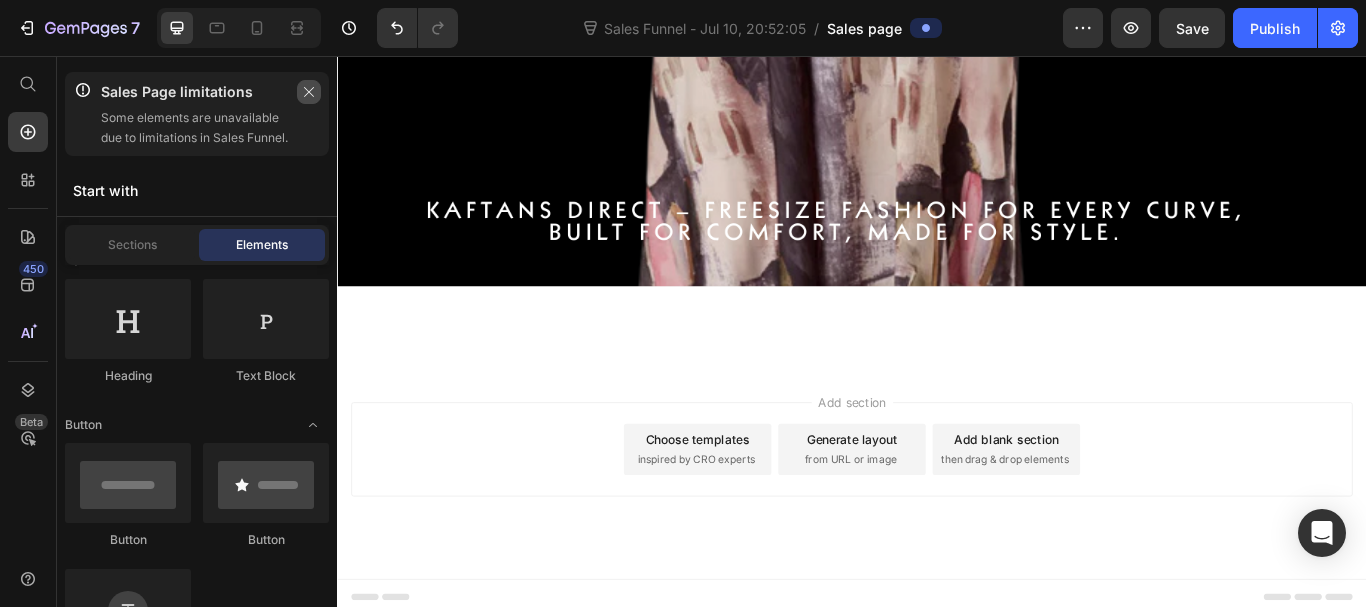 click 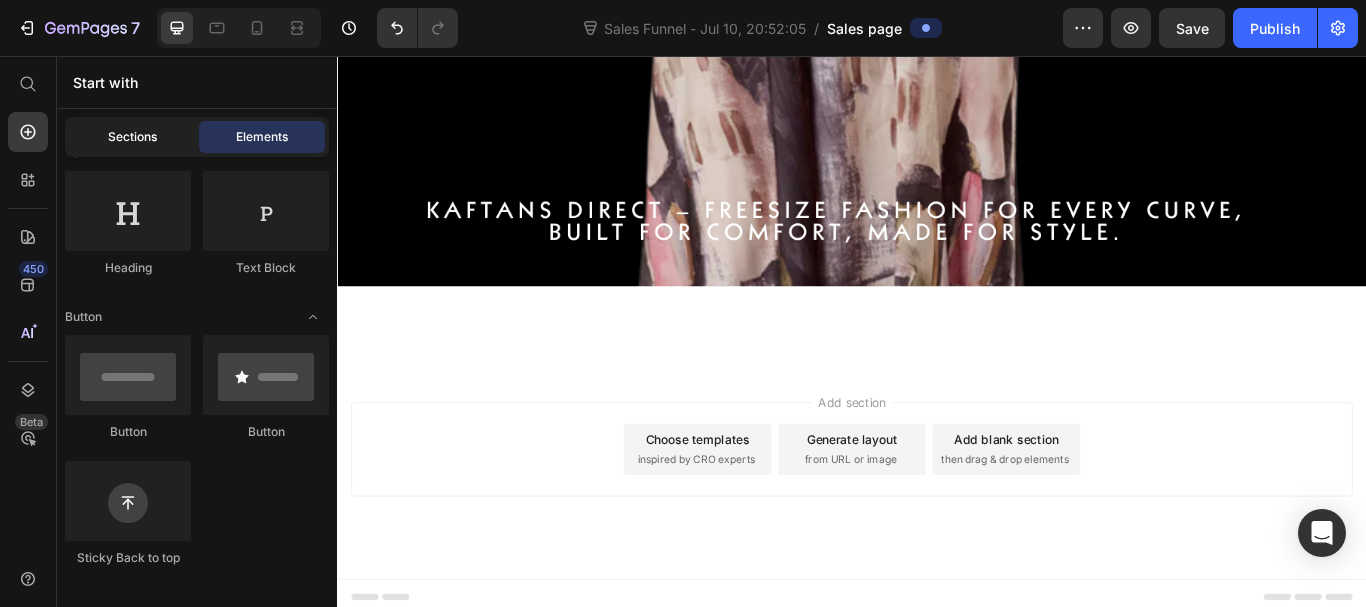 click on "Sections" at bounding box center [132, 137] 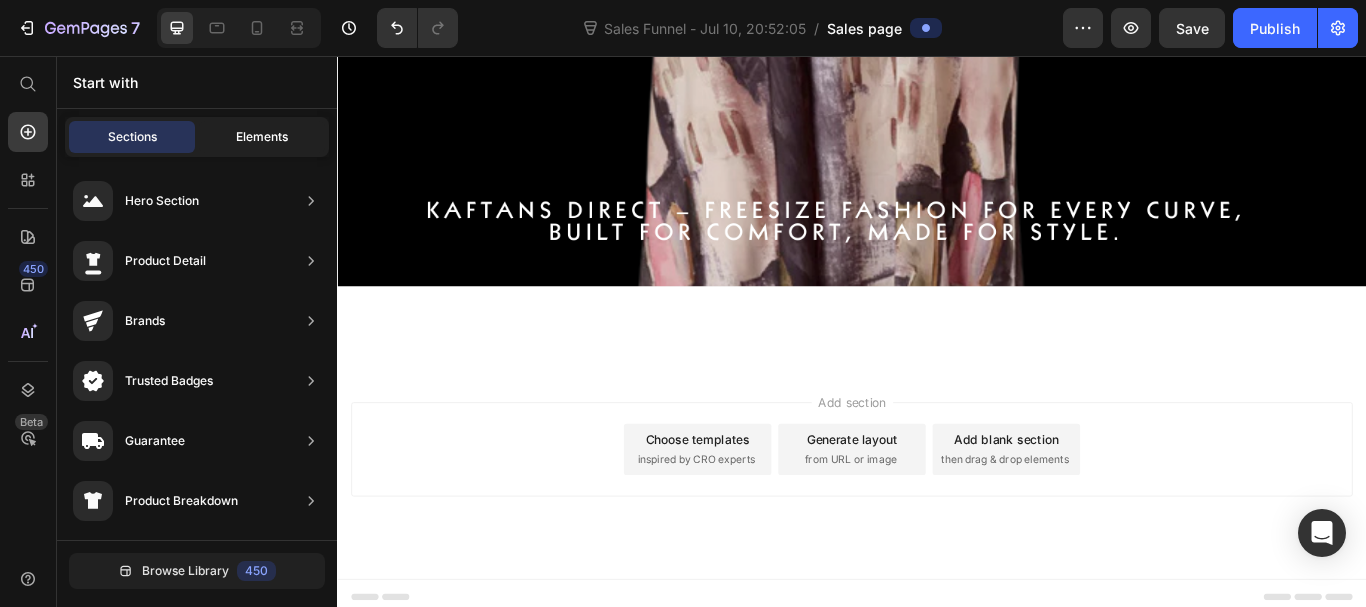 click on "Elements" at bounding box center [262, 137] 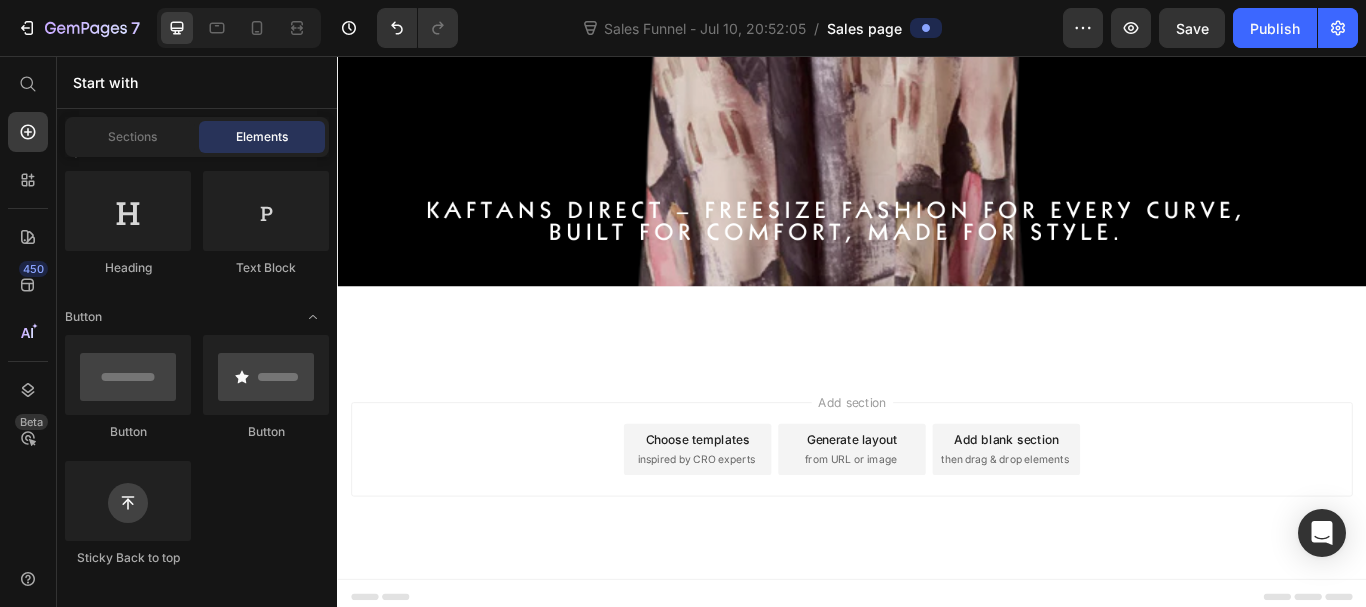 click on "Sections Elements" 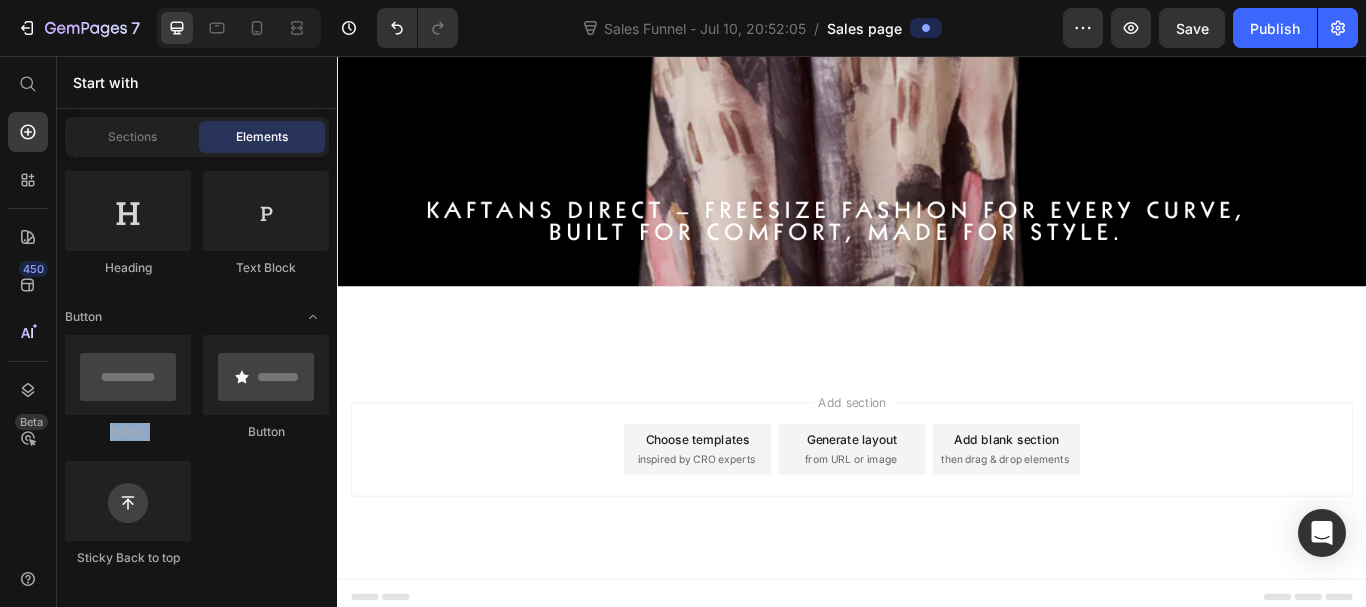 drag, startPoint x: 331, startPoint y: 347, endPoint x: 323, endPoint y: 291, distance: 56.568542 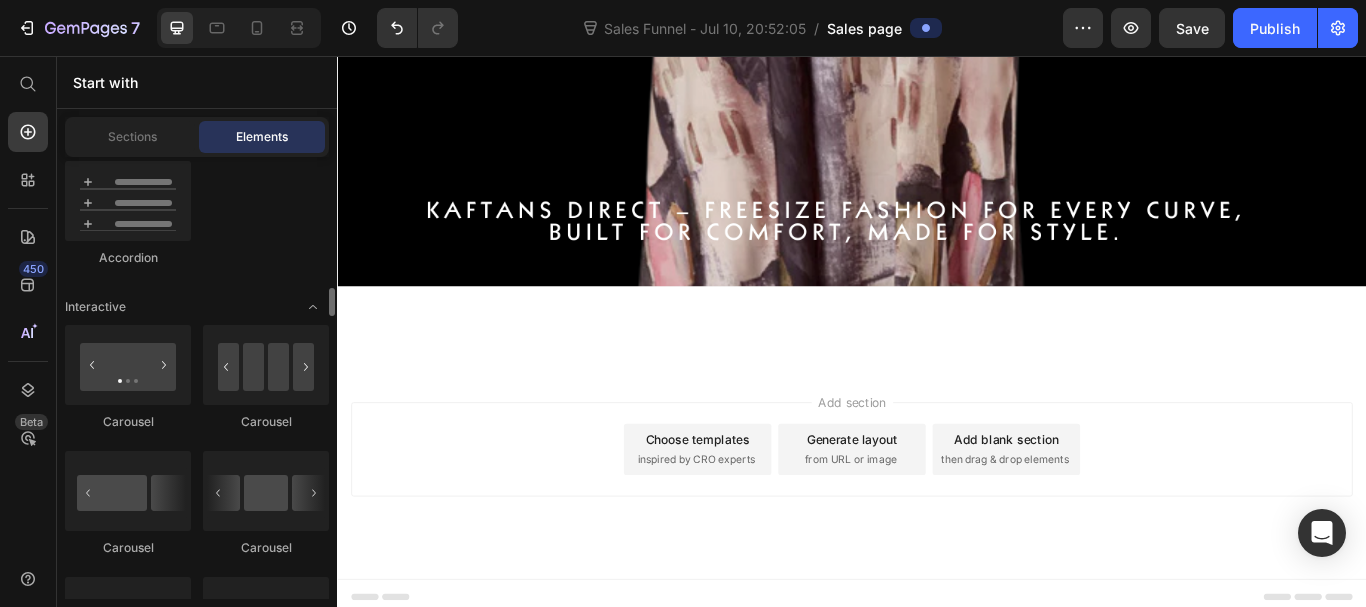 scroll, scrollTop: 2030, scrollLeft: 0, axis: vertical 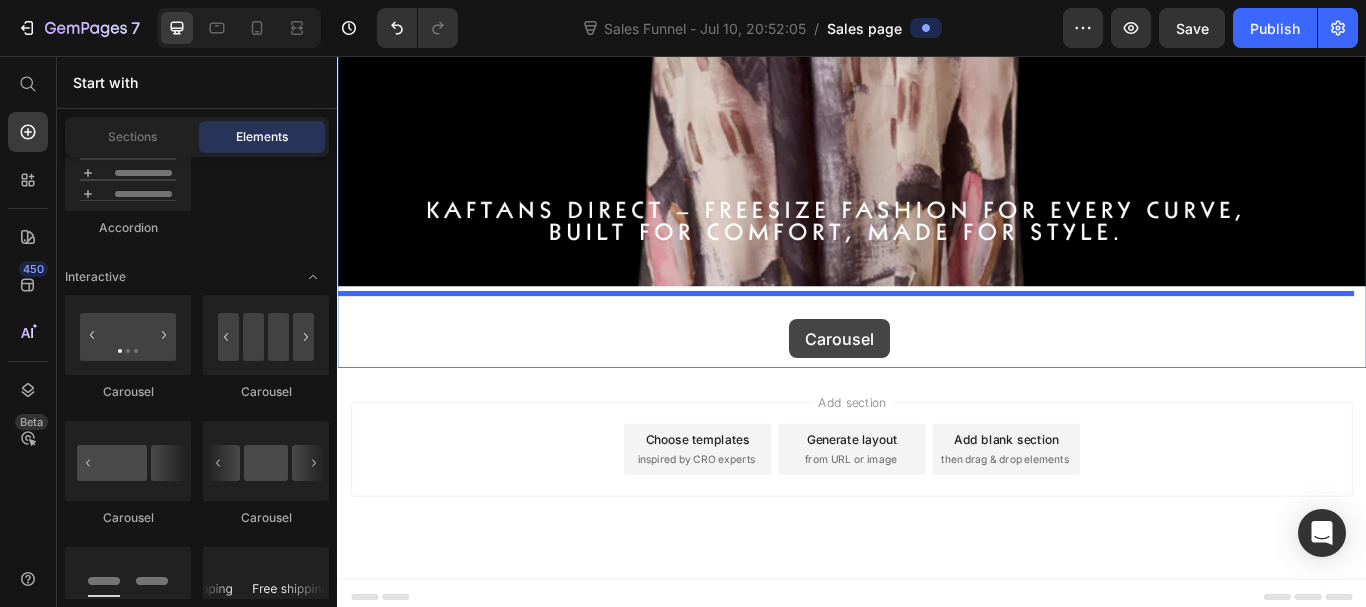 drag, startPoint x: 604, startPoint y: 408, endPoint x: 864, endPoint y: 363, distance: 263.8655 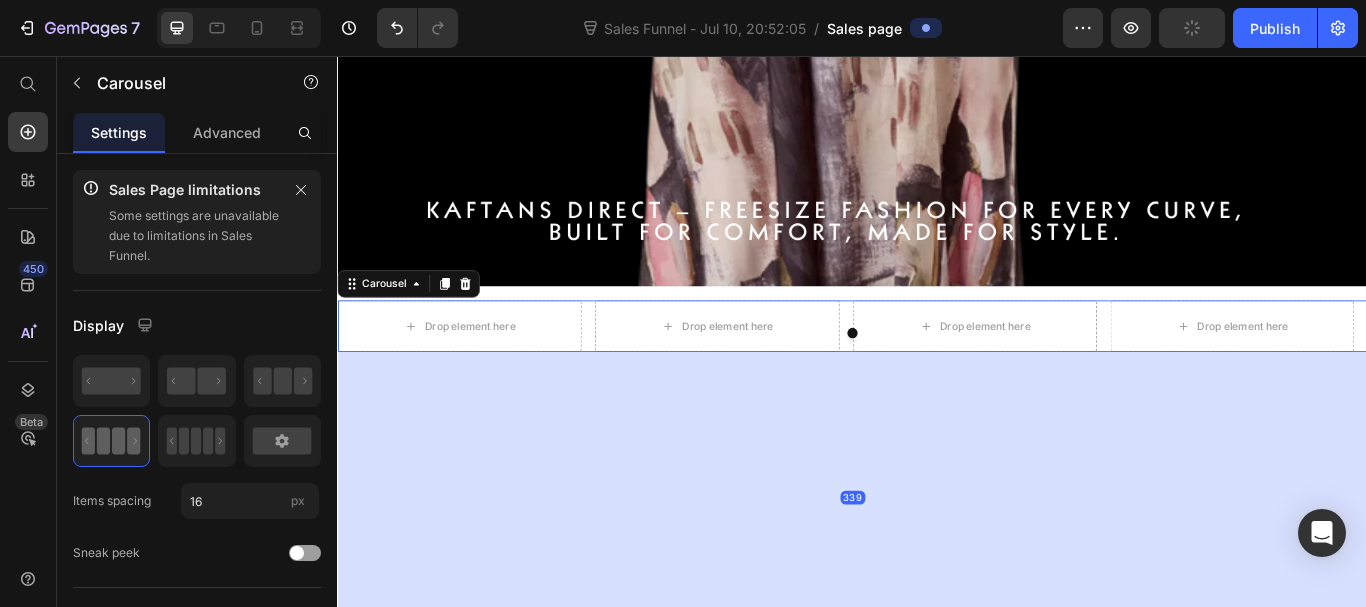 drag, startPoint x: 935, startPoint y: 405, endPoint x: 956, endPoint y: 728, distance: 323.68195 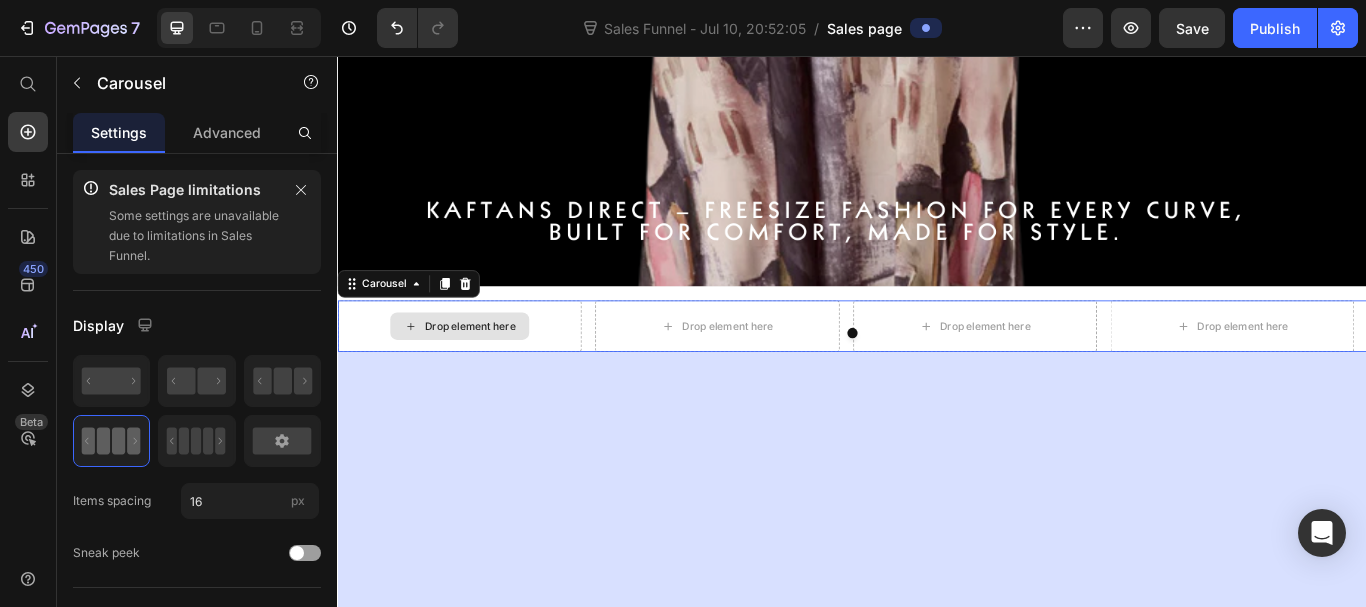 click on "Drop element here" at bounding box center [491, 371] 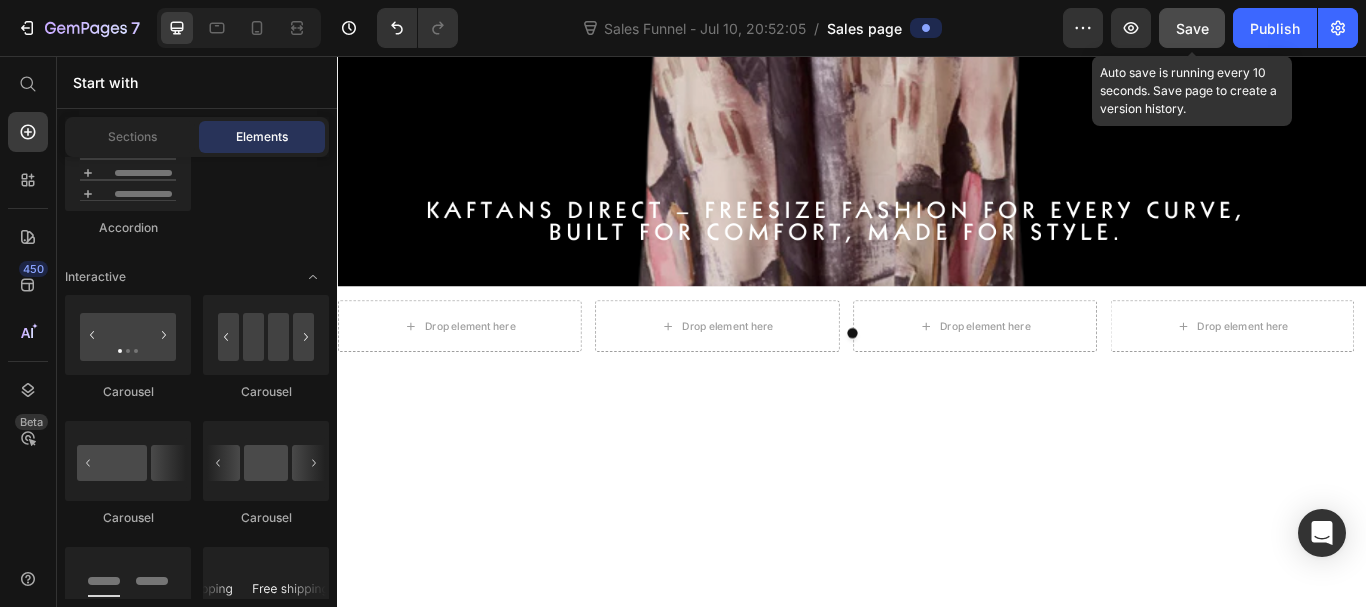 click on "Save" at bounding box center (1192, 28) 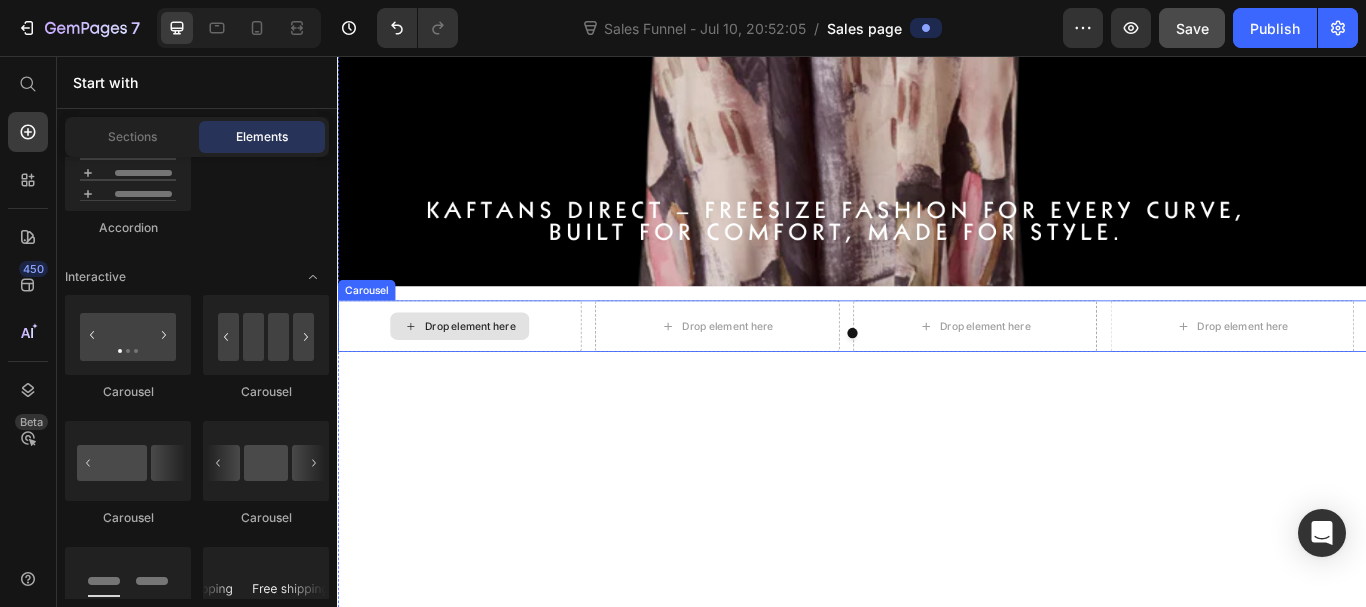 click on "Drop element here" at bounding box center (491, 371) 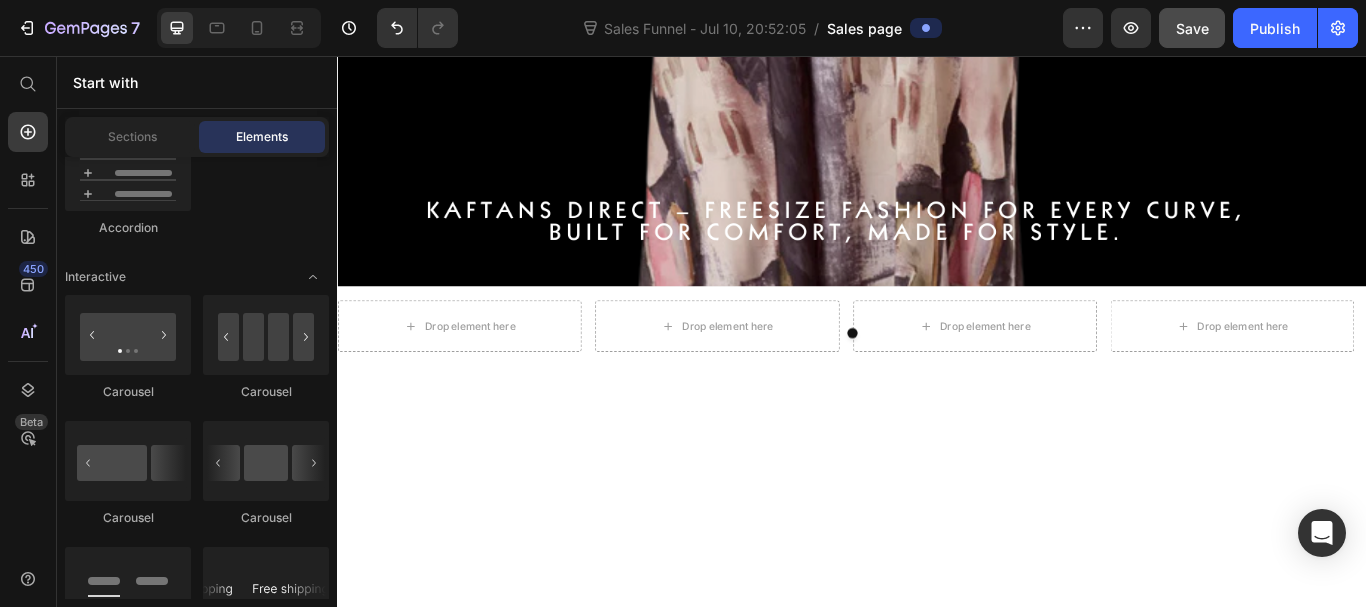 click on "Layout
Row
Row
Row
Row Text
Heading
Text Block Button
Button
Button
Sticky Back to top Media
Image
Image
Video
Video Banner" at bounding box center (197, 1490) 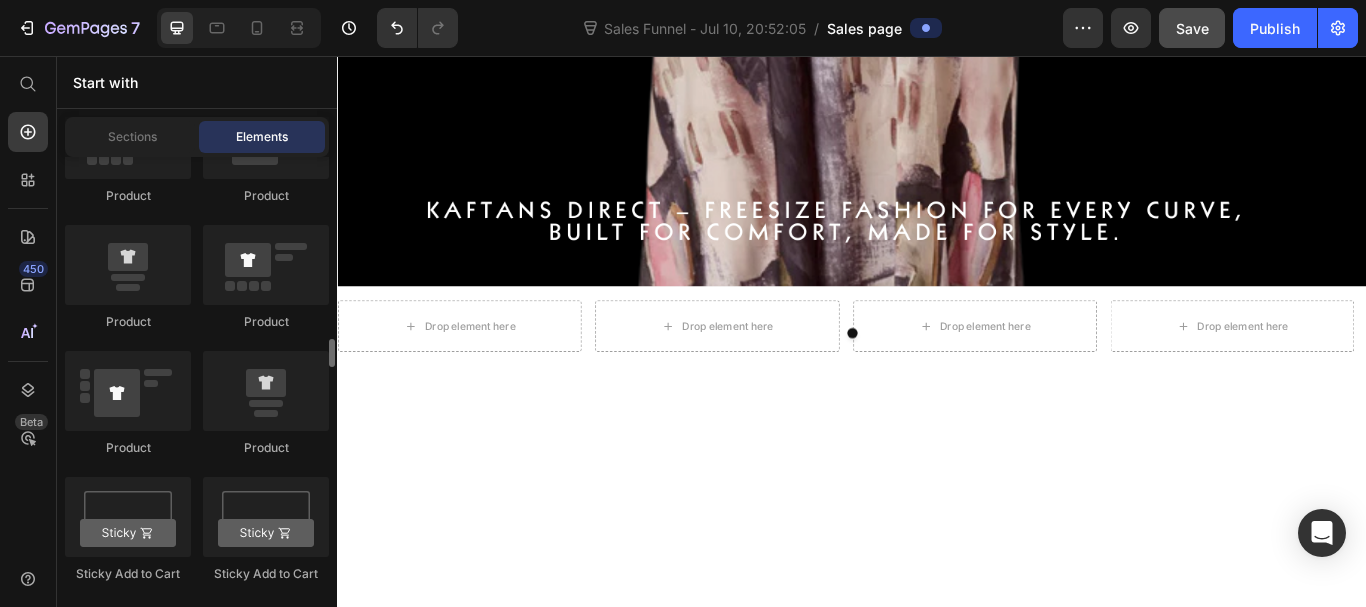 scroll, scrollTop: 2810, scrollLeft: 0, axis: vertical 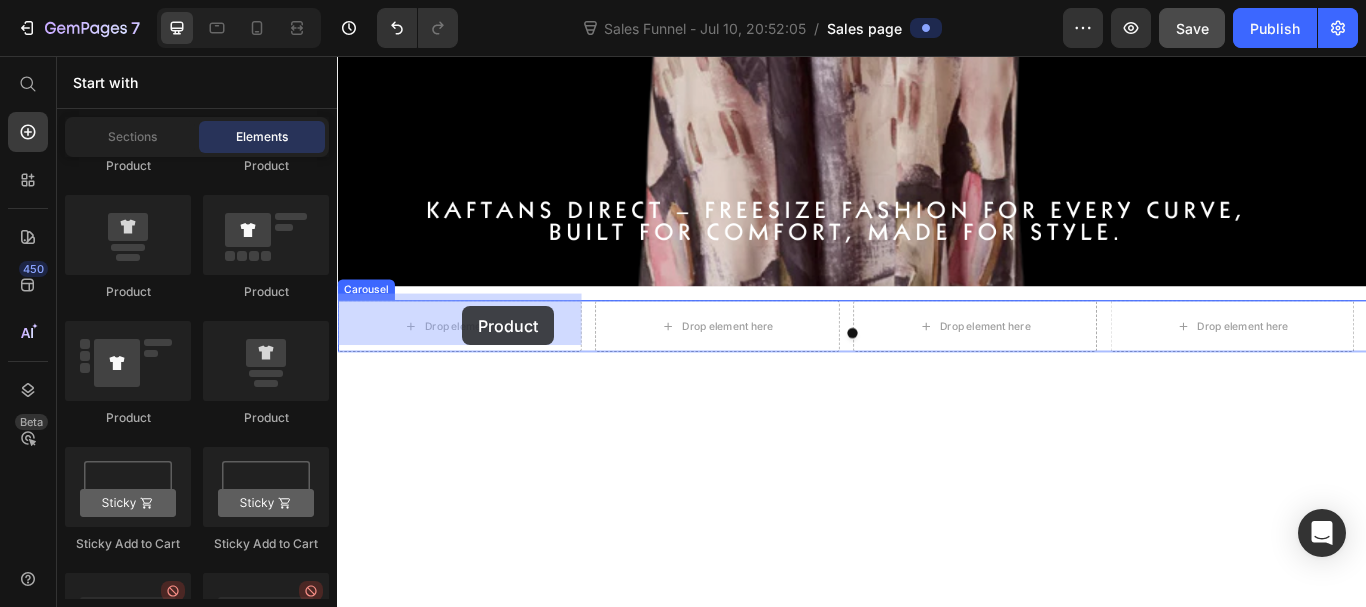 drag, startPoint x: 601, startPoint y: 437, endPoint x: 483, endPoint y: 348, distance: 147.80054 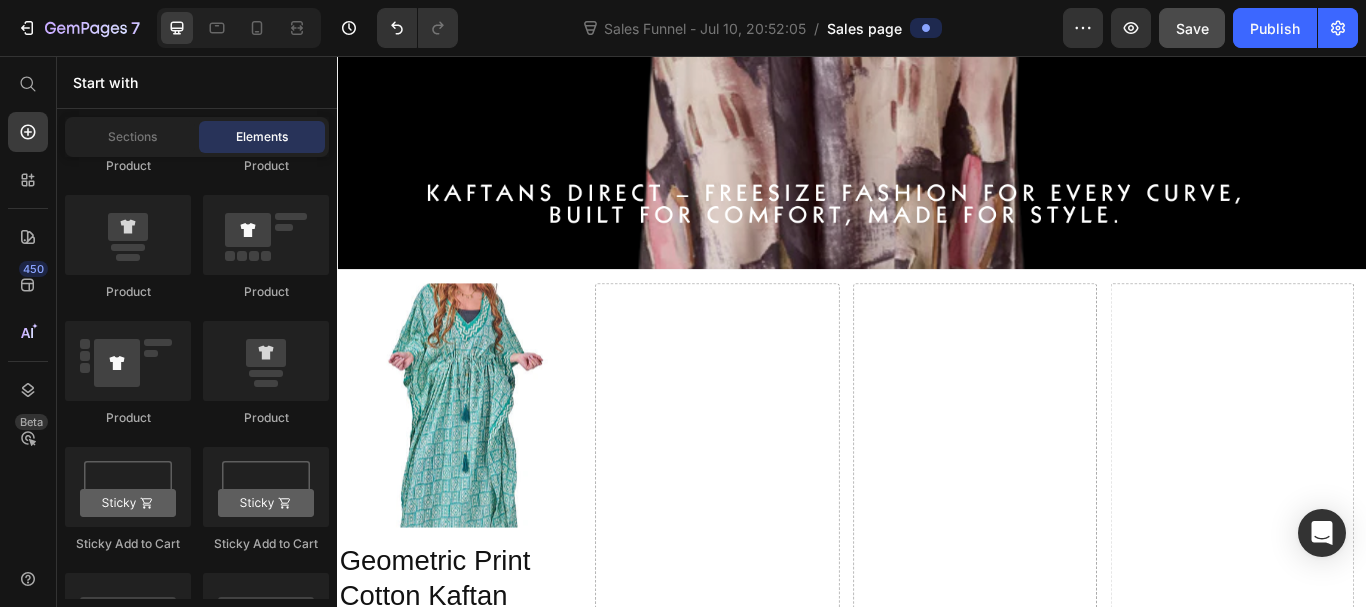 scroll, scrollTop: 496, scrollLeft: 0, axis: vertical 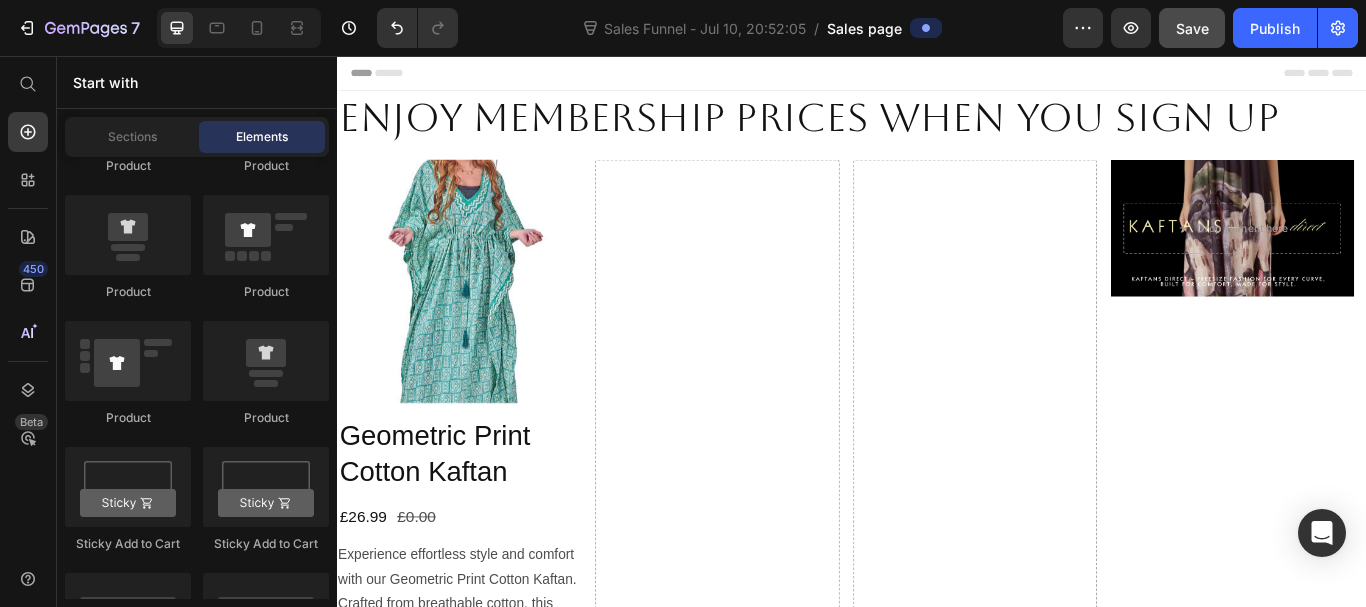drag, startPoint x: 1528, startPoint y: 195, endPoint x: 1695, endPoint y: 78, distance: 203.90685 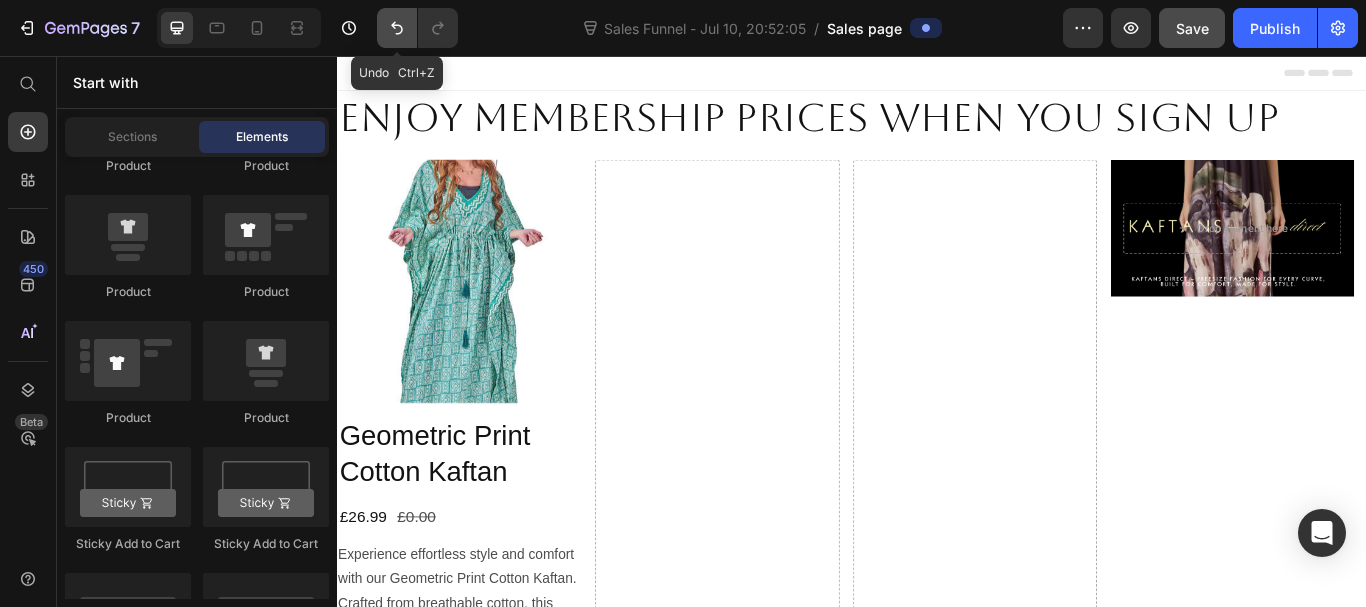 click 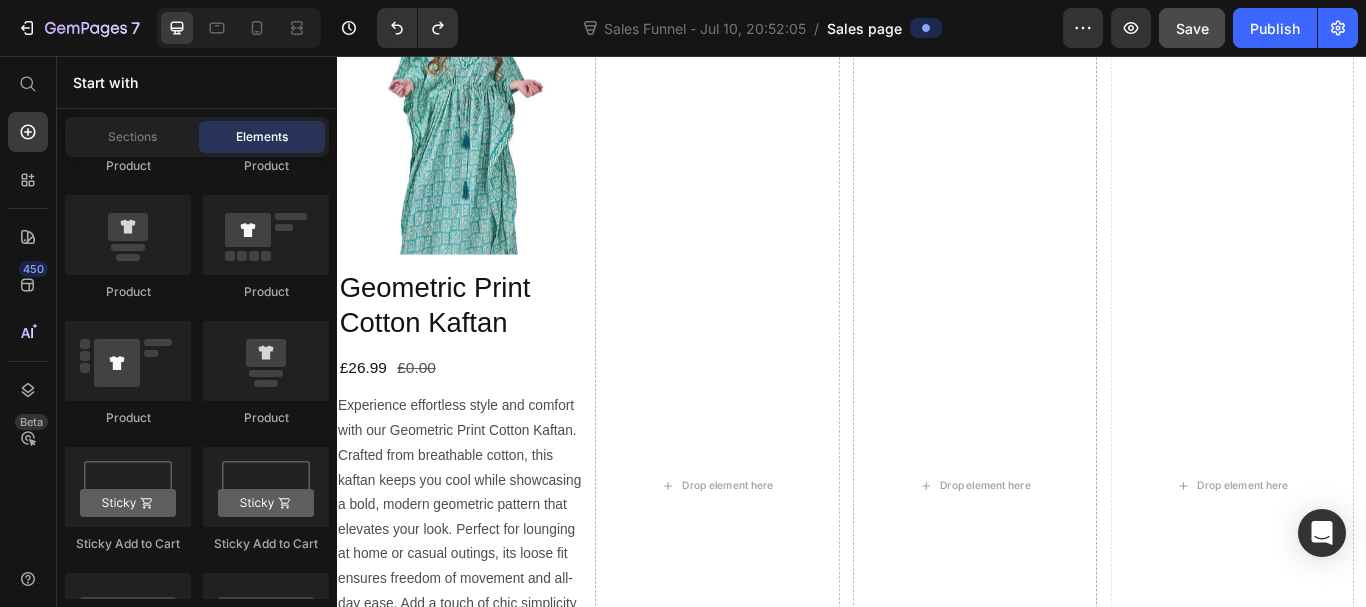 scroll, scrollTop: 934, scrollLeft: 0, axis: vertical 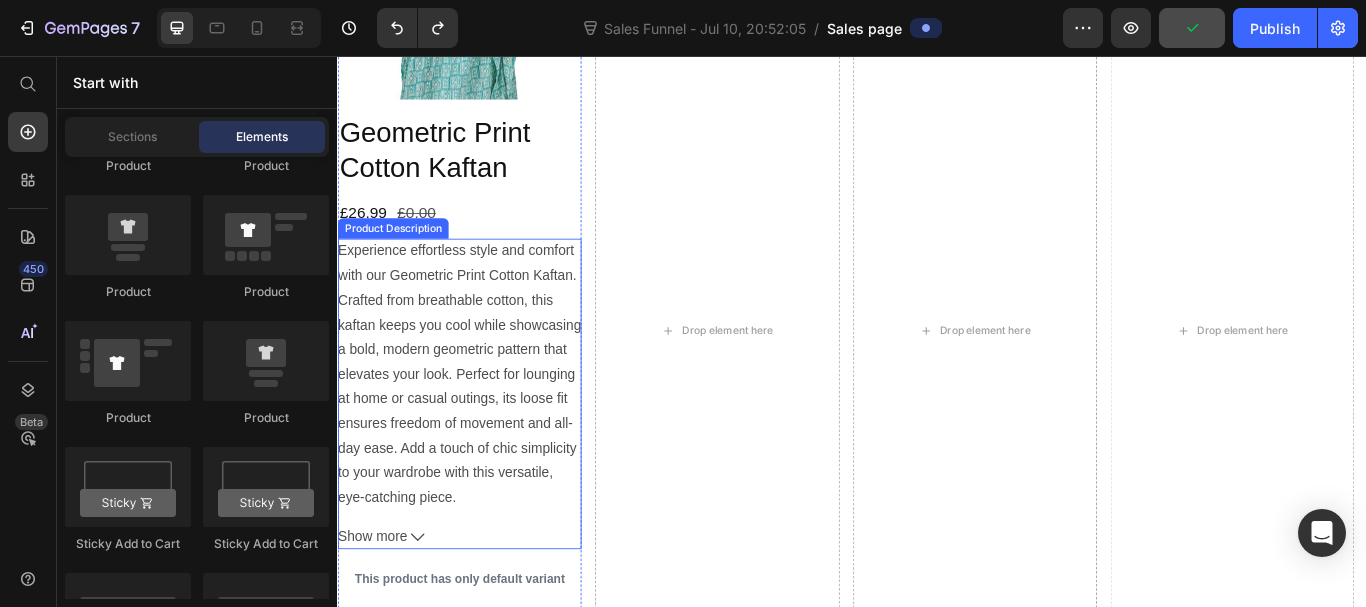 click on "Experience effortless style and comfort with our Geometric Print Cotton Kaftan. Crafted from breathable cotton, this kaftan keeps you cool while showcasing a bold, modern geometric pattern that elevates your look. Perfect for lounging at home or casual outings, its loose fit ensures freedom of movement and all-day ease. Add a touch of chic simplicity to your wardrobe with this versatile, eye-catching piece." at bounding box center [479, 427] 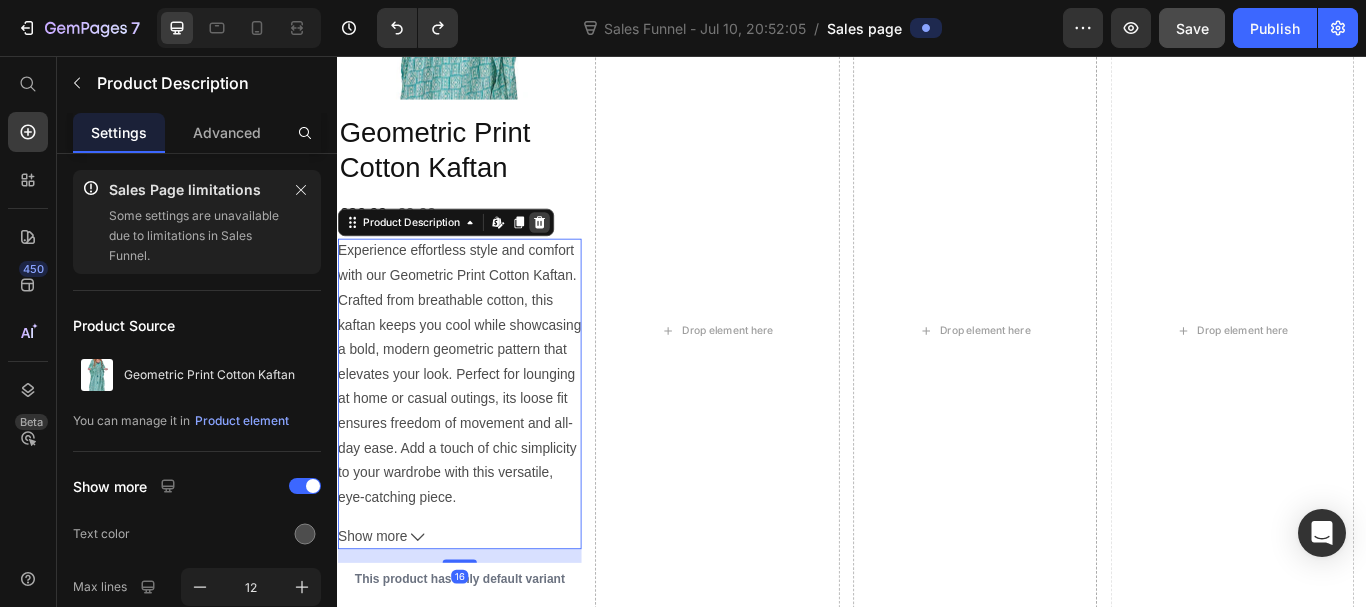 click 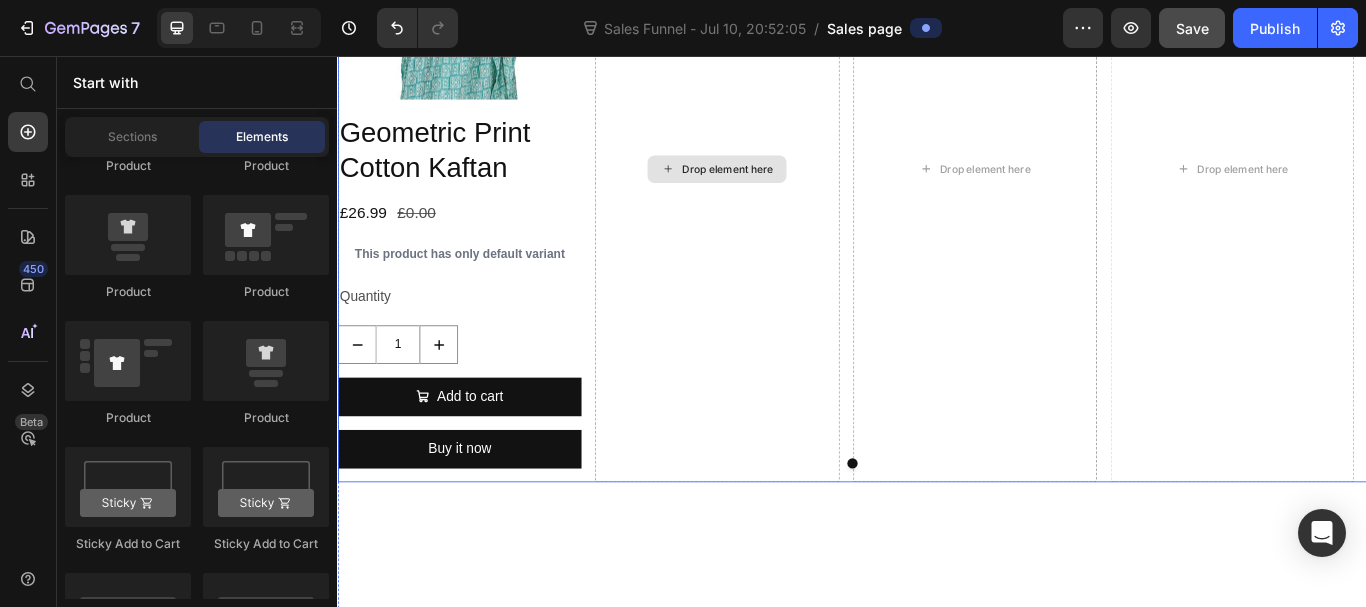 click on "Drop element here" at bounding box center [779, 187] 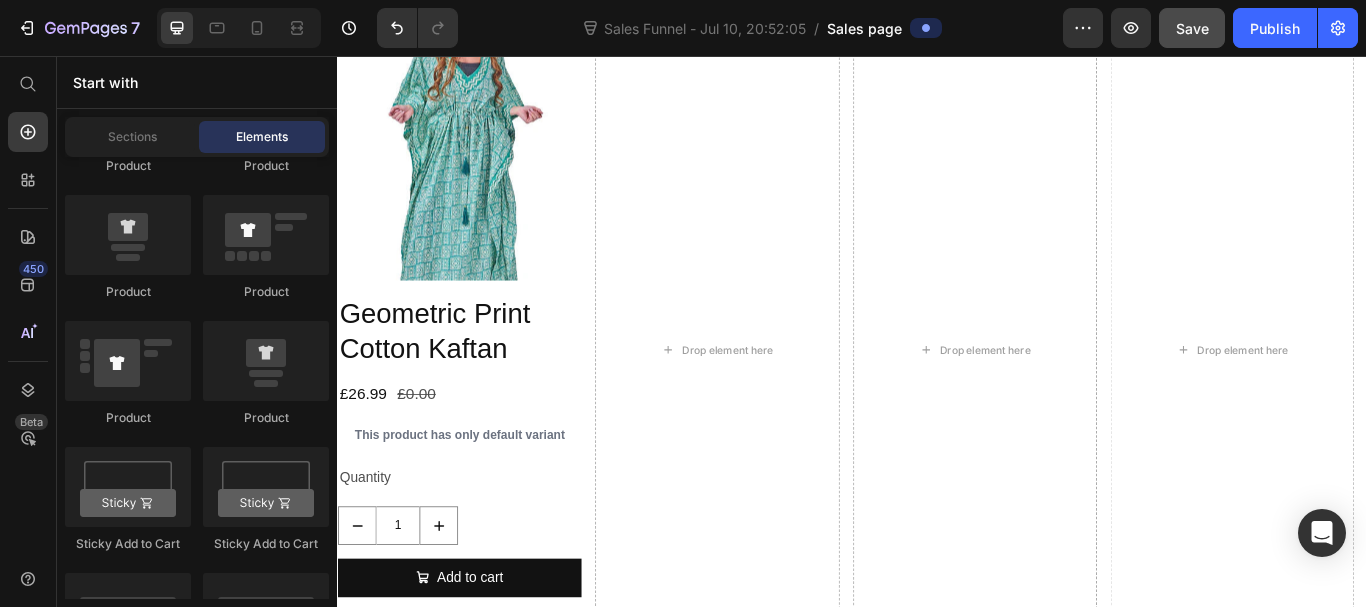 scroll, scrollTop: 830, scrollLeft: 0, axis: vertical 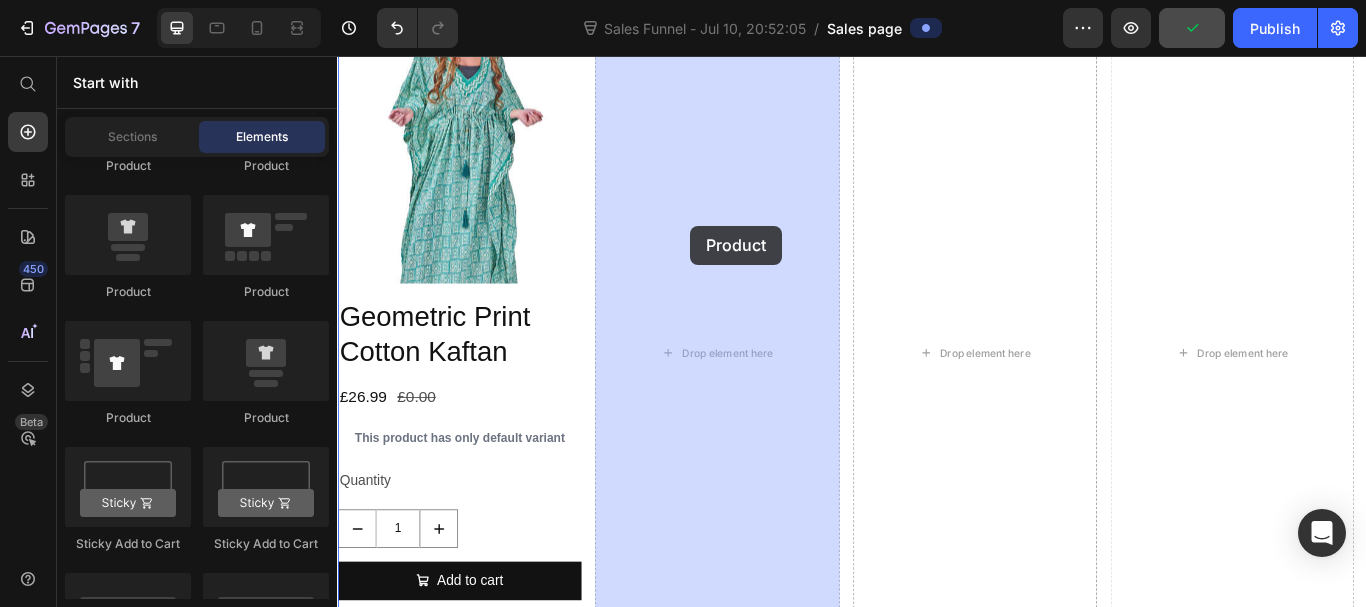 drag, startPoint x: 594, startPoint y: 431, endPoint x: 749, endPoint y: 254, distance: 235.2743 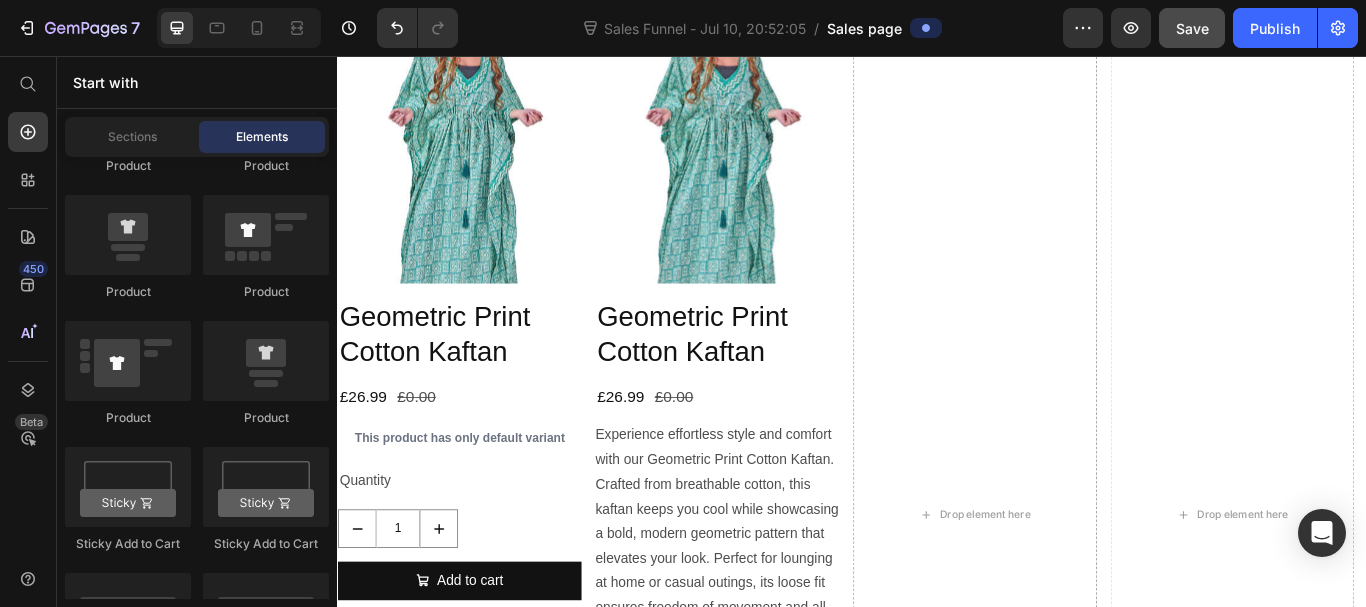 drag, startPoint x: 1535, startPoint y: 387, endPoint x: 1498, endPoint y: 321, distance: 75.66373 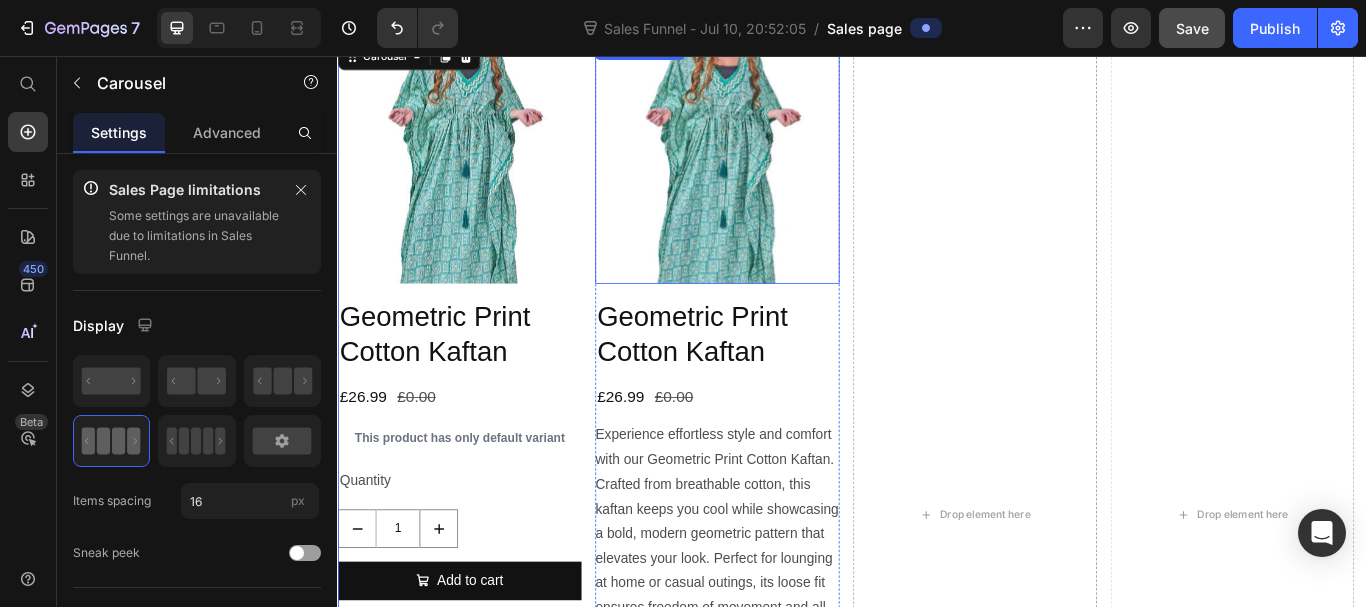 click at bounding box center (779, 179) 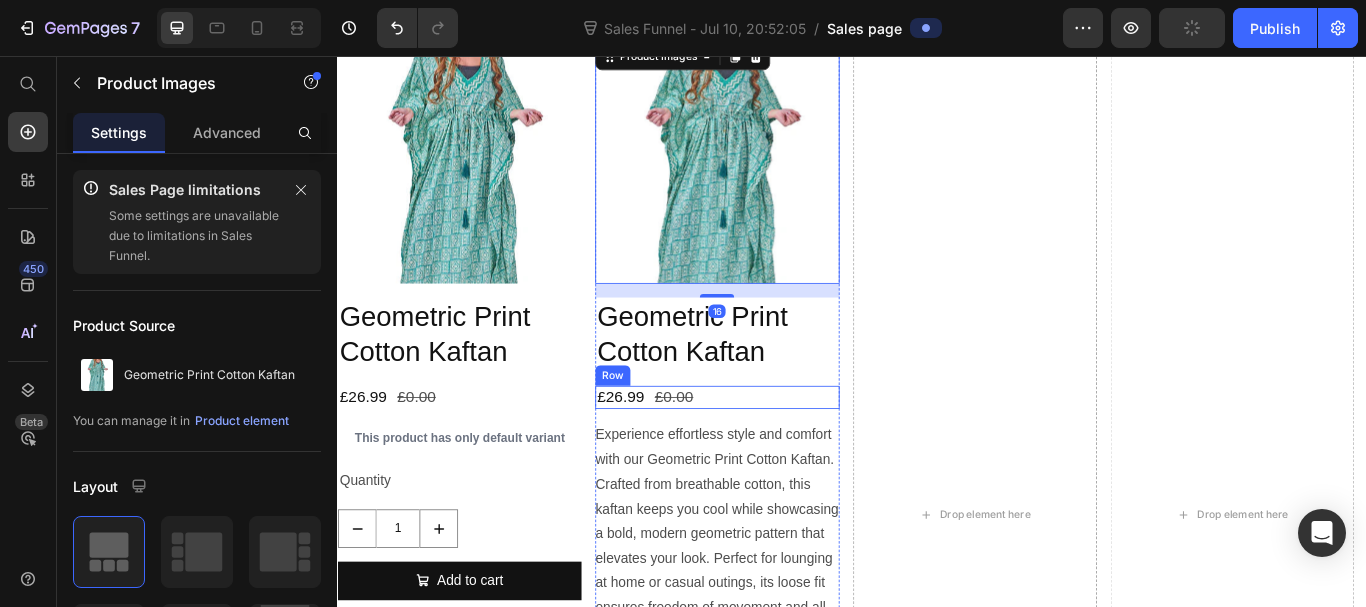 click on "£26.99 Product Price £0.00 Product Price Row" at bounding box center [779, 454] 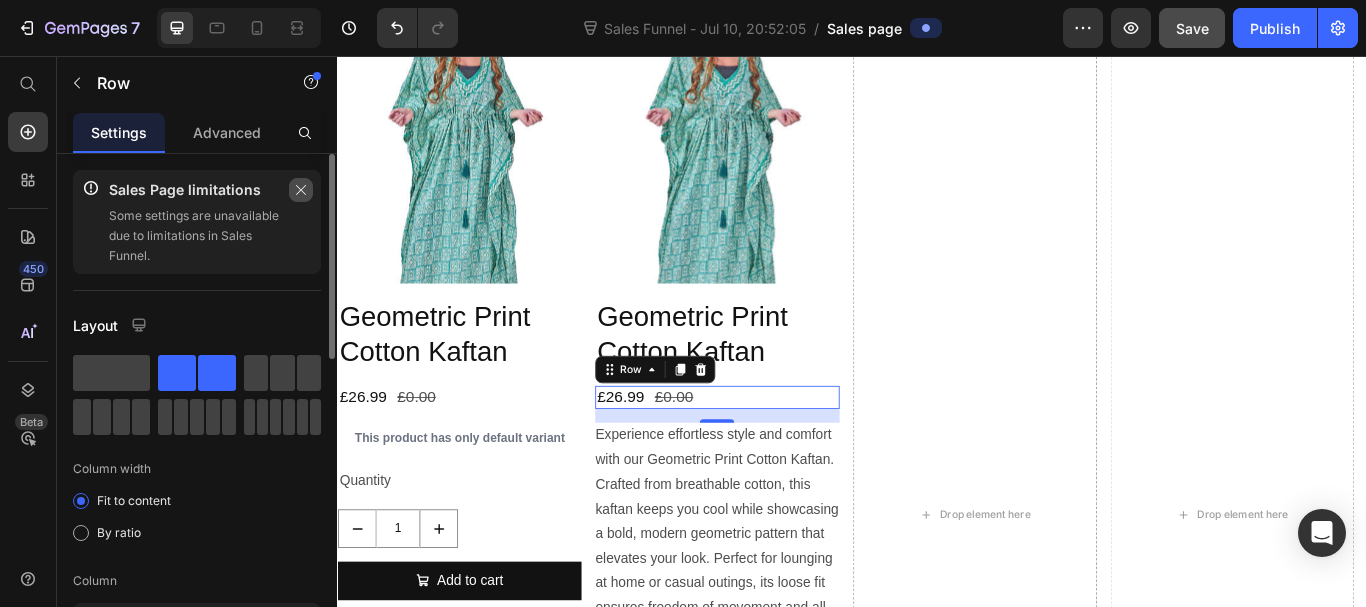 click 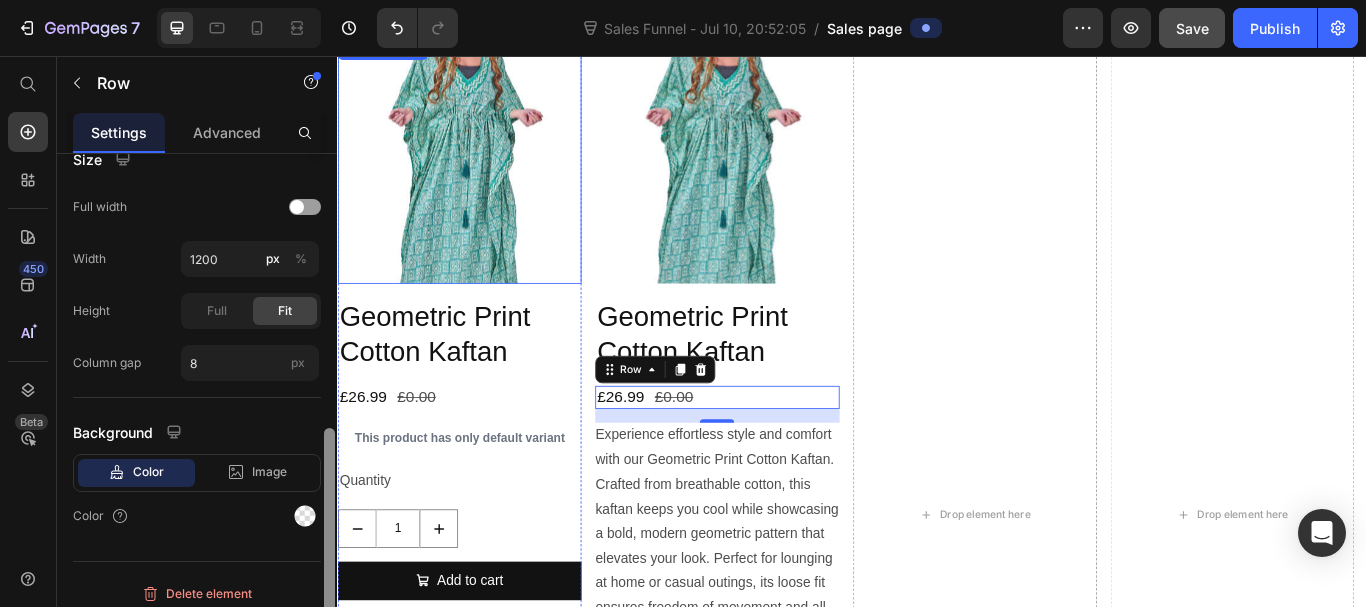 scroll, scrollTop: 560, scrollLeft: 0, axis: vertical 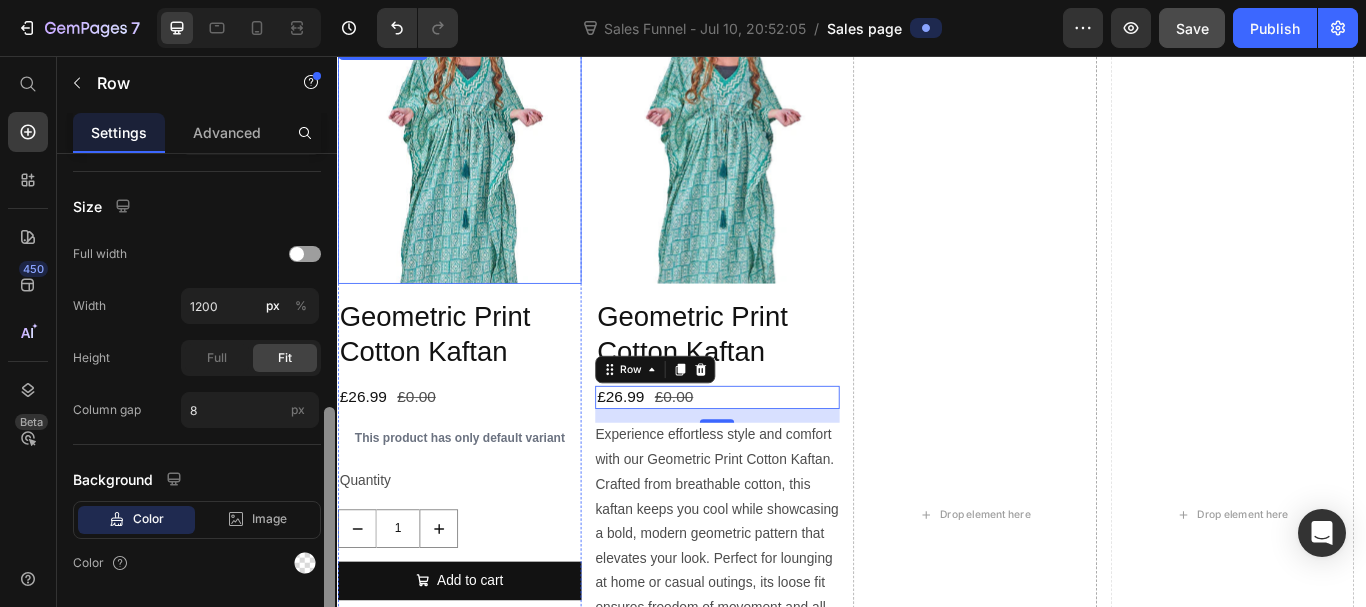 drag, startPoint x: 665, startPoint y: 243, endPoint x: 375, endPoint y: 254, distance: 290.20856 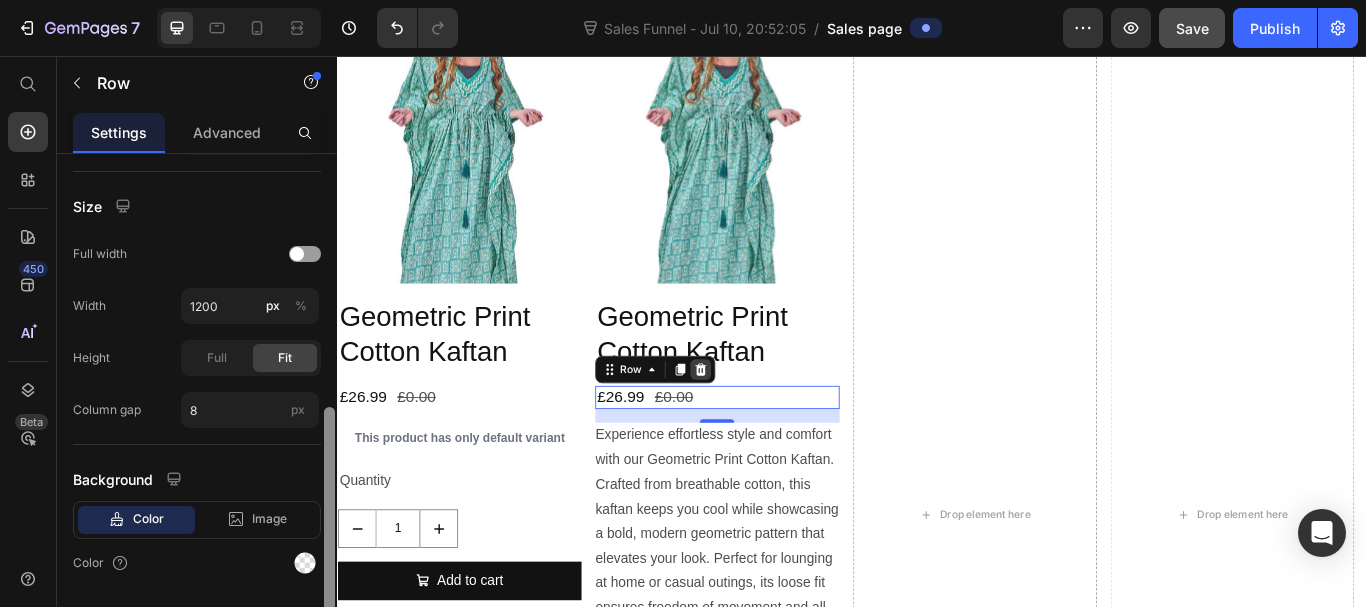 click 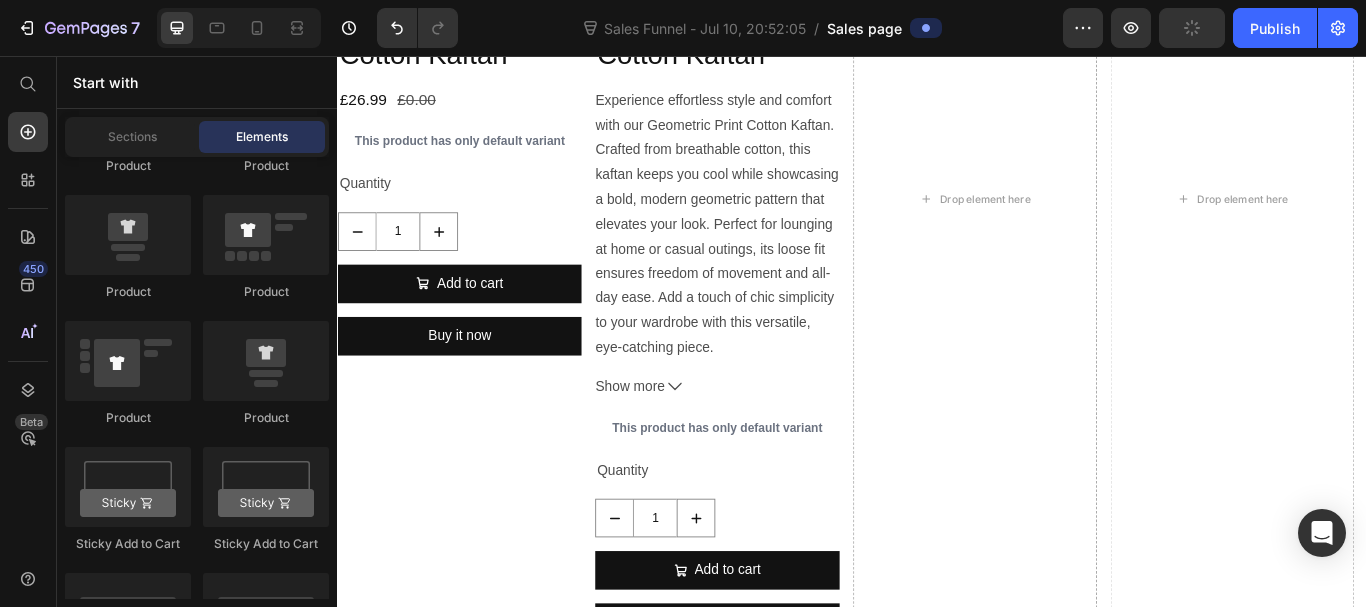 scroll, scrollTop: 1453, scrollLeft: 0, axis: vertical 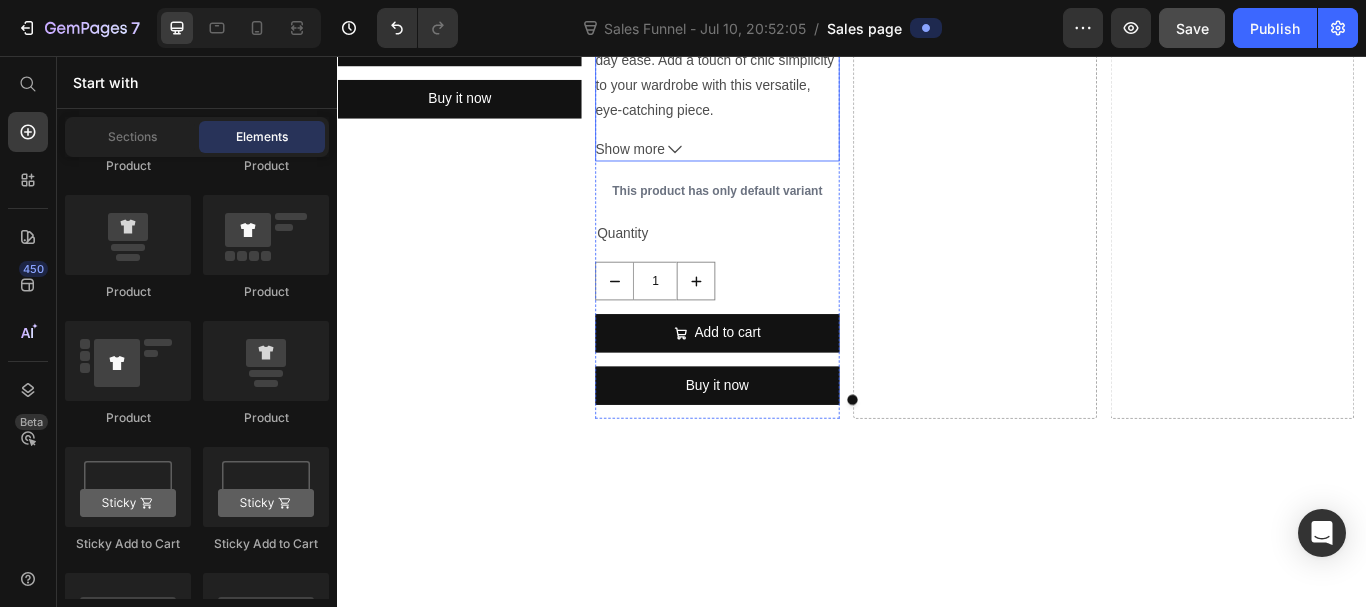 click on "Show more" at bounding box center [779, 165] 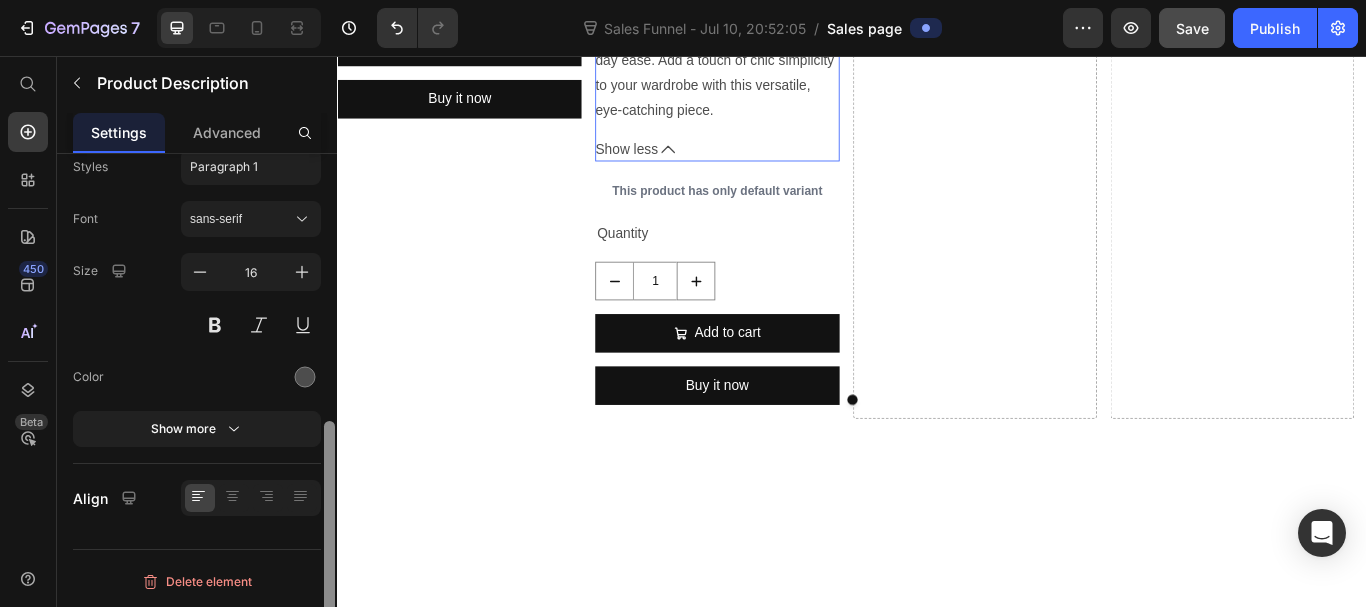 scroll, scrollTop: 0, scrollLeft: 0, axis: both 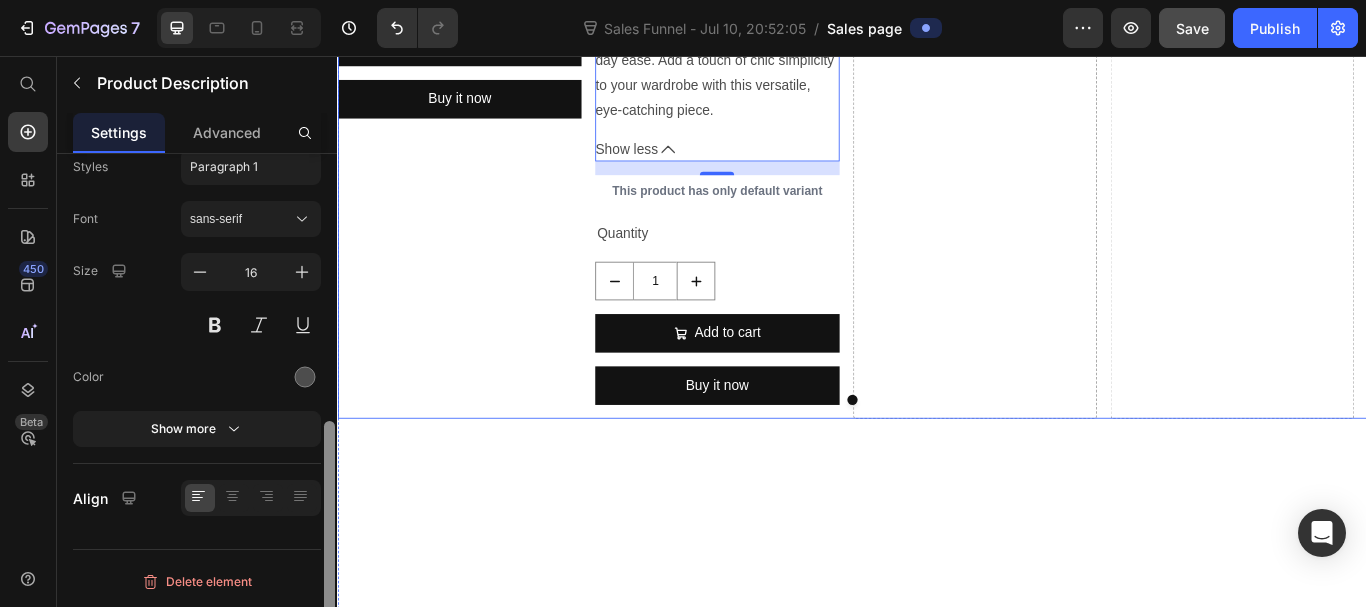 drag, startPoint x: 668, startPoint y: 265, endPoint x: 347, endPoint y: 211, distance: 325.51038 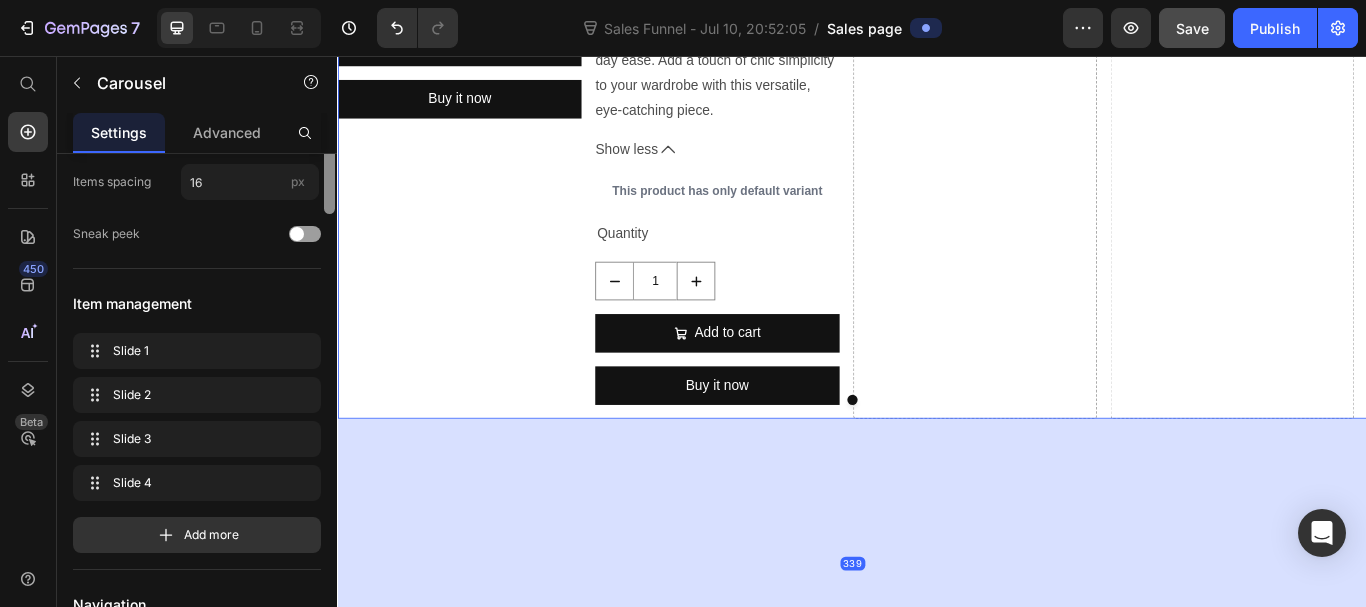 scroll, scrollTop: 51, scrollLeft: 0, axis: vertical 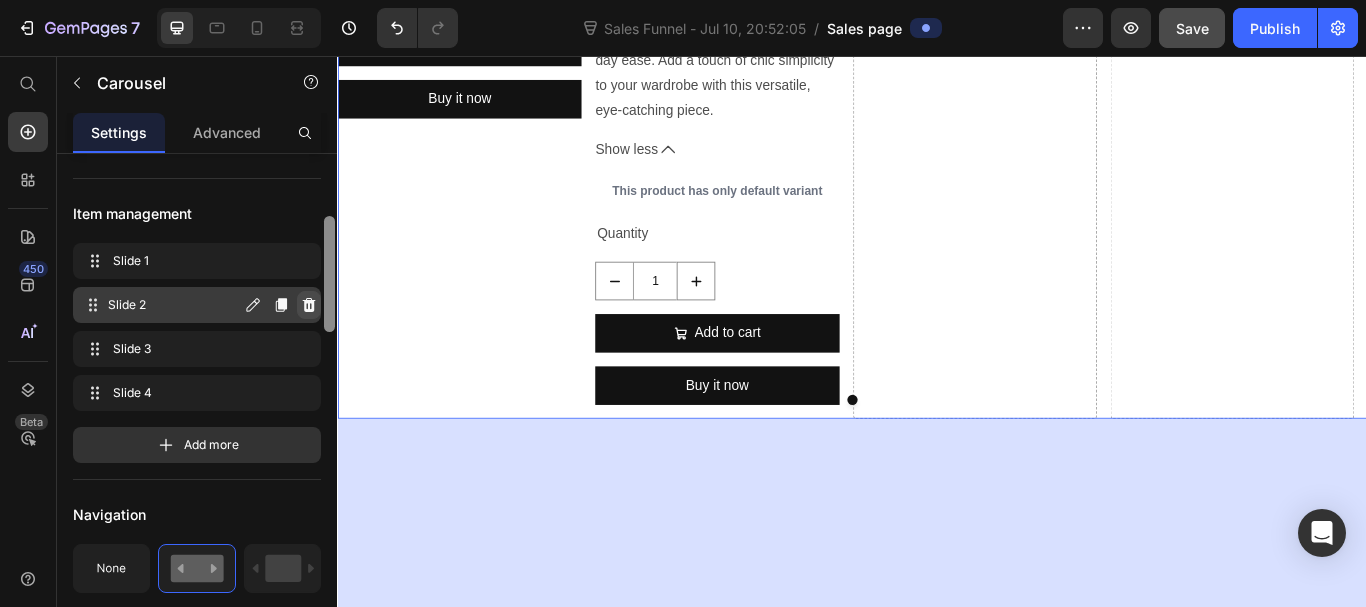 click 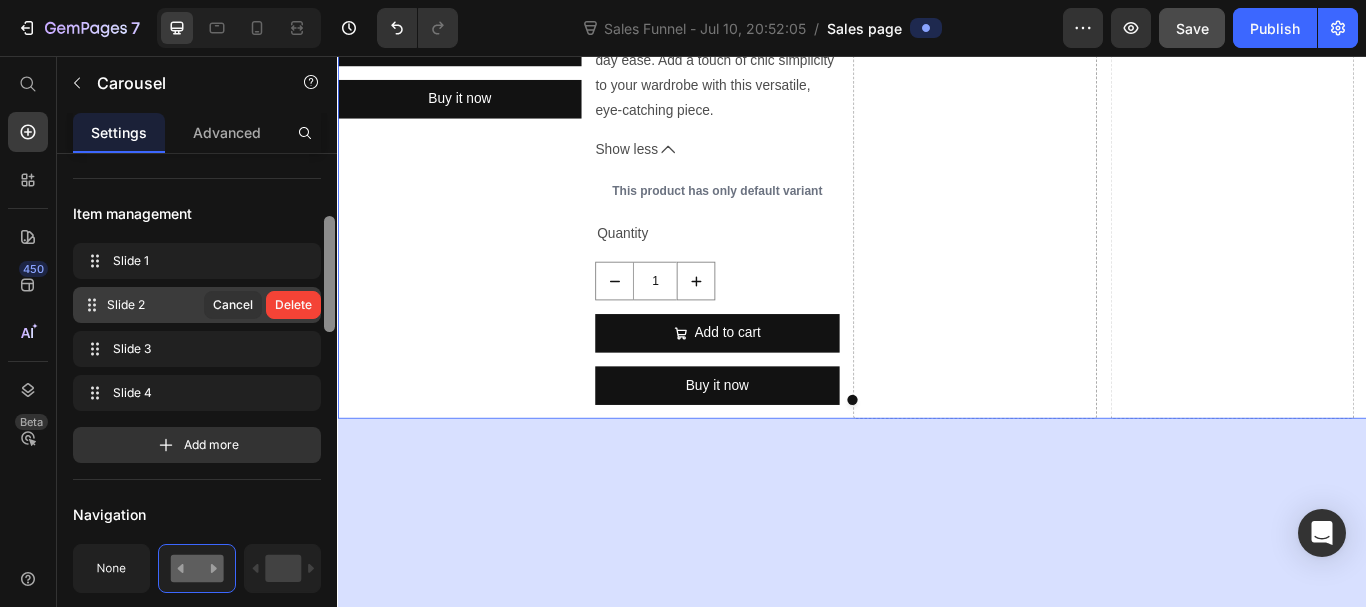 click on "Delete" at bounding box center [293, 305] 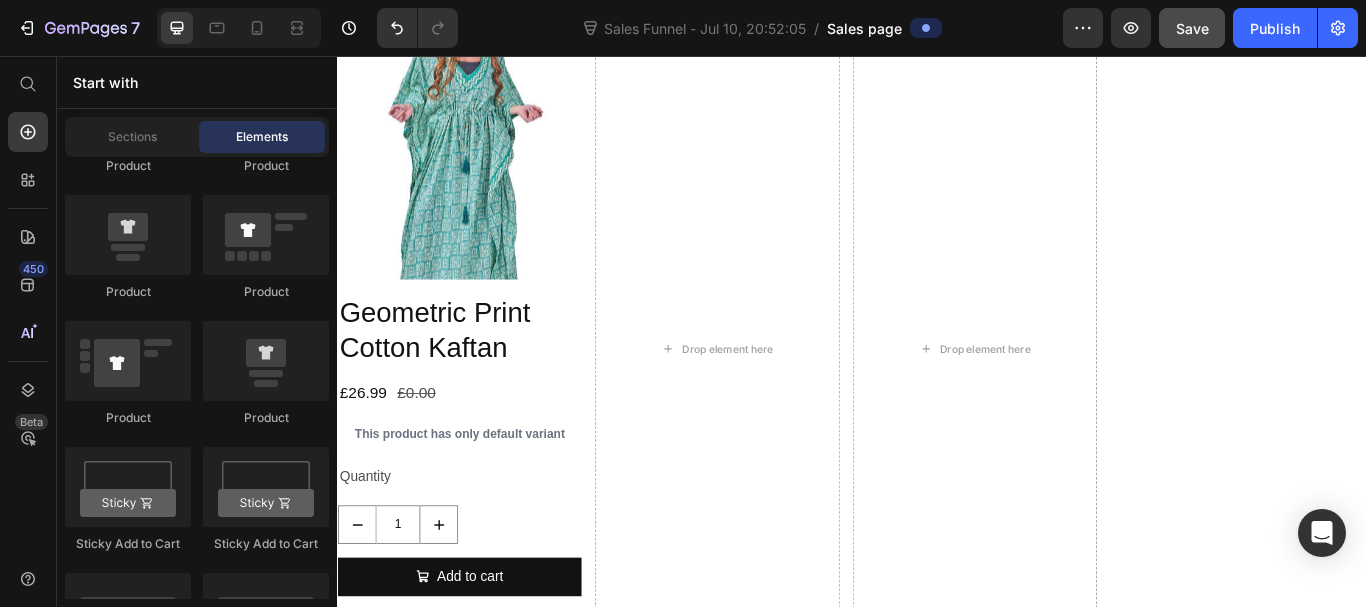 scroll, scrollTop: 758, scrollLeft: 0, axis: vertical 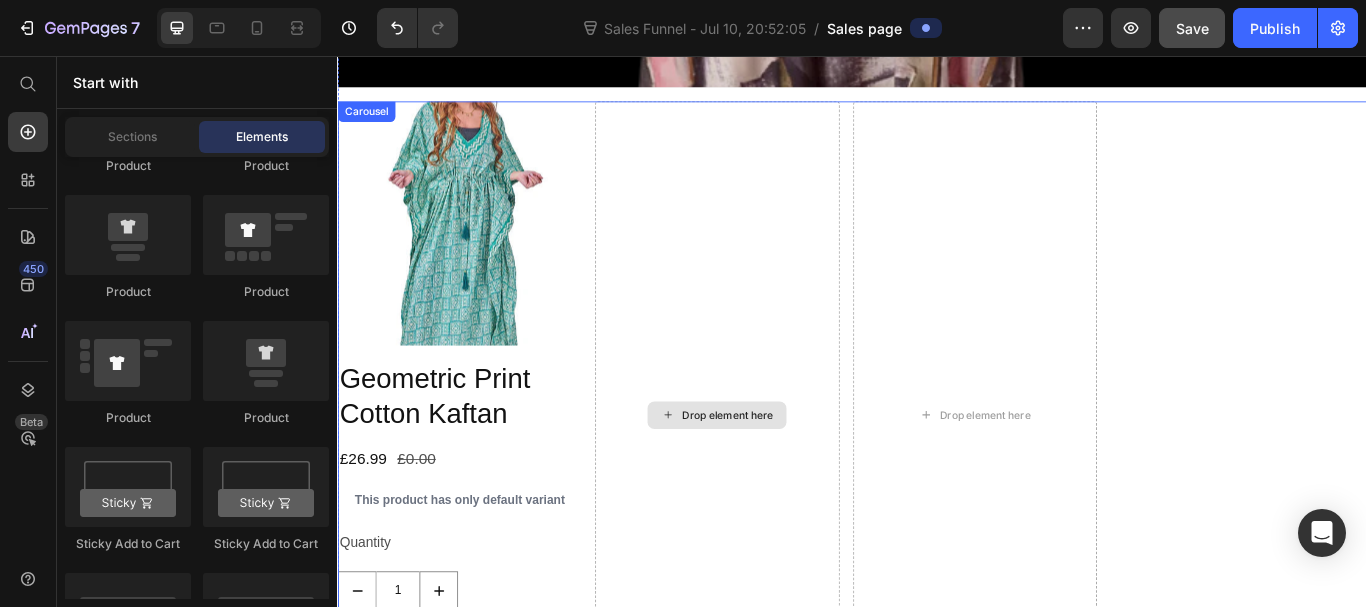 click on "Drop element here" at bounding box center (779, 474) 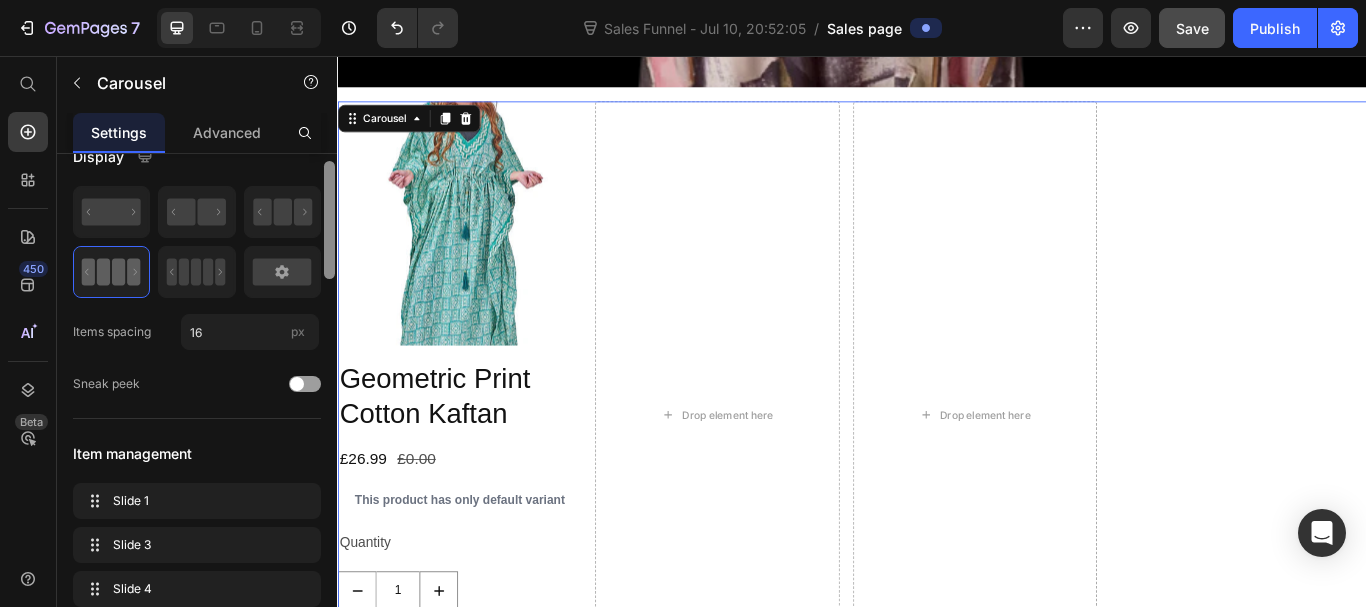 scroll, scrollTop: 0, scrollLeft: 0, axis: both 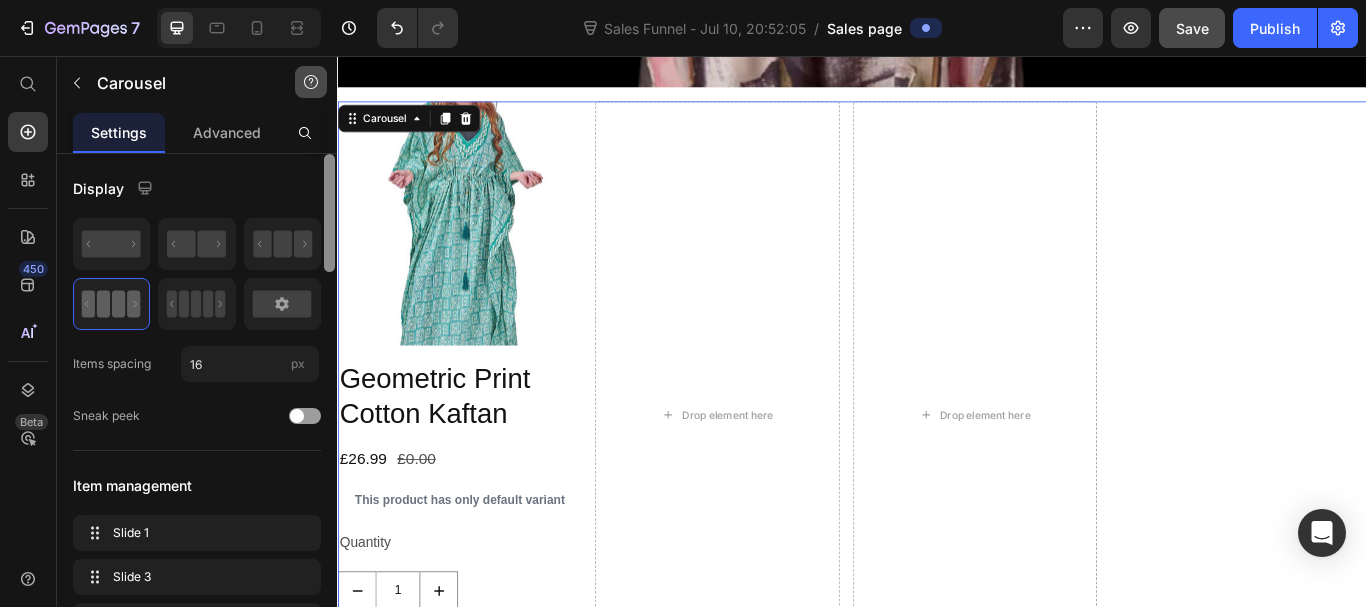 drag, startPoint x: 327, startPoint y: 256, endPoint x: 312, endPoint y: 79, distance: 177.63446 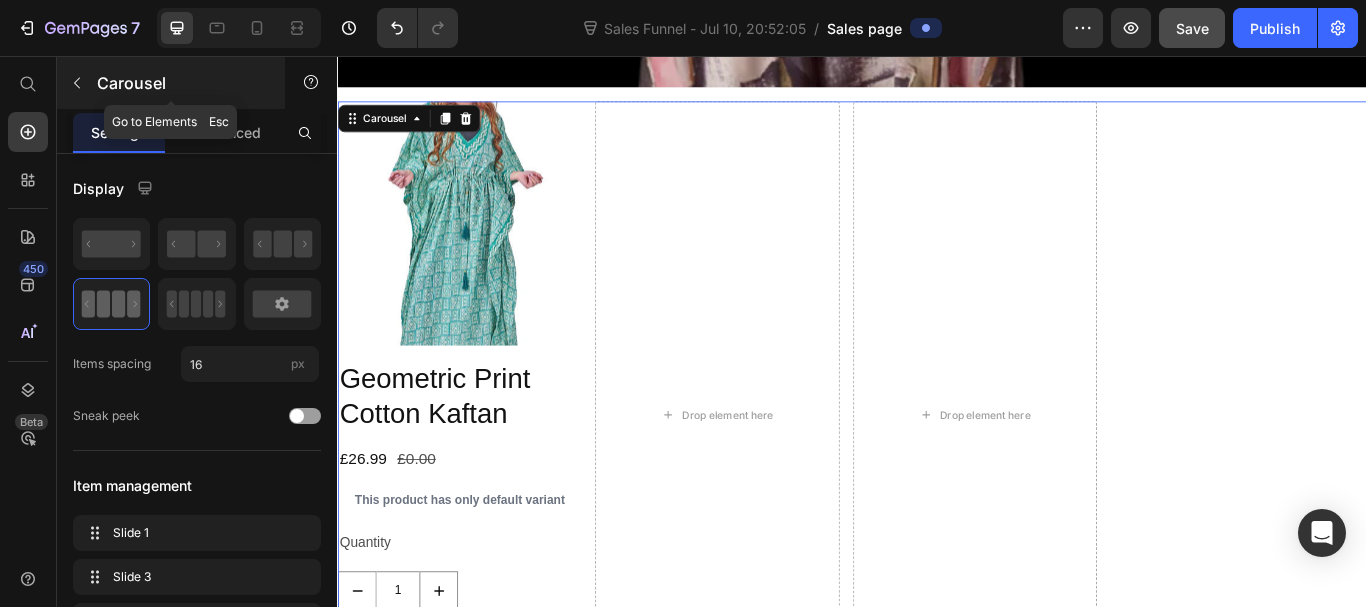 click 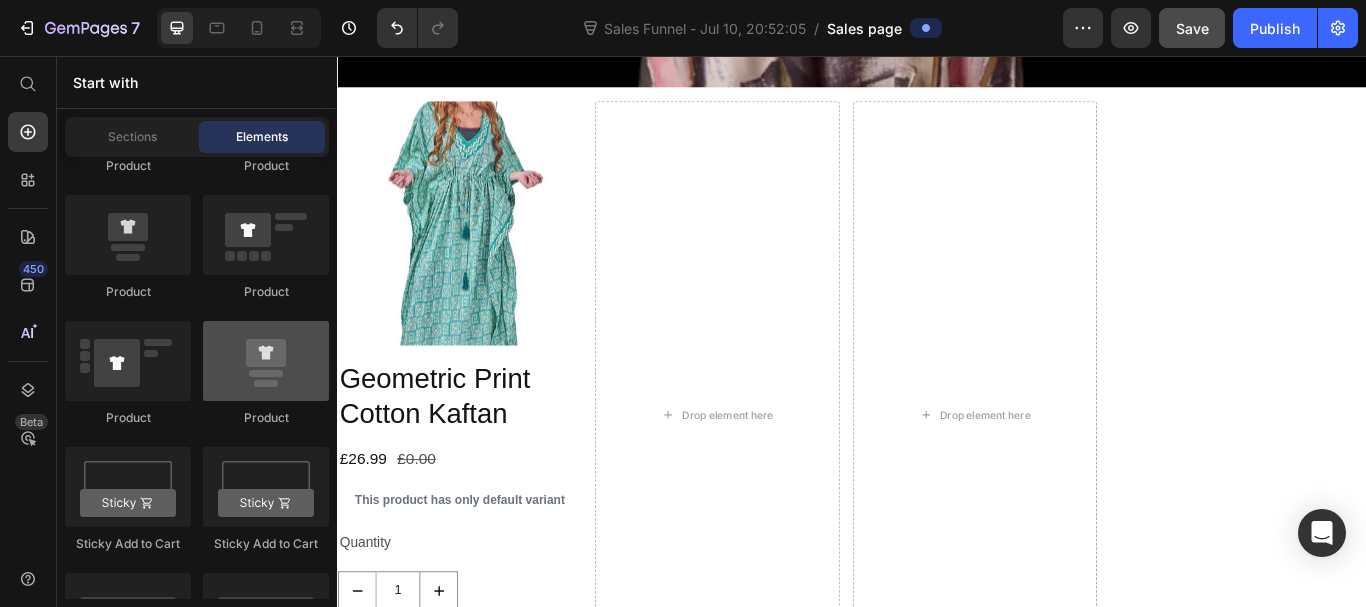 click at bounding box center (266, 361) 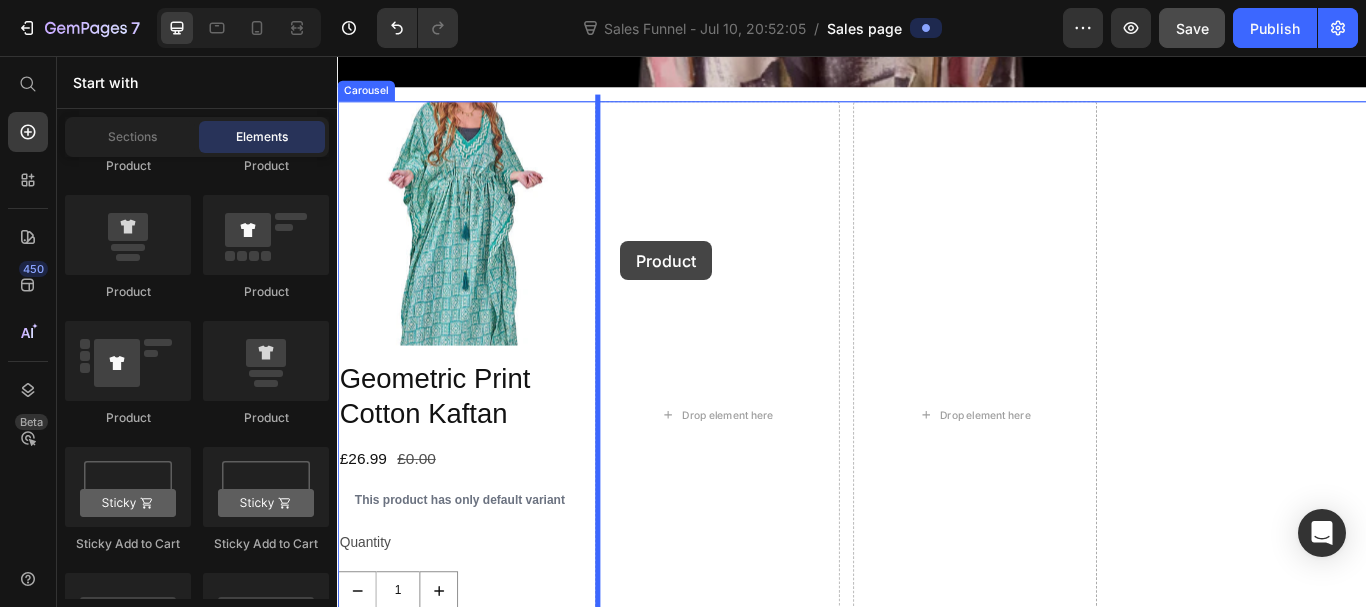drag, startPoint x: 594, startPoint y: 424, endPoint x: 667, endPoint y: 272, distance: 168.62088 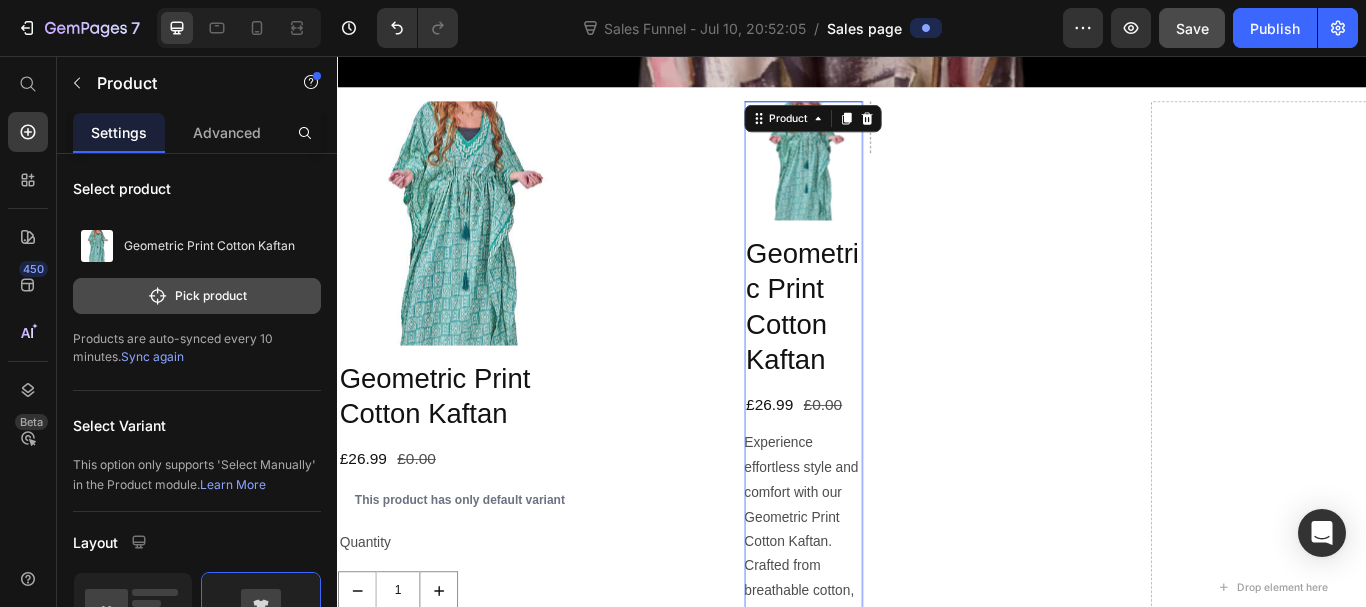 click on "Pick product" at bounding box center [197, 296] 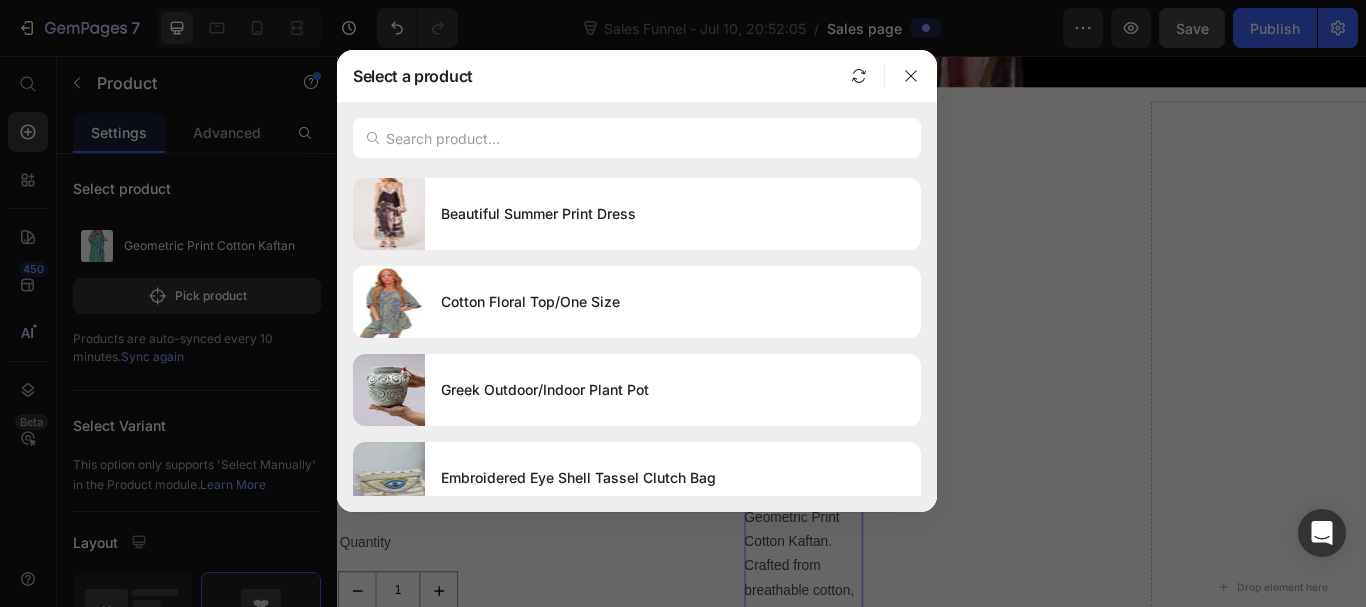scroll, scrollTop: 206, scrollLeft: 0, axis: vertical 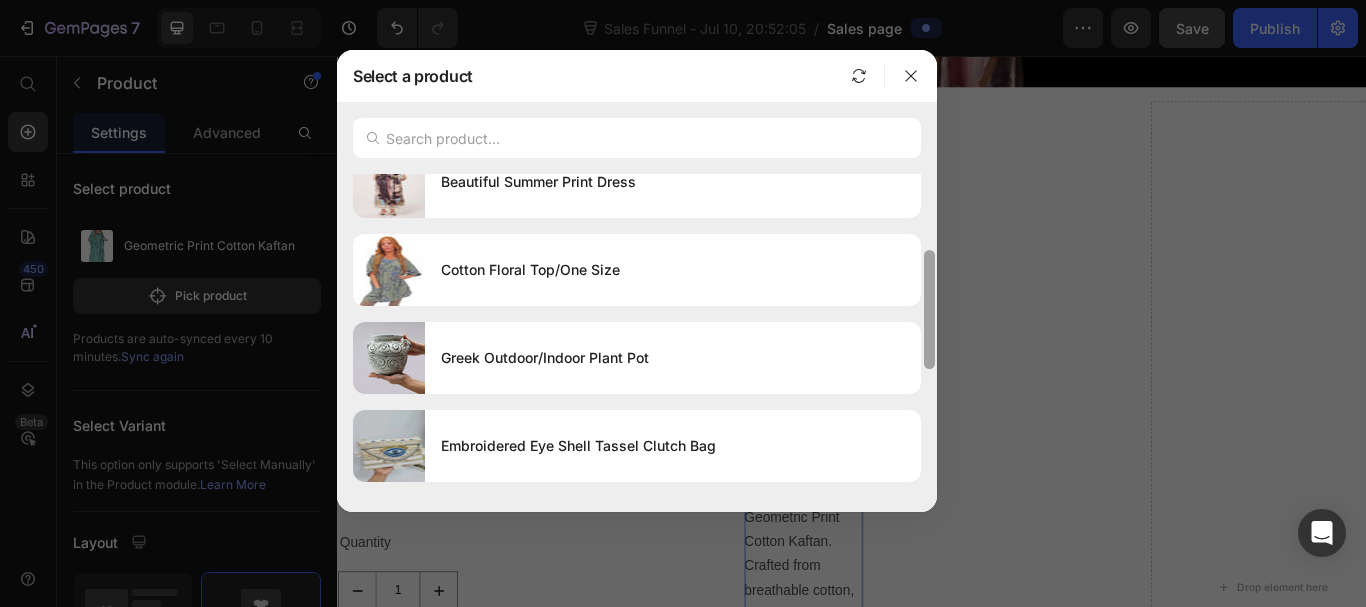 drag, startPoint x: 933, startPoint y: 209, endPoint x: 929, endPoint y: 286, distance: 77.10383 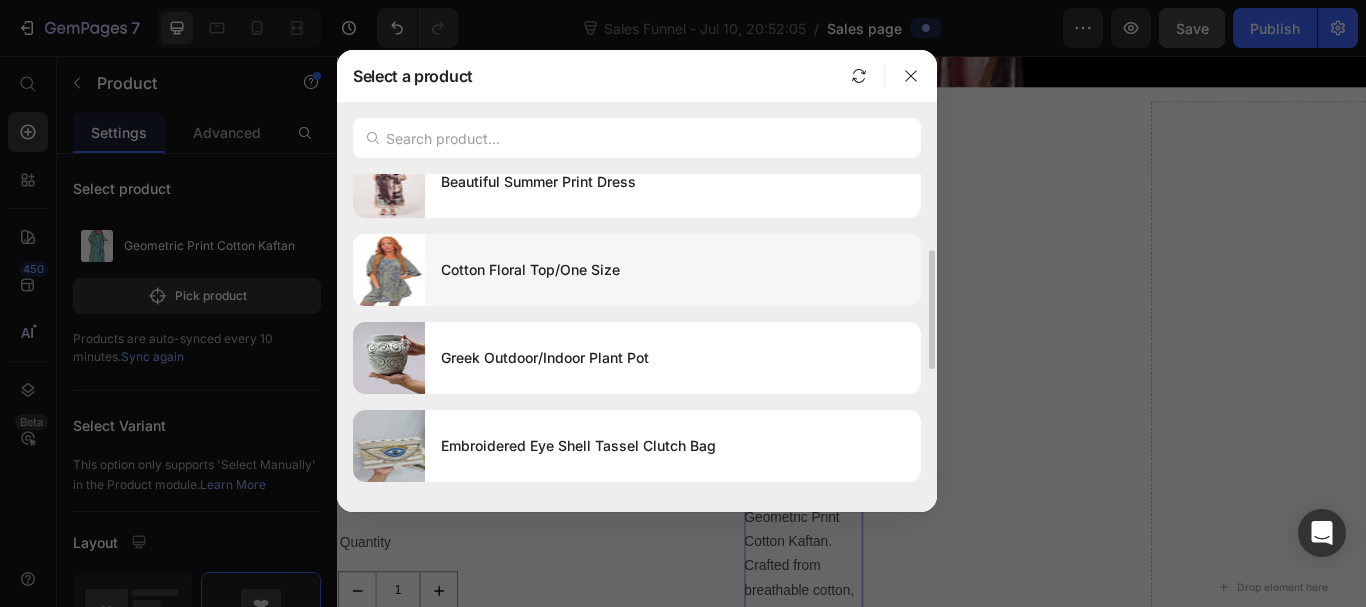 click on "Cotton Floral Top/One Size" at bounding box center [673, 270] 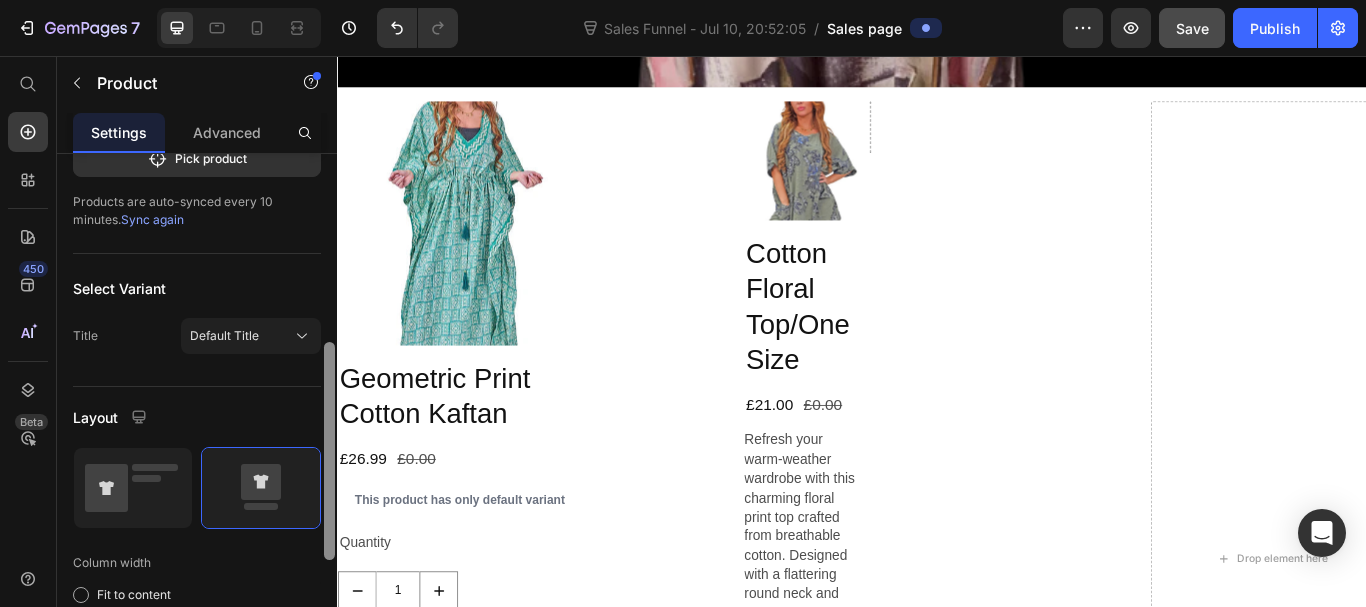 scroll, scrollTop: 258, scrollLeft: 0, axis: vertical 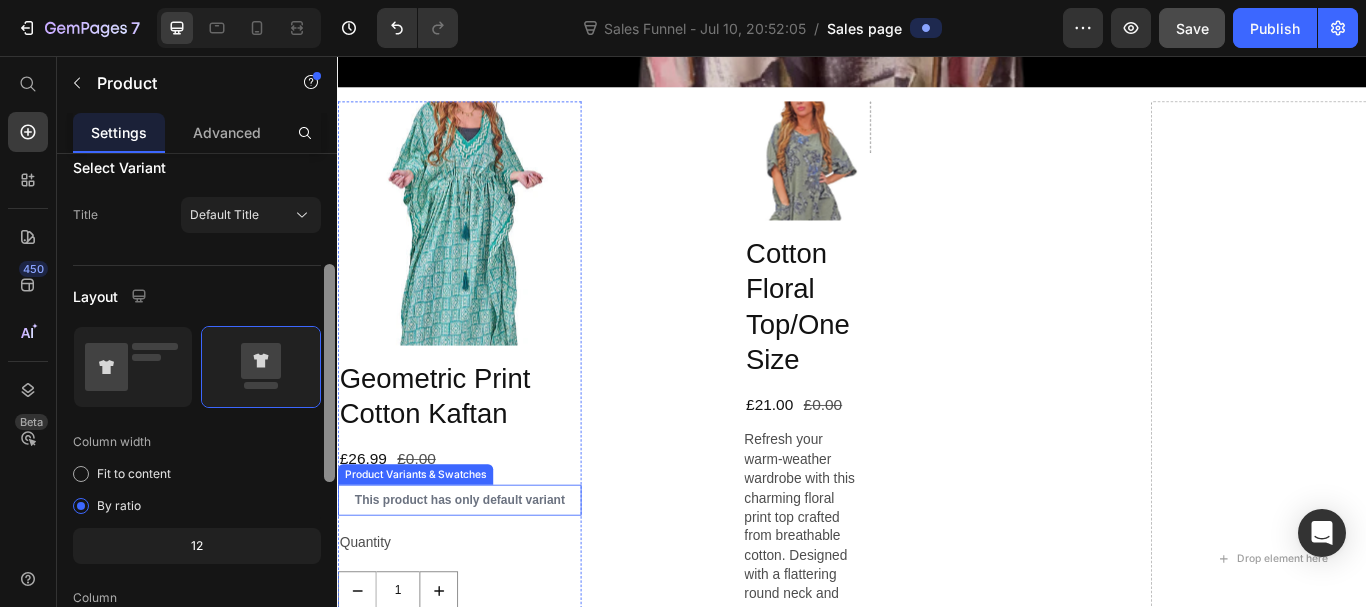 drag, startPoint x: 664, startPoint y: 376, endPoint x: 363, endPoint y: 563, distance: 354.35858 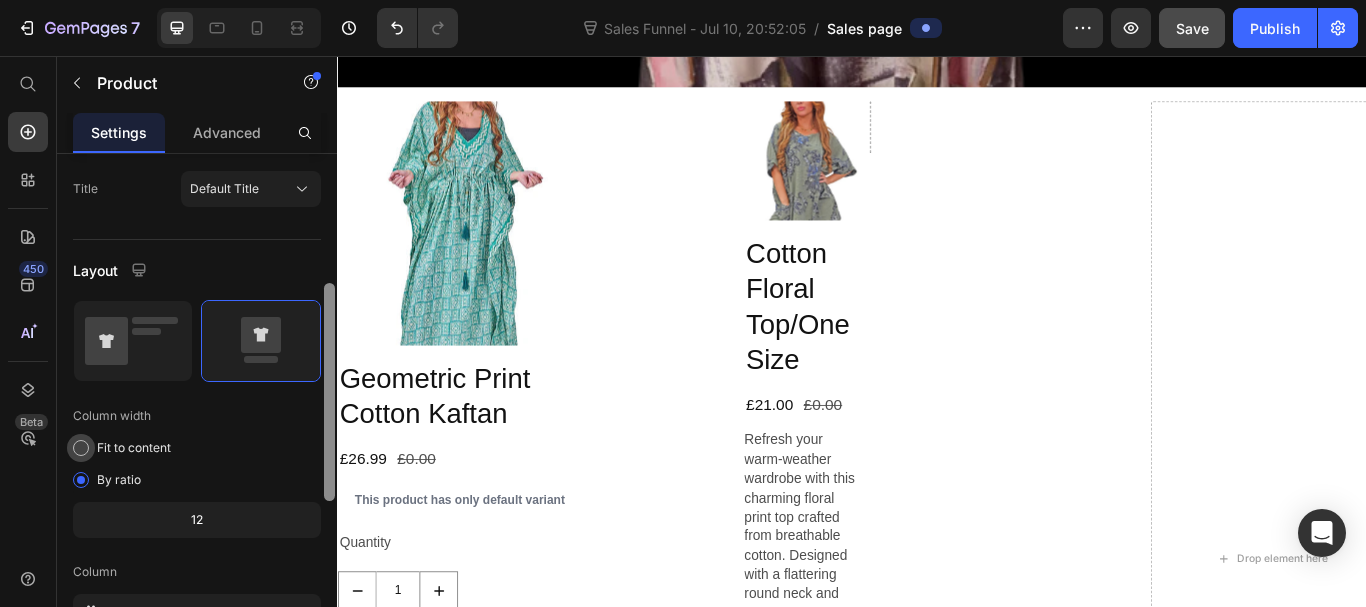 scroll, scrollTop: 289, scrollLeft: 0, axis: vertical 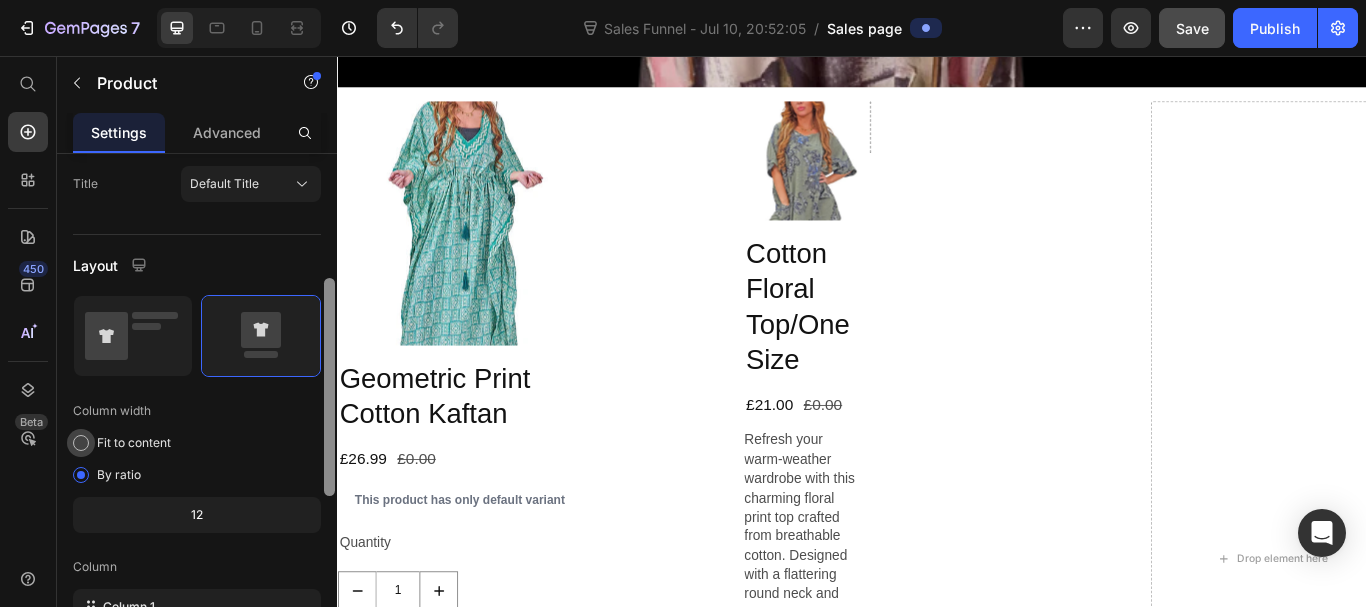 click at bounding box center (81, 443) 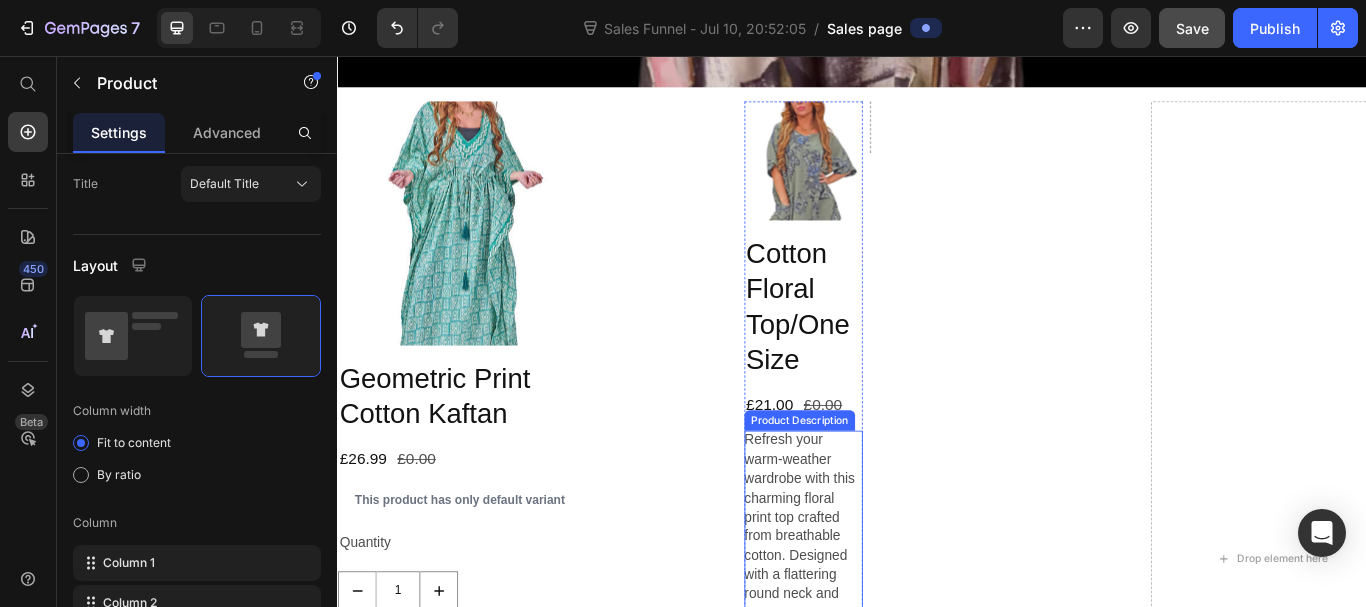 click on "Refresh your warm-weather wardrobe with this charming floral print top crafted from breathable cotton. Designed with a flattering round neck and short sleeves, this top offers easy, all-day comfort in a relaxed, plus-size silhouette. The loose fit drapes effortlessly over curves without clinging, making it perfect for casual spring and summer days. Two front pockets add a functional touch, ideal for keeping small essentials close at hand. The standout feature is the asymmetrical hemline, which adds a stylish flair and modern movement to the look. Whether paired with leggings, denim, or linen trousers, this piece offers endless styling options. The vibrant floral design brings a pop of seasonal color, while the lightweight cotton fabric ensures comfort even in warmer temperatures. Elevate your everyday fashion with this versatile and breezy top." at bounding box center [880, 627] 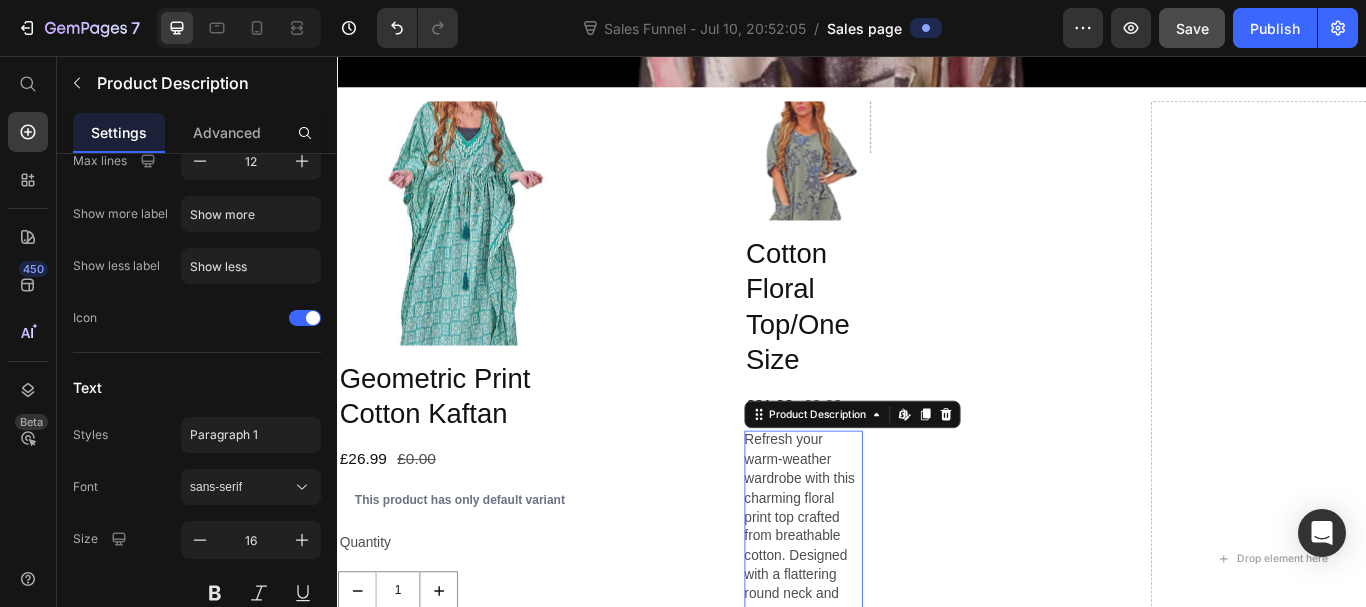 scroll, scrollTop: 0, scrollLeft: 0, axis: both 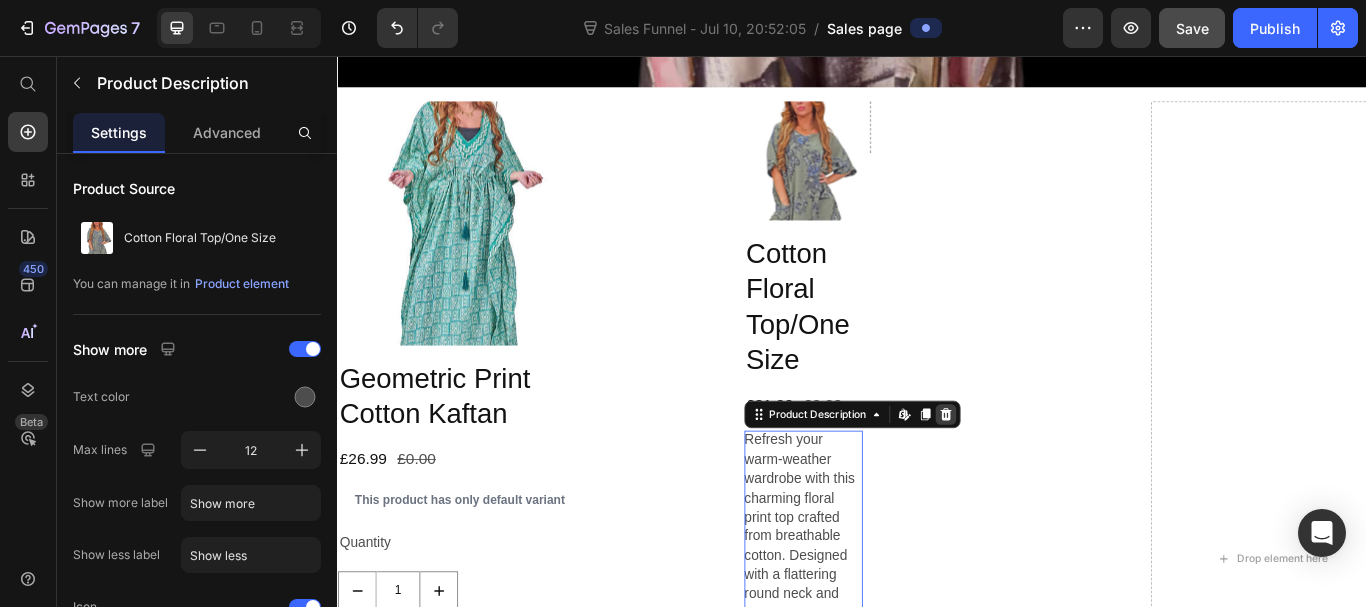 click 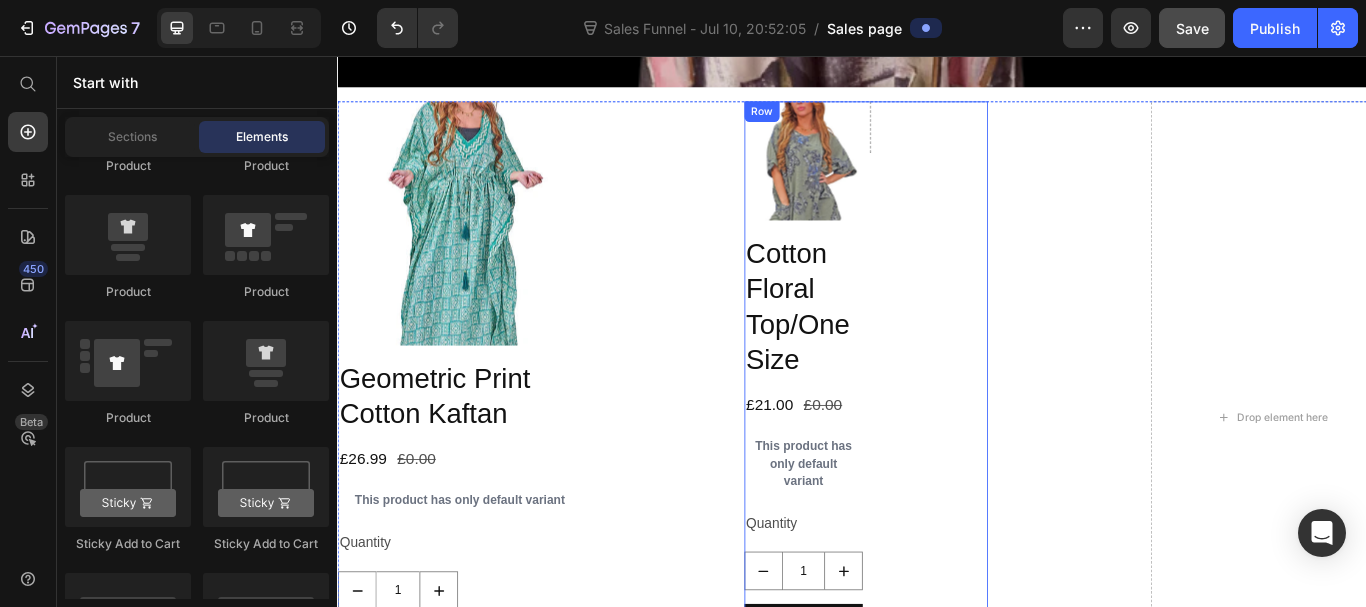 click at bounding box center [1026, 477] 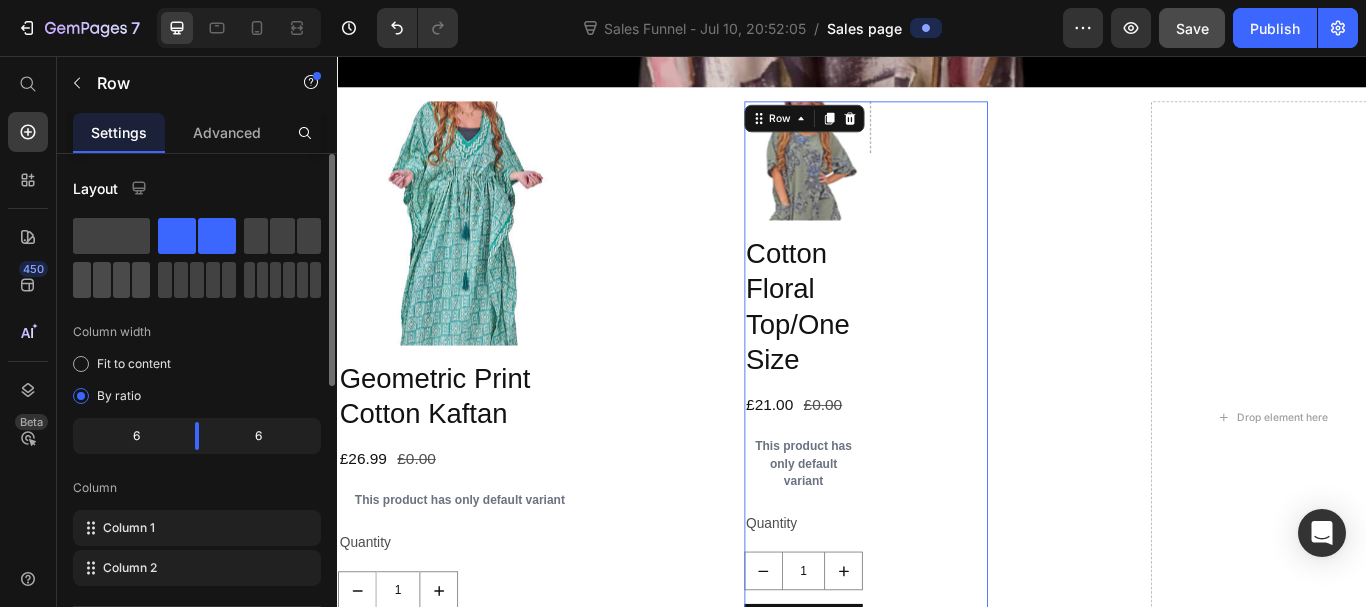 click 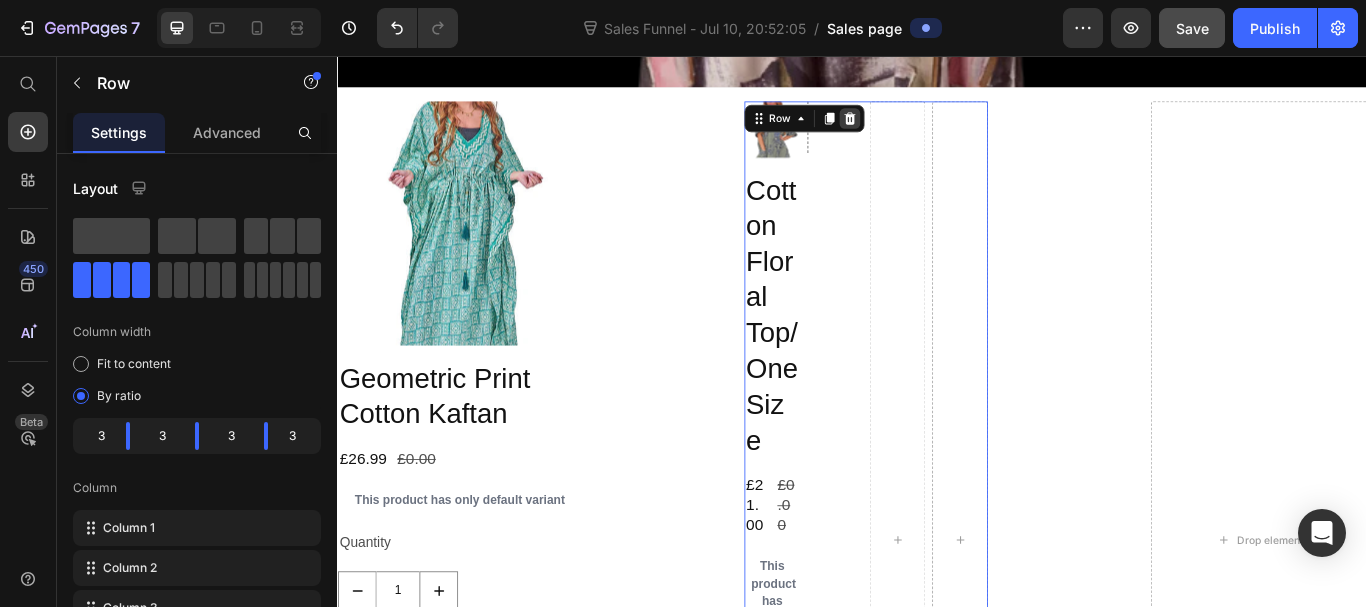 click at bounding box center (934, 129) 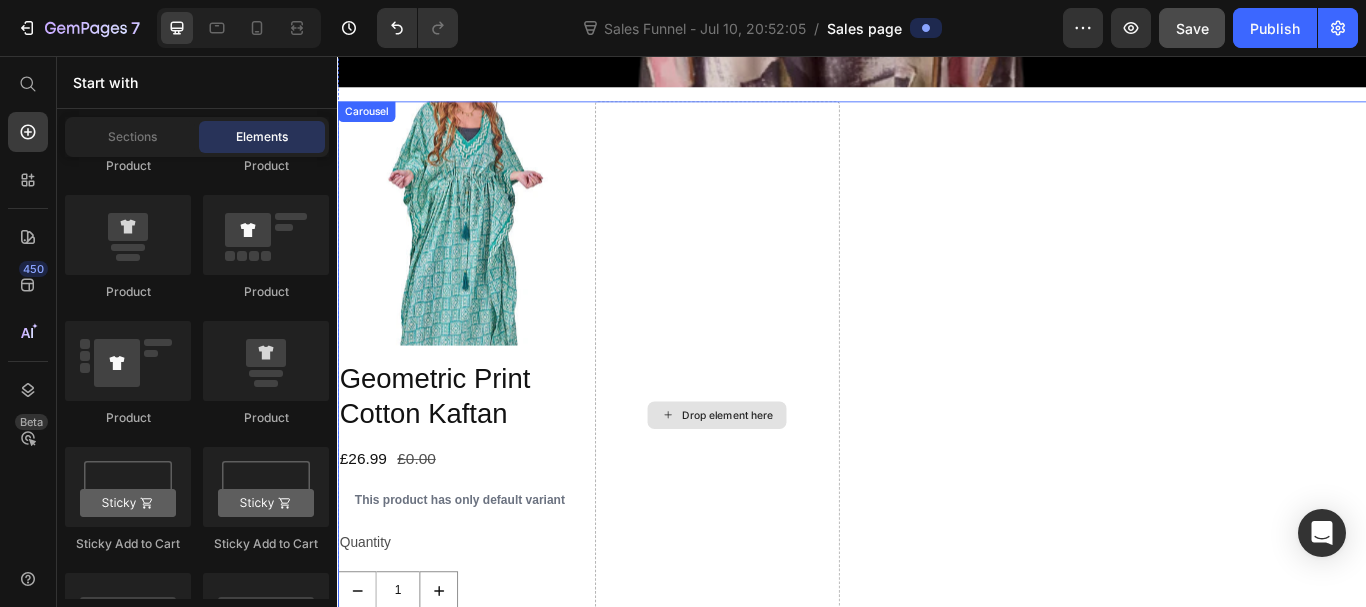 click on "Drop element here" at bounding box center [779, 474] 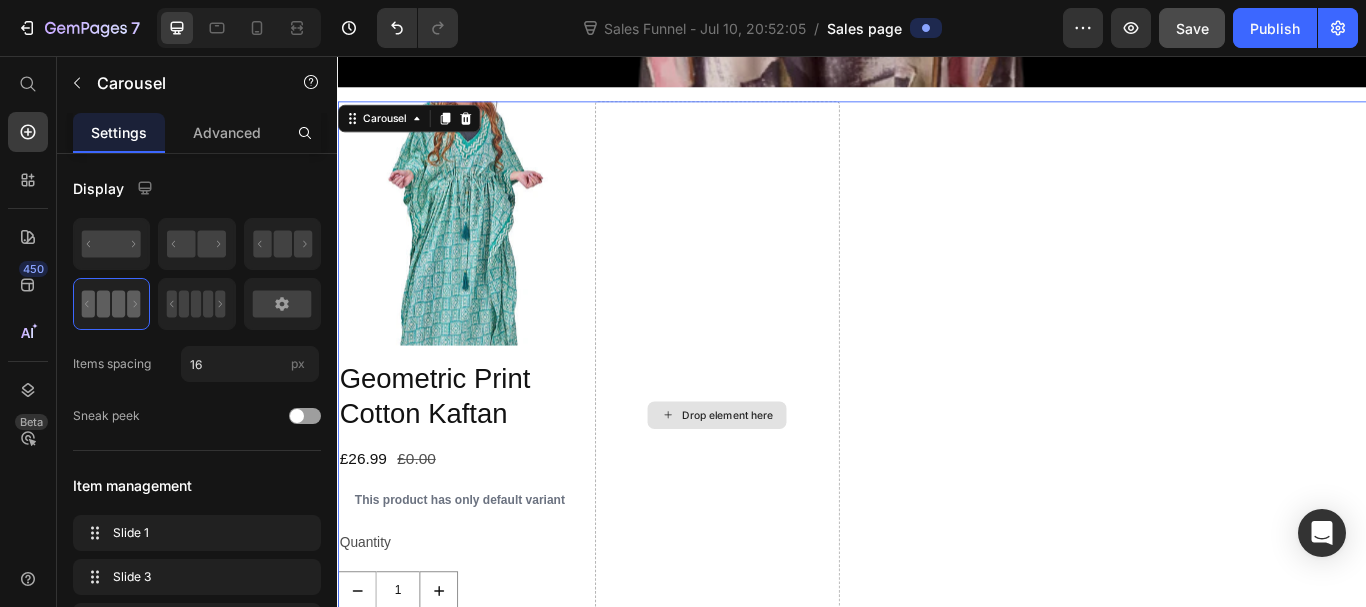 click on "Drop element here" at bounding box center (779, 474) 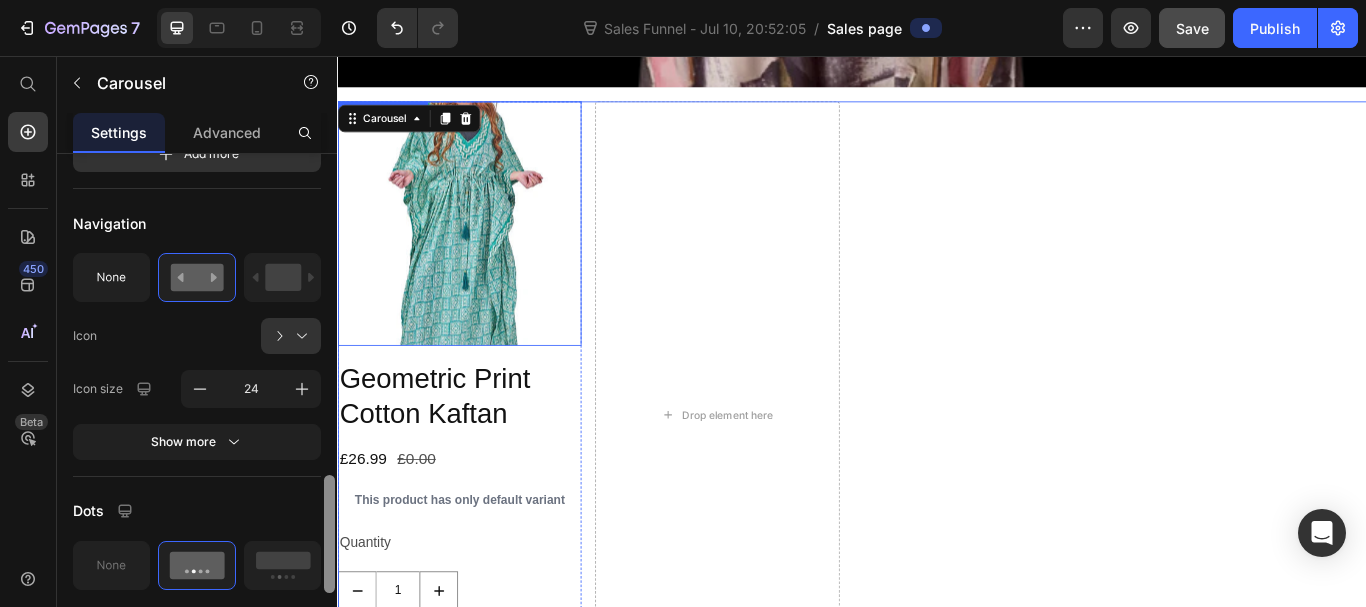 scroll, scrollTop: 682, scrollLeft: 0, axis: vertical 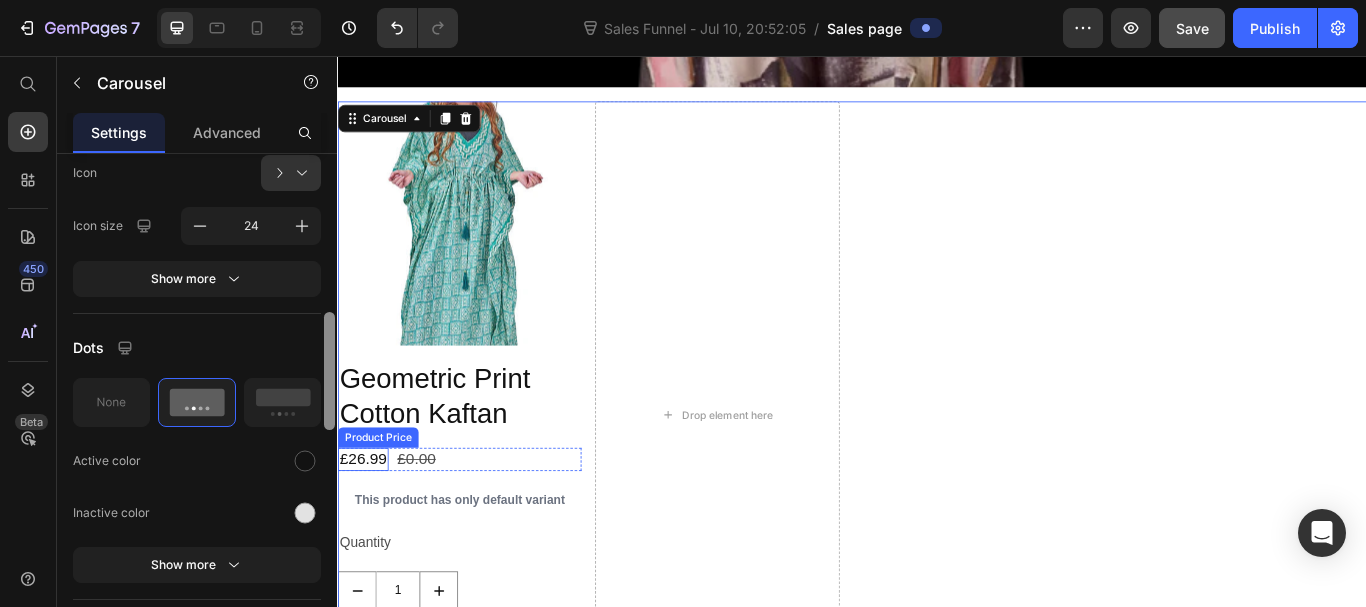 drag, startPoint x: 668, startPoint y: 252, endPoint x: 377, endPoint y: 549, distance: 415.80045 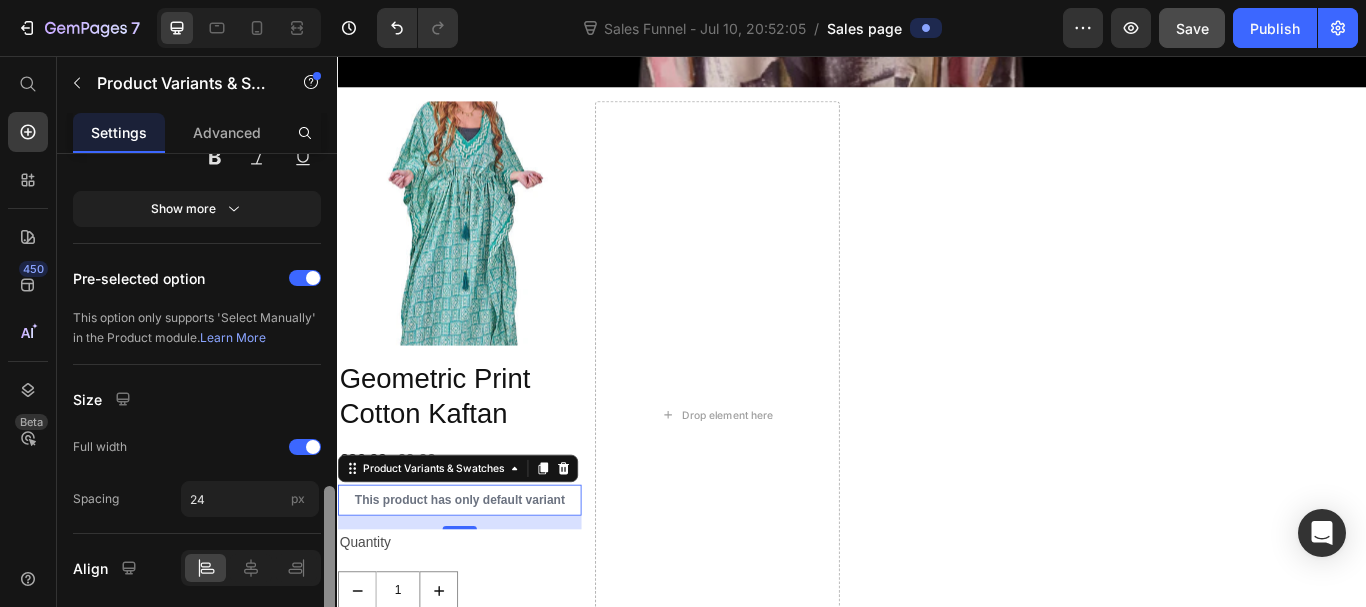 scroll, scrollTop: 1226, scrollLeft: 0, axis: vertical 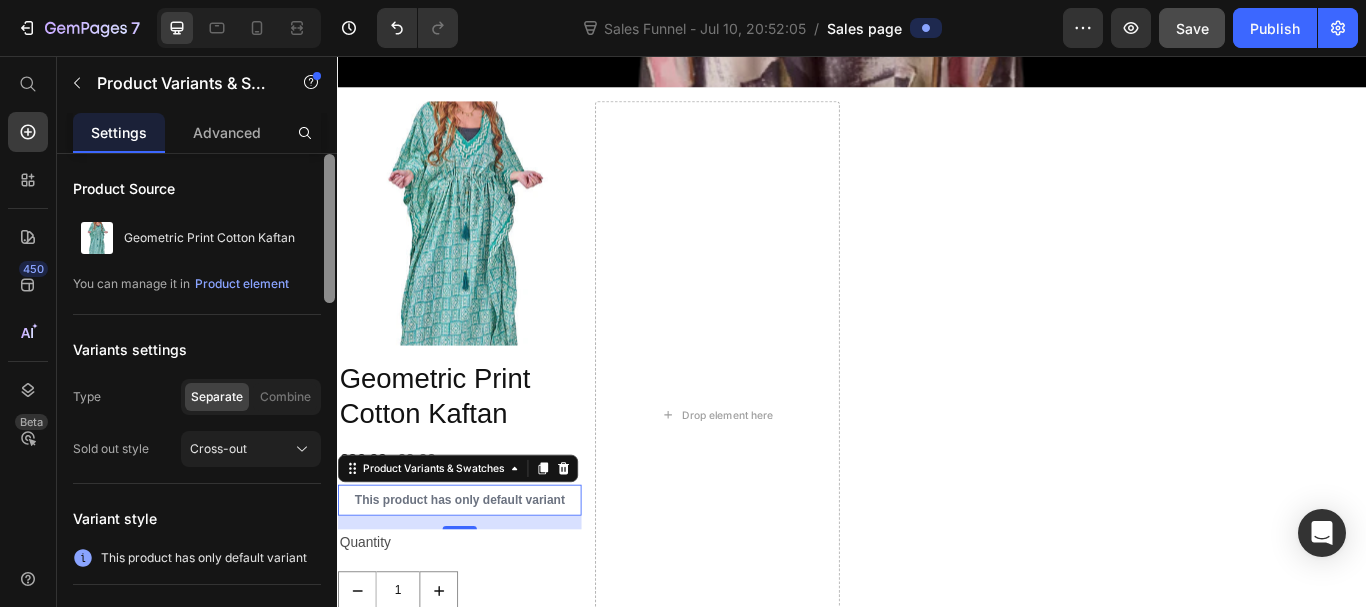 drag, startPoint x: 328, startPoint y: 523, endPoint x: 333, endPoint y: 148, distance: 375.03333 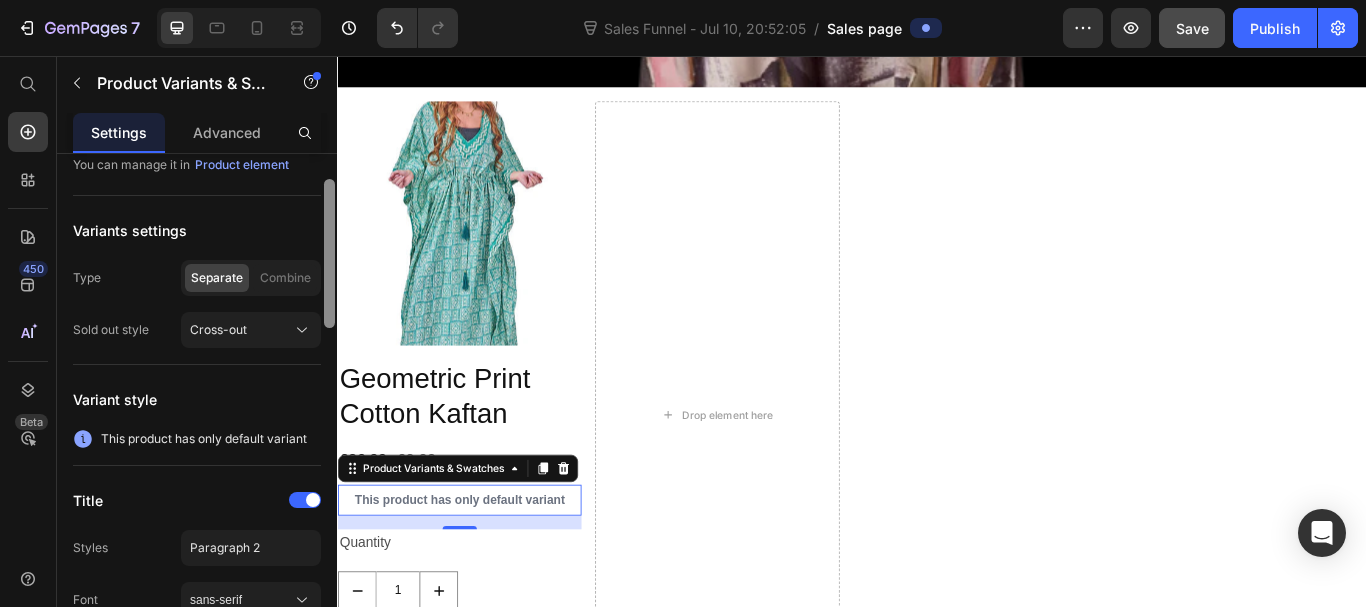 drag, startPoint x: 325, startPoint y: 190, endPoint x: 324, endPoint y: 226, distance: 36.013885 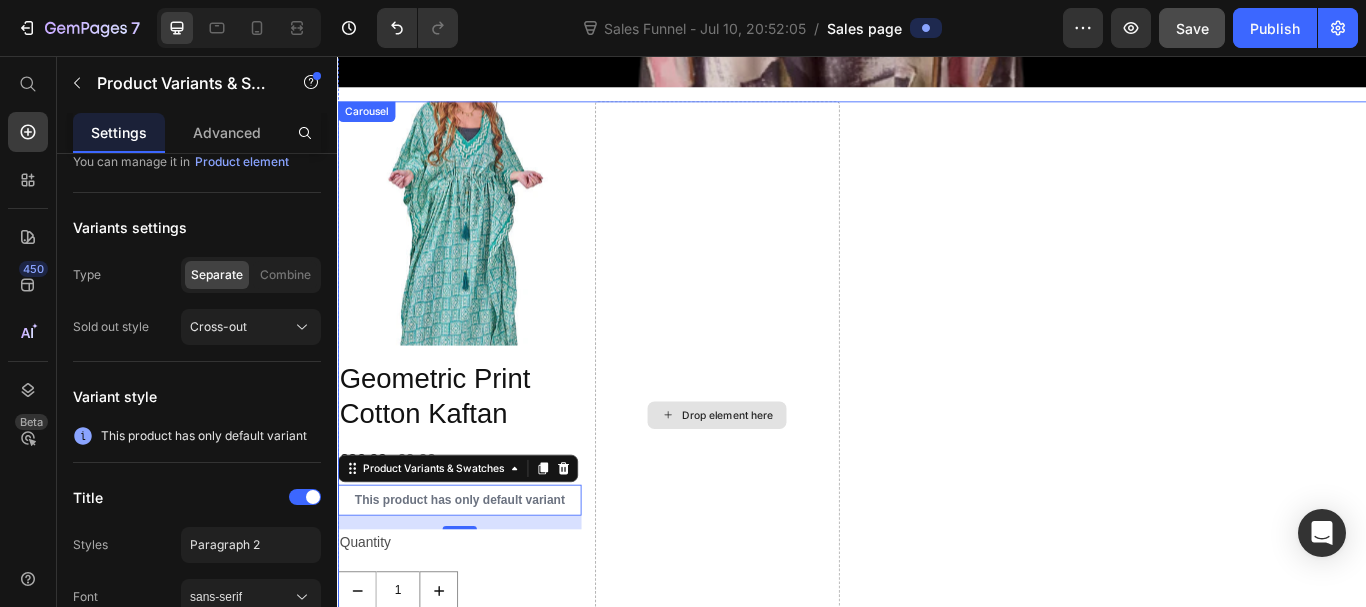 click on "Drop element here" at bounding box center [779, 474] 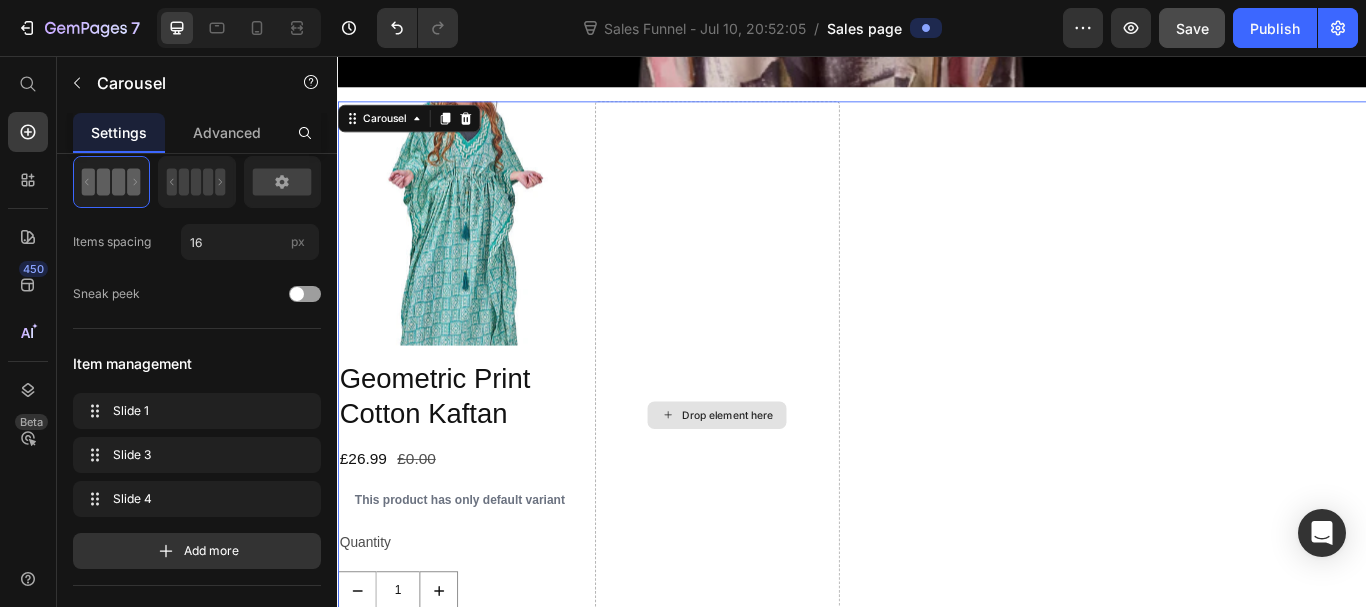 scroll, scrollTop: 0, scrollLeft: 0, axis: both 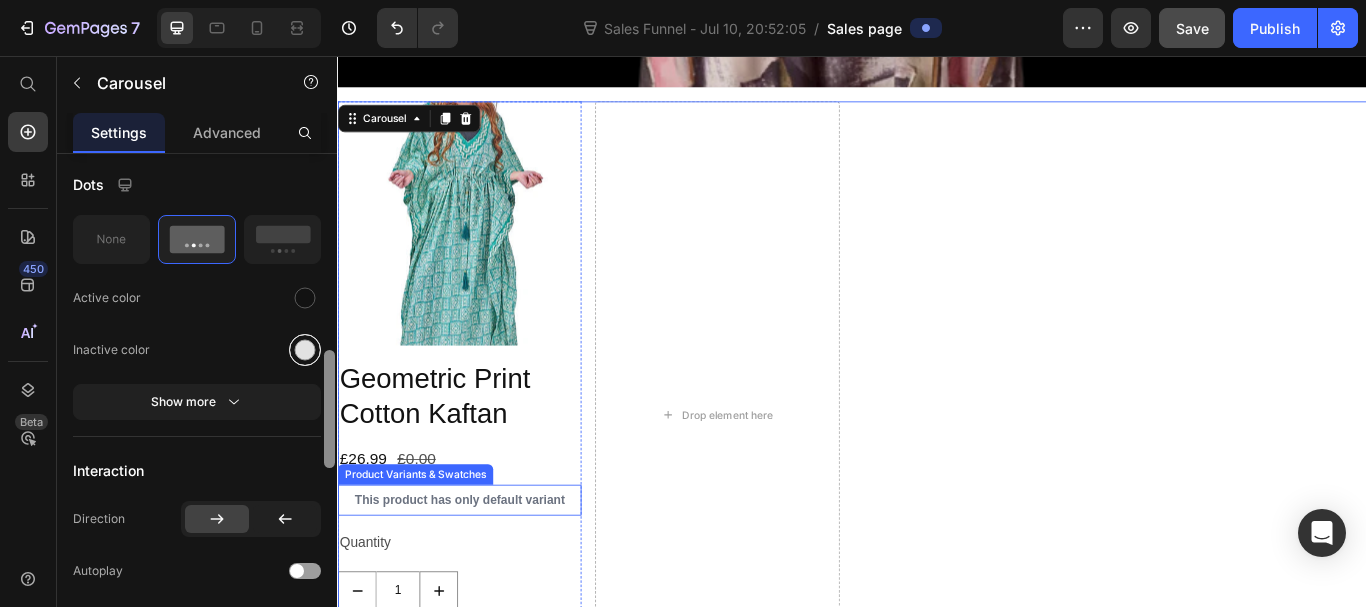 drag, startPoint x: 326, startPoint y: 226, endPoint x: 317, endPoint y: 411, distance: 185.2188 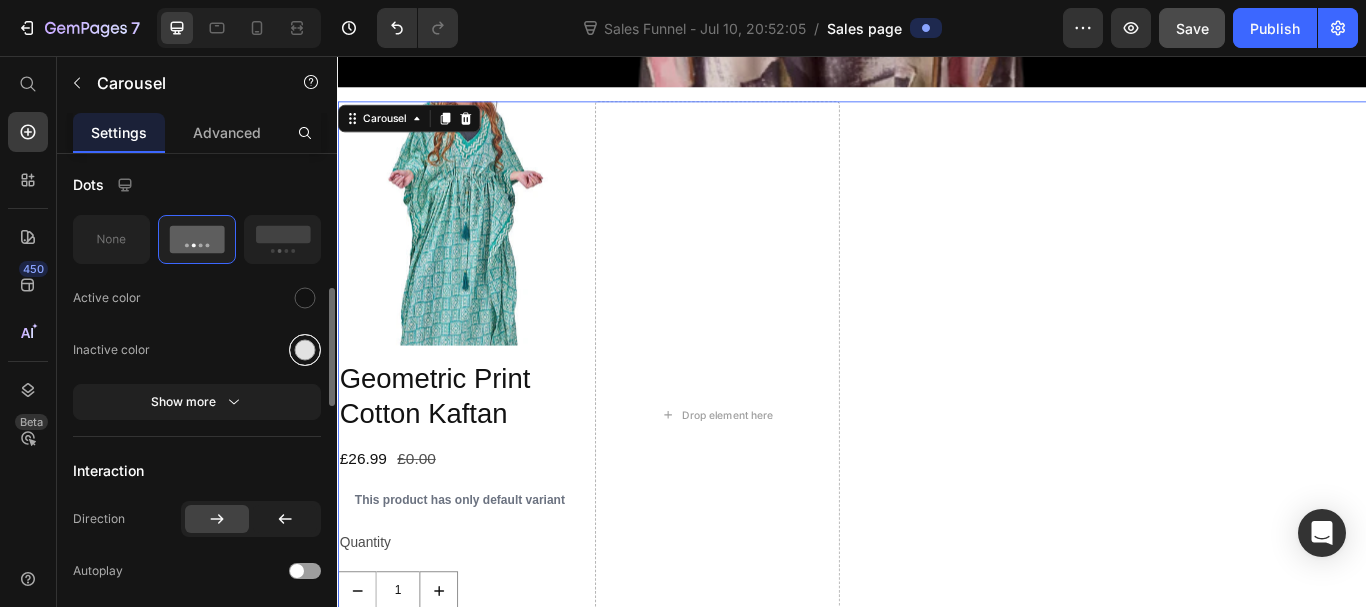 scroll, scrollTop: 794, scrollLeft: 0, axis: vertical 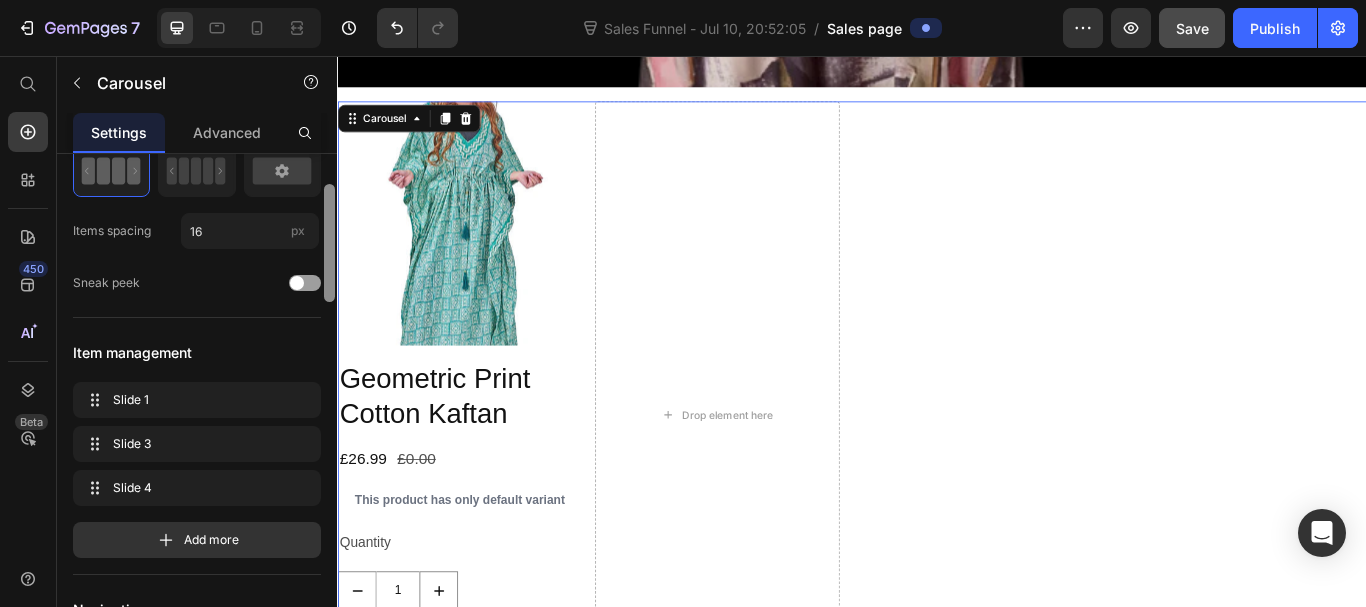drag, startPoint x: 331, startPoint y: 381, endPoint x: 330, endPoint y: 227, distance: 154.00325 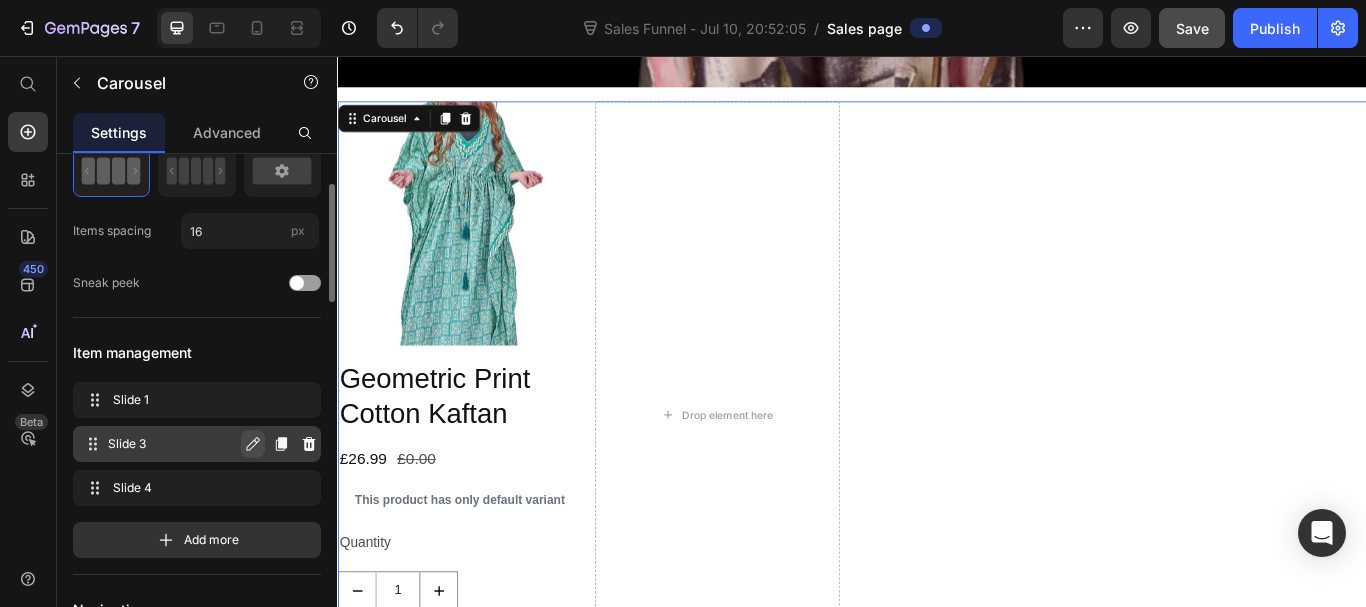 click 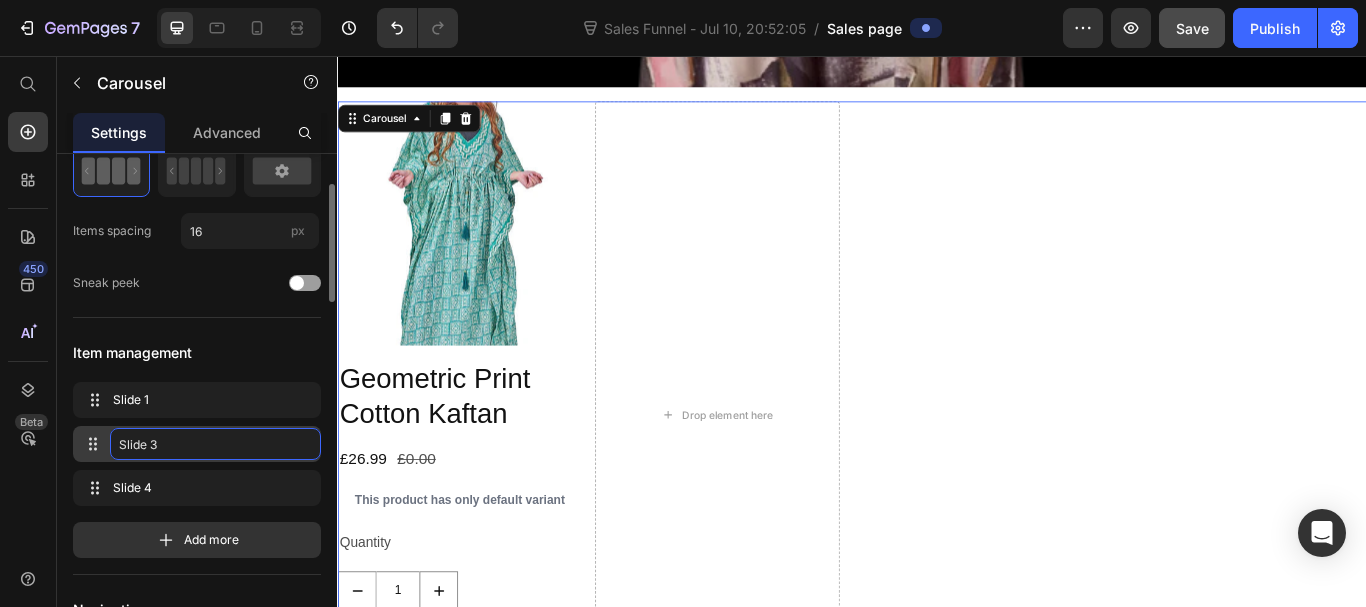 click on "Slide 3" 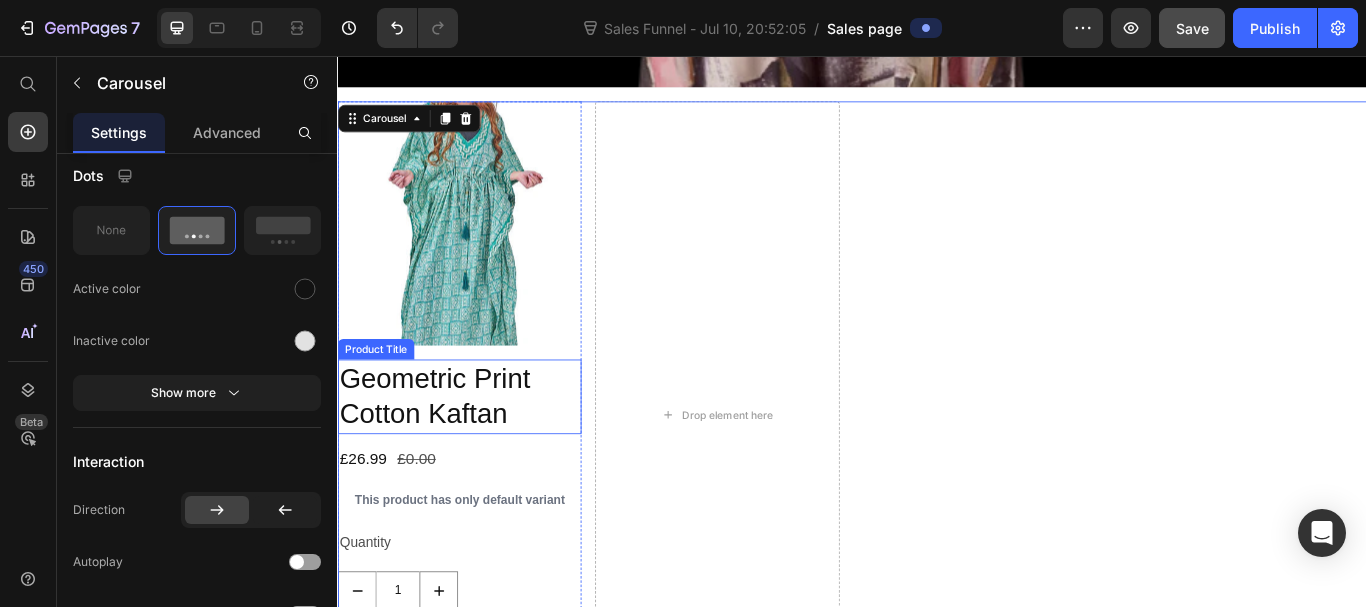 scroll, scrollTop: 1133, scrollLeft: 0, axis: vertical 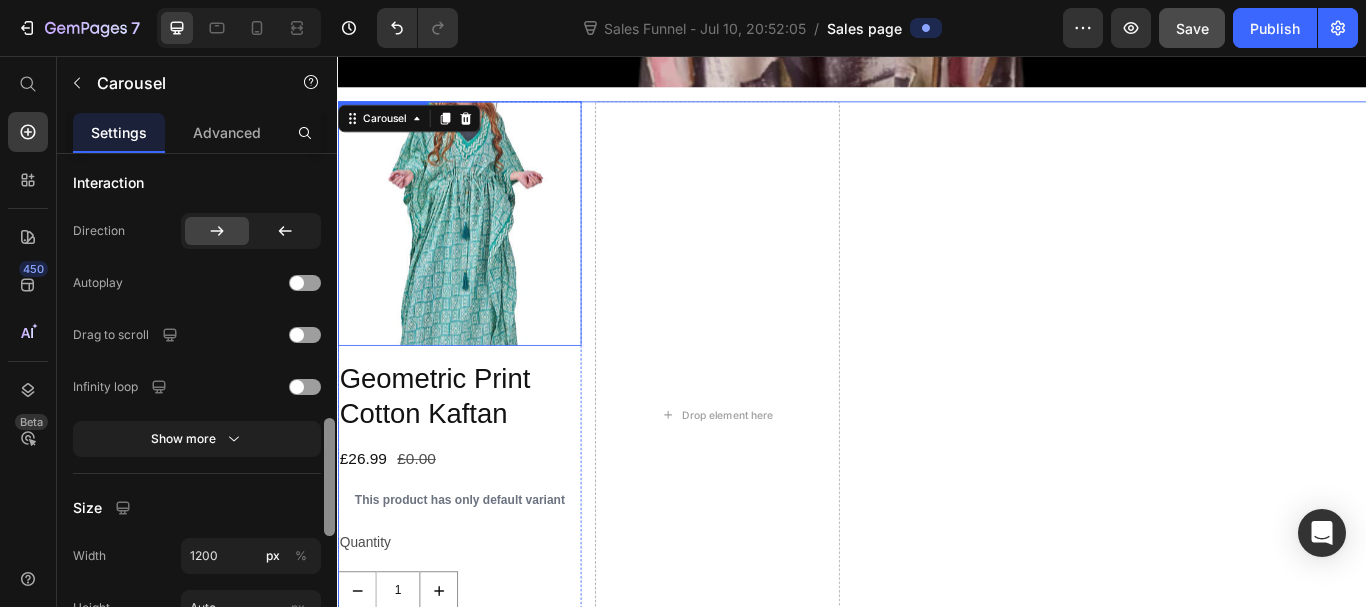 drag, startPoint x: 663, startPoint y: 297, endPoint x: 361, endPoint y: 276, distance: 302.72925 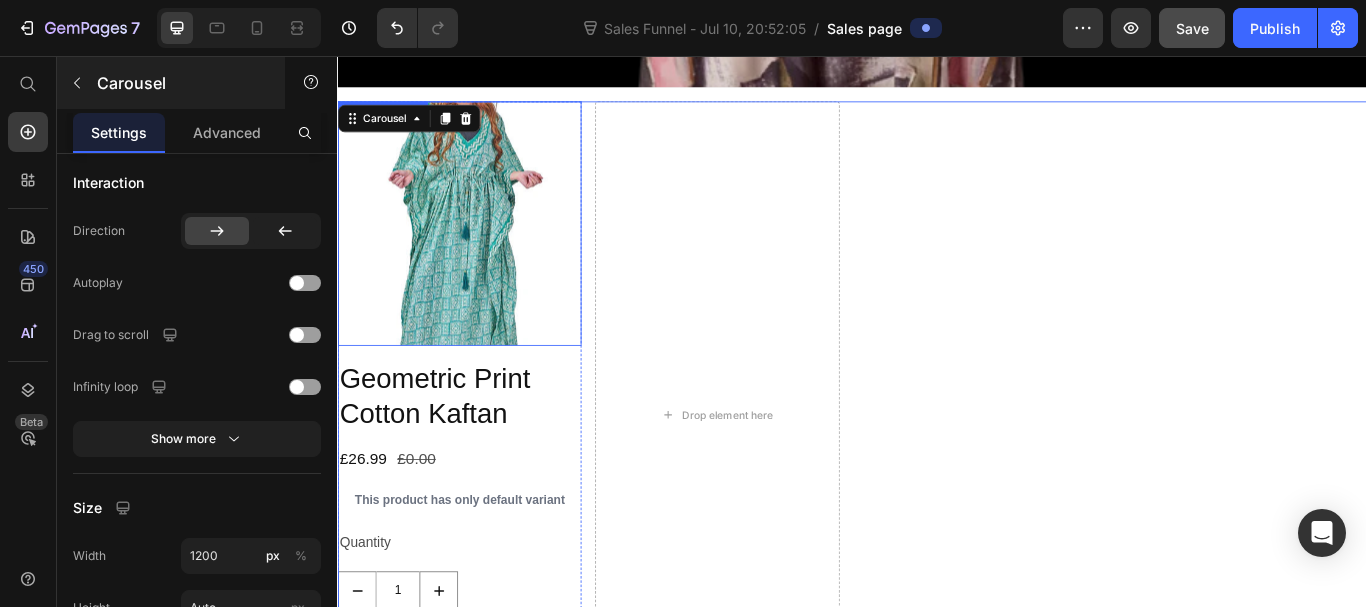 scroll, scrollTop: 0, scrollLeft: 0, axis: both 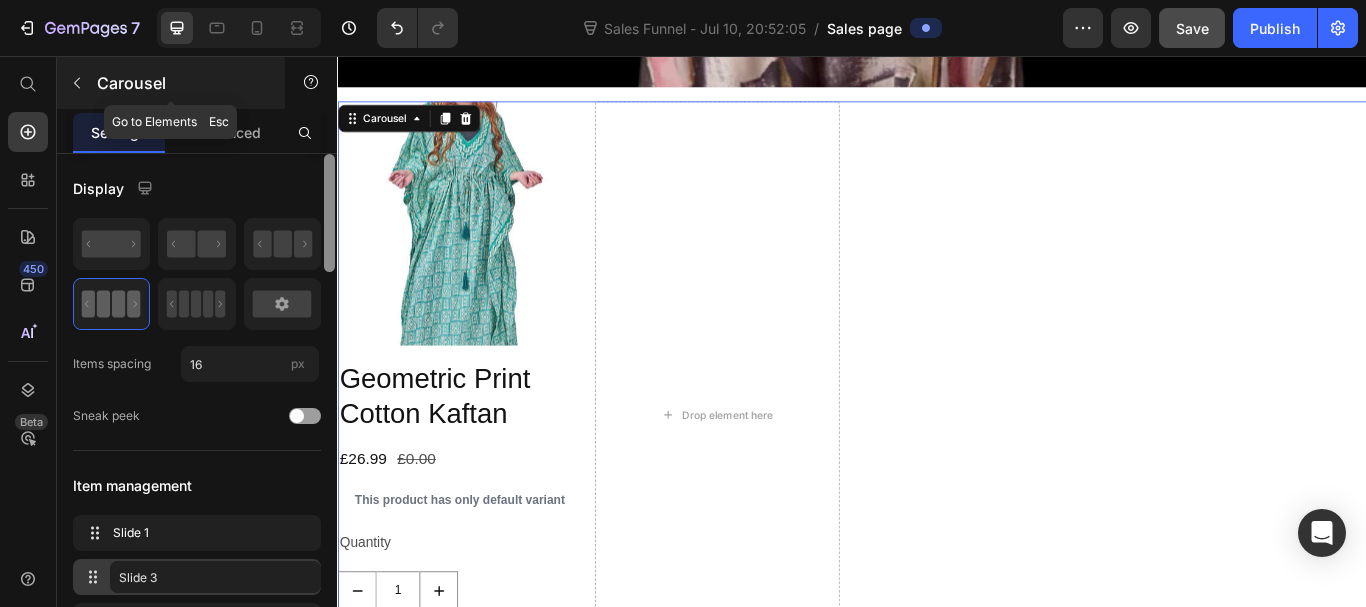 click at bounding box center (77, 83) 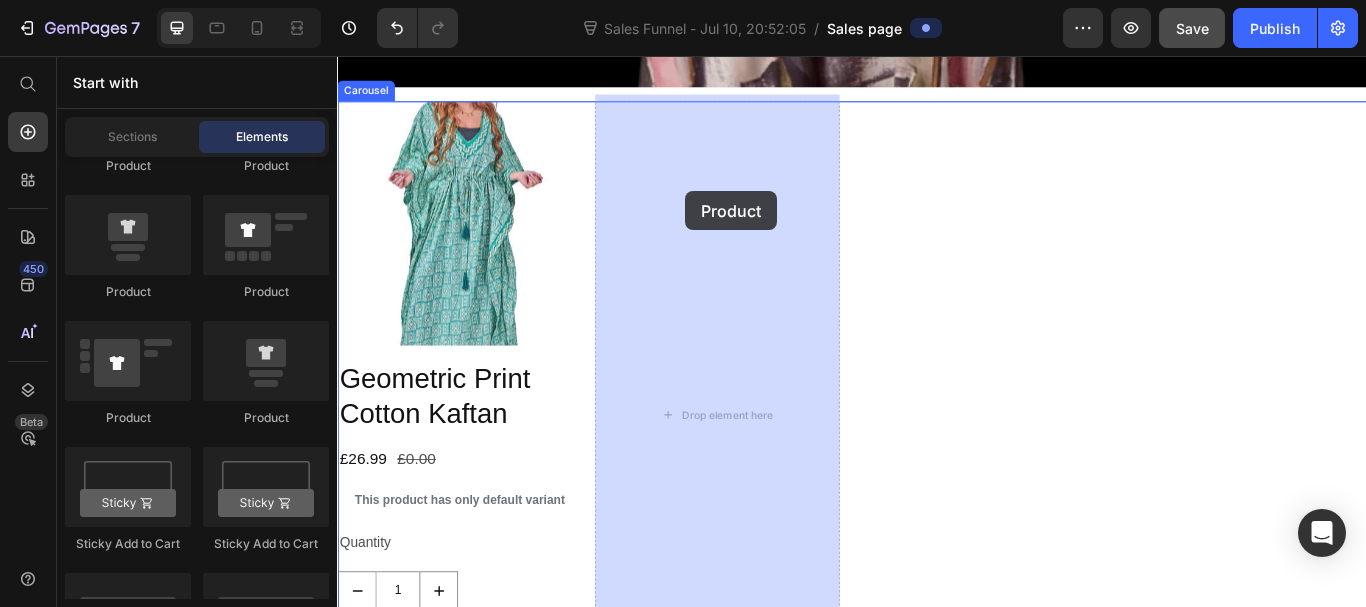 drag, startPoint x: 599, startPoint y: 433, endPoint x: 743, endPoint y: 214, distance: 262.10114 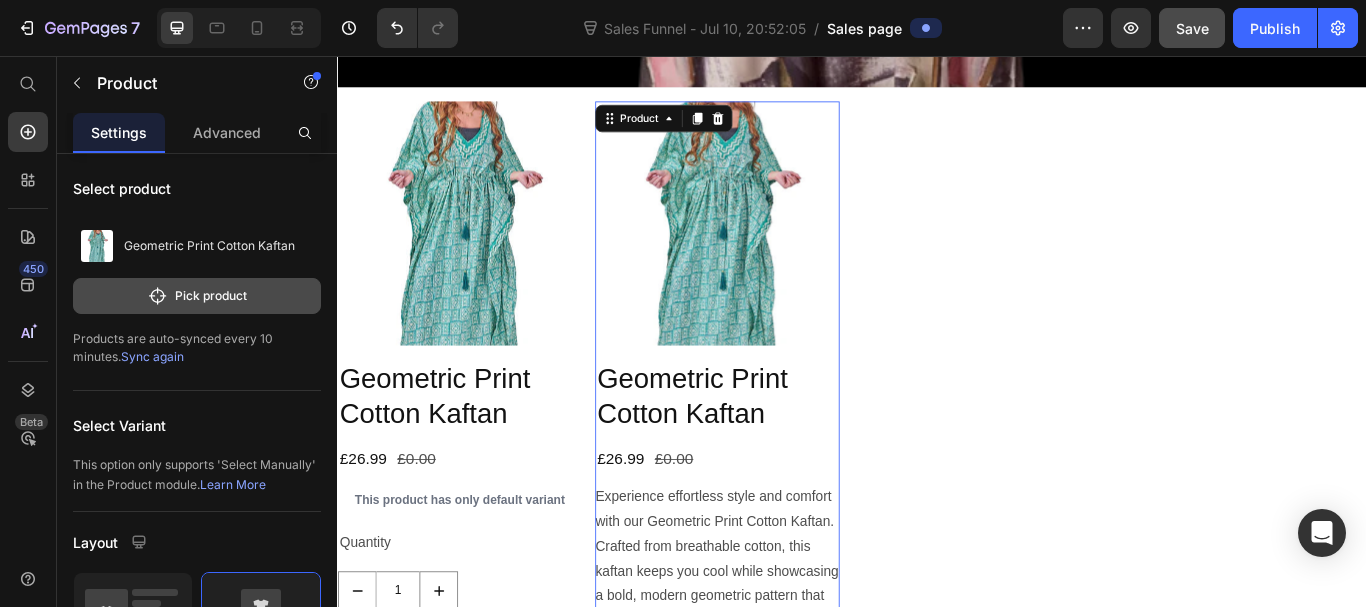 click on "Pick product" at bounding box center [197, 296] 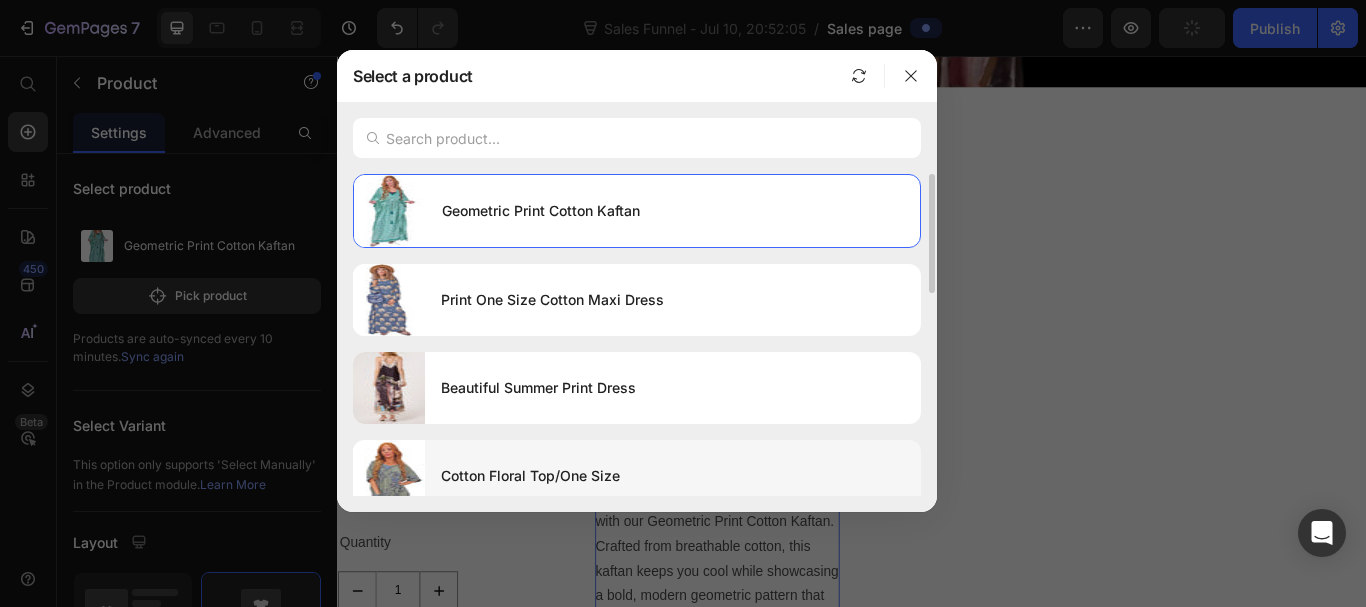 click on "Cotton Floral Top/One Size" at bounding box center [673, 476] 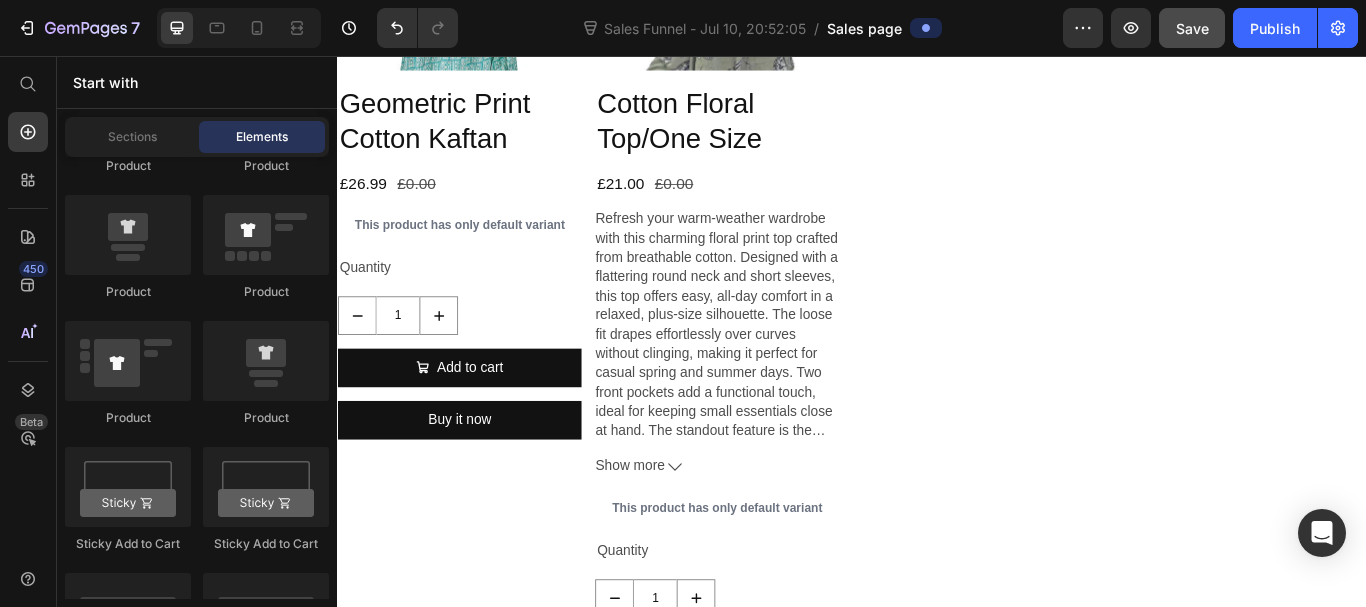 scroll, scrollTop: 1093, scrollLeft: 0, axis: vertical 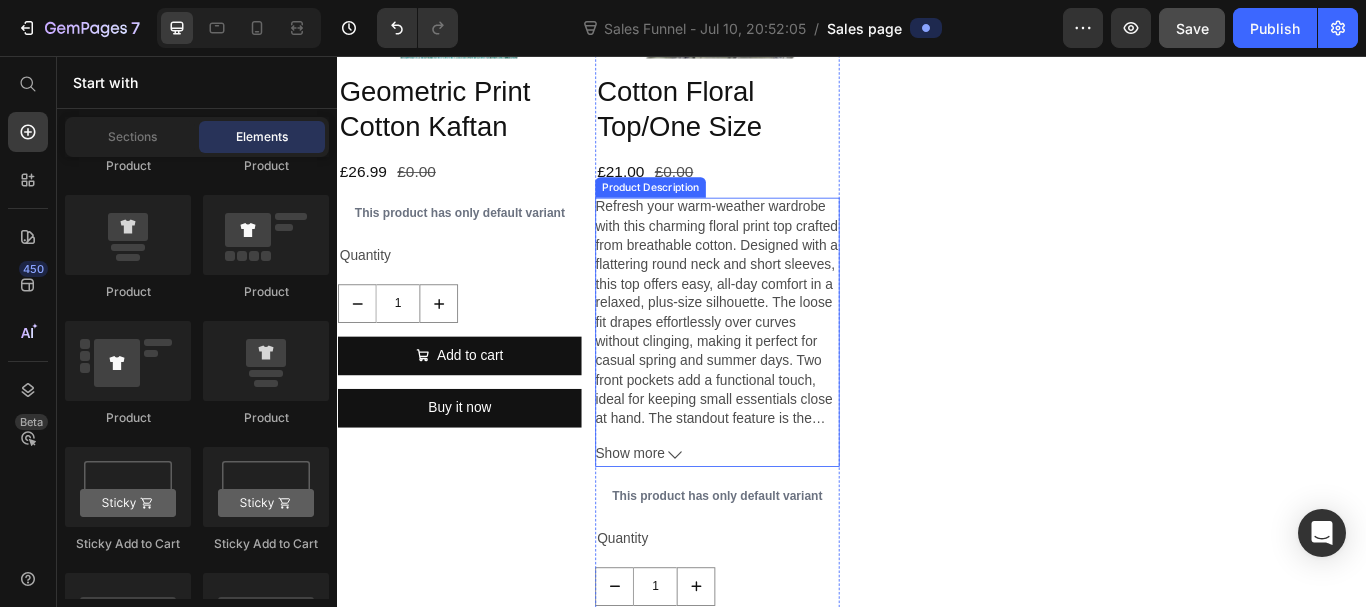 click on "Refresh your warm-weather wardrobe with this charming floral print top crafted from breathable cotton. Designed with a flattering round neck and short sleeves, this top offers easy, all-day comfort in a relaxed, plus-size silhouette. The loose fit drapes effortlessly over curves without clinging, making it perfect for casual spring and summer days. Two front pockets add a functional touch, ideal for keeping small essentials close at hand. The standout feature is the asymmetrical hemline, which adds a stylish flair and modern movement to the look. Whether paired with leggings, denim, or linen trousers, this piece offers endless styling options. The vibrant floral design brings a pop of seasonal color, while the lightweight cotton fabric ensures comfort even in warmer temperatures. Elevate your everyday fashion with this versatile and breezy top." at bounding box center [779, 355] 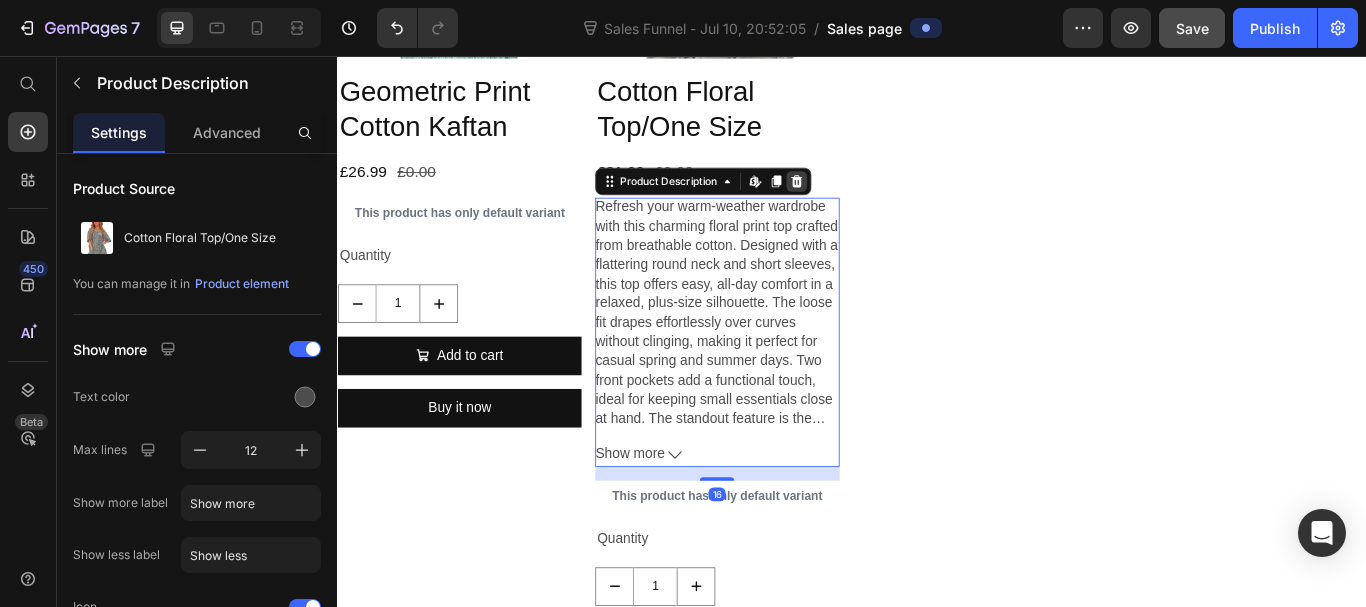 click 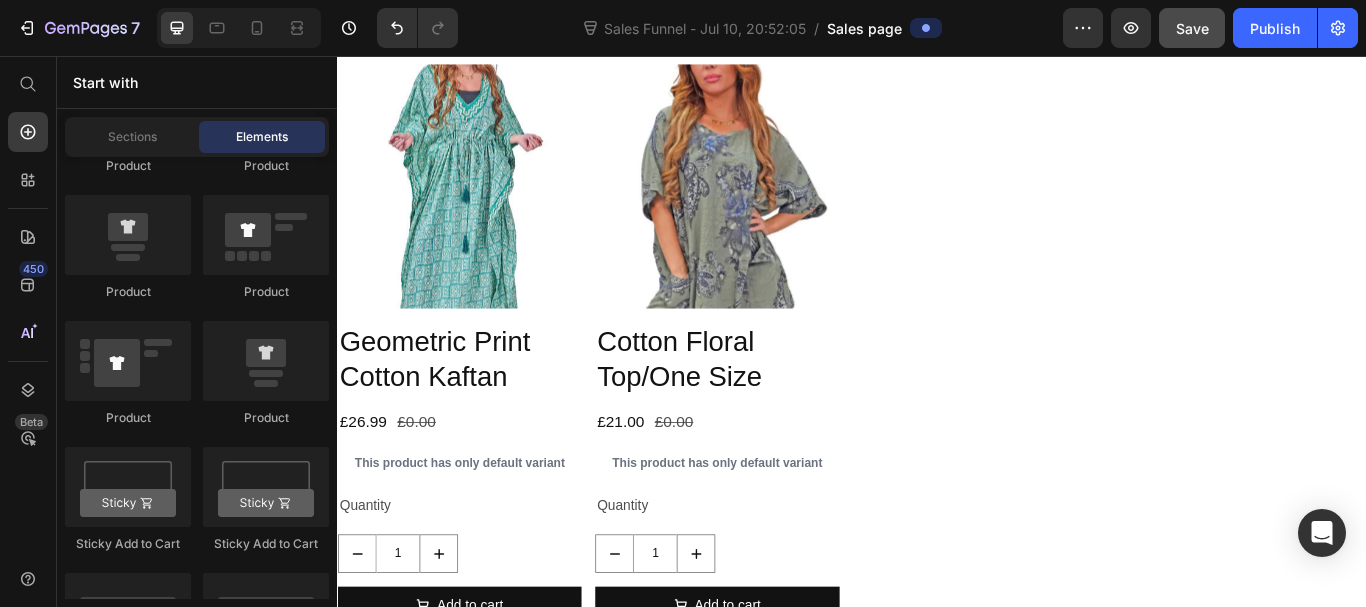 scroll, scrollTop: 822, scrollLeft: 0, axis: vertical 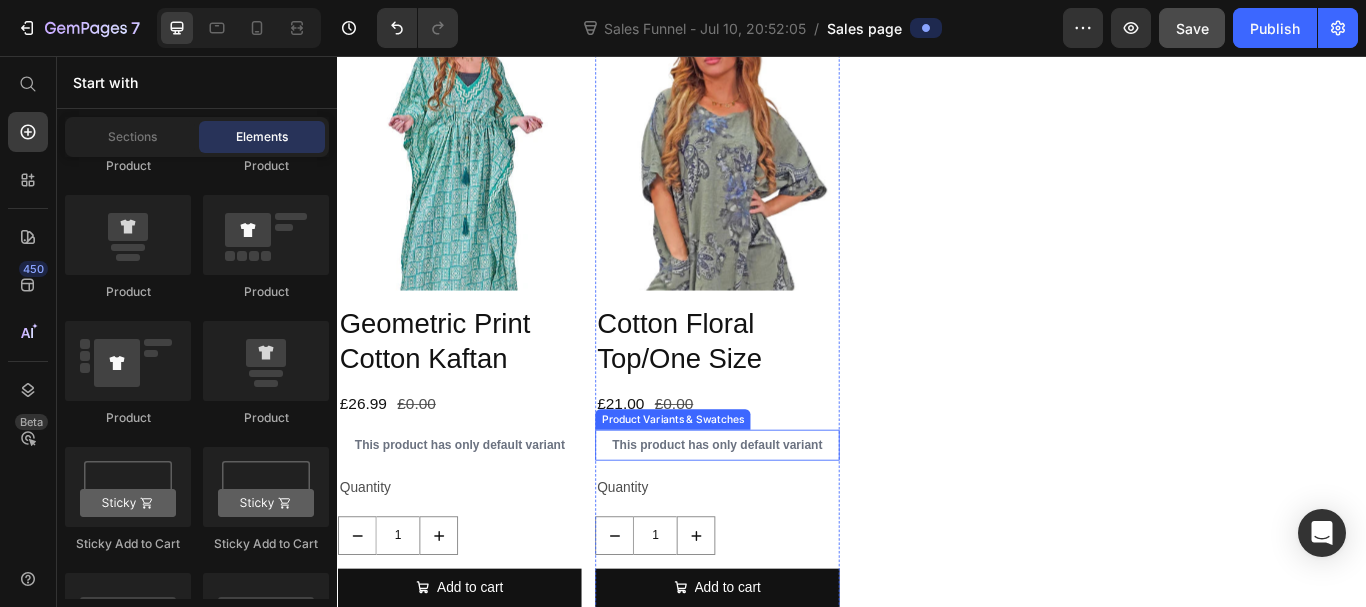 click on "This product has only default variant" at bounding box center (779, 510) 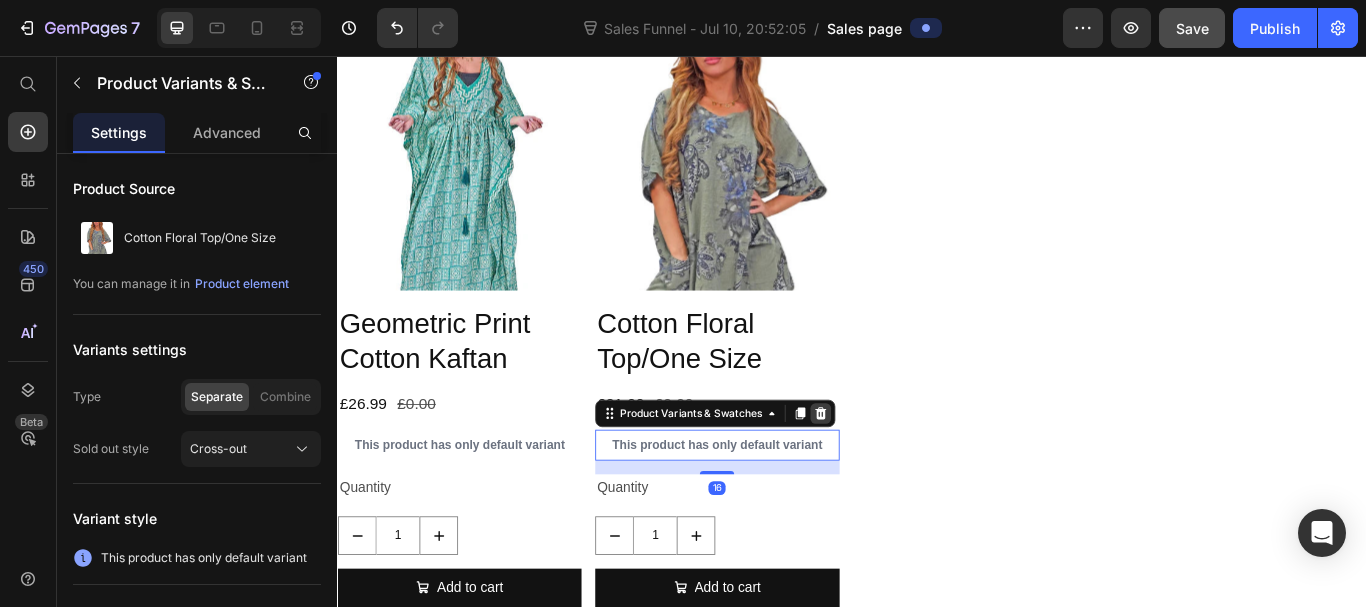 click 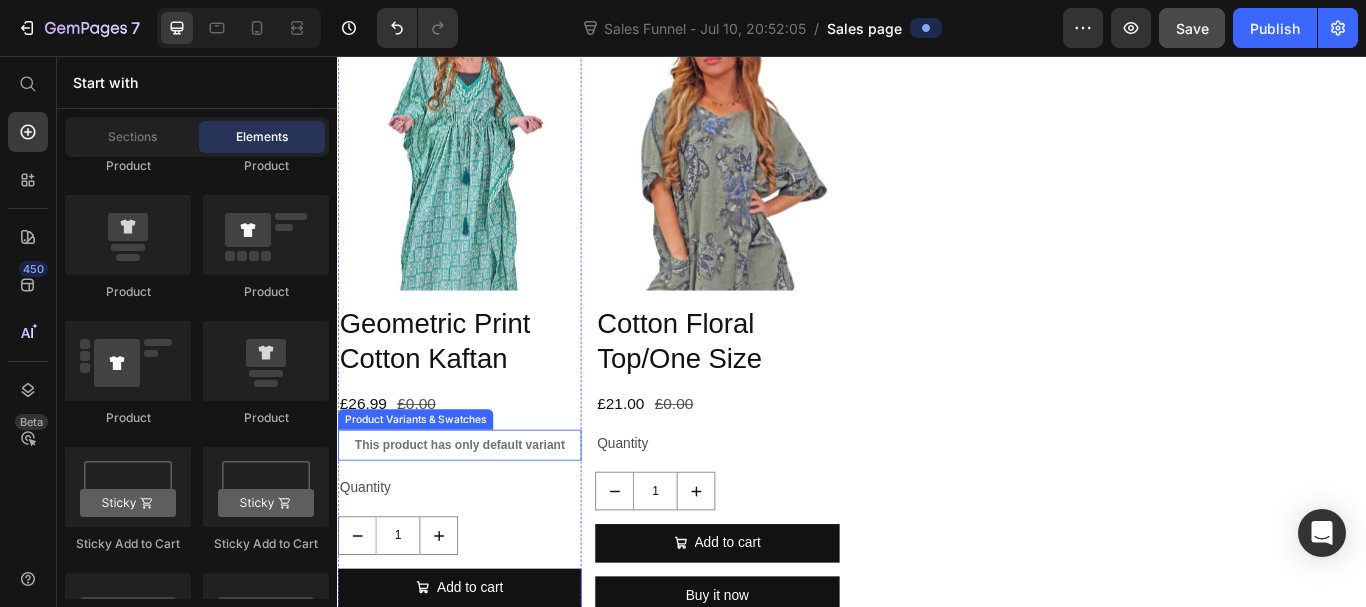 click on "This product has only default variant" at bounding box center (479, 510) 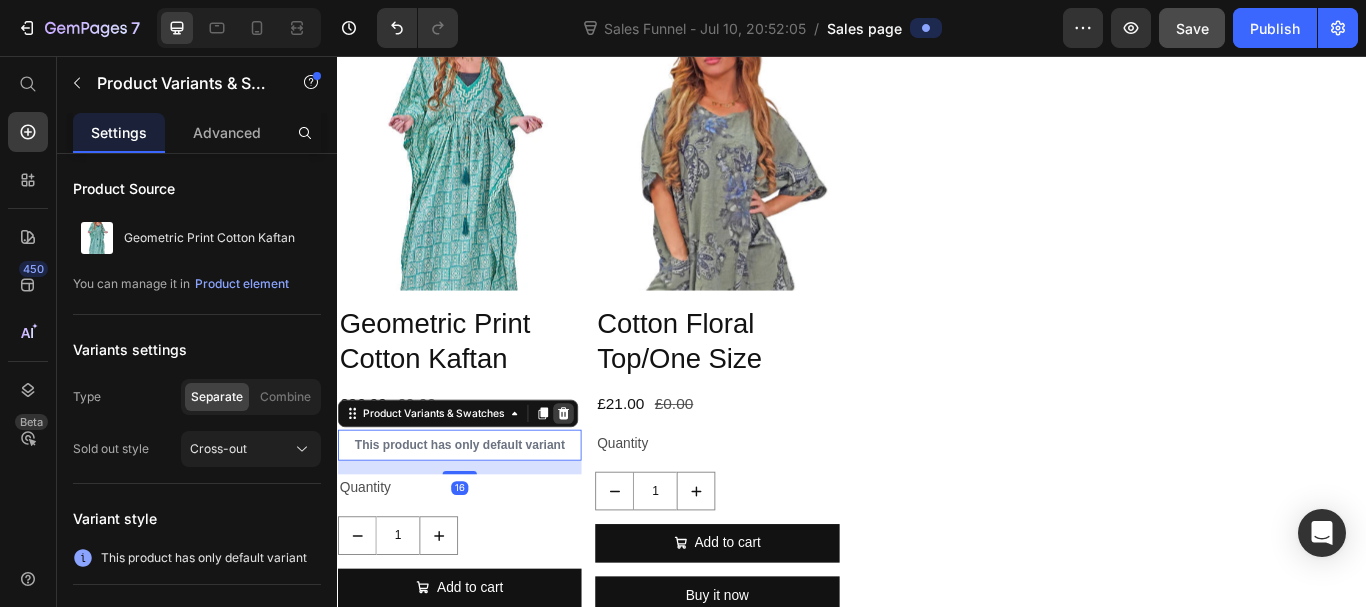 click 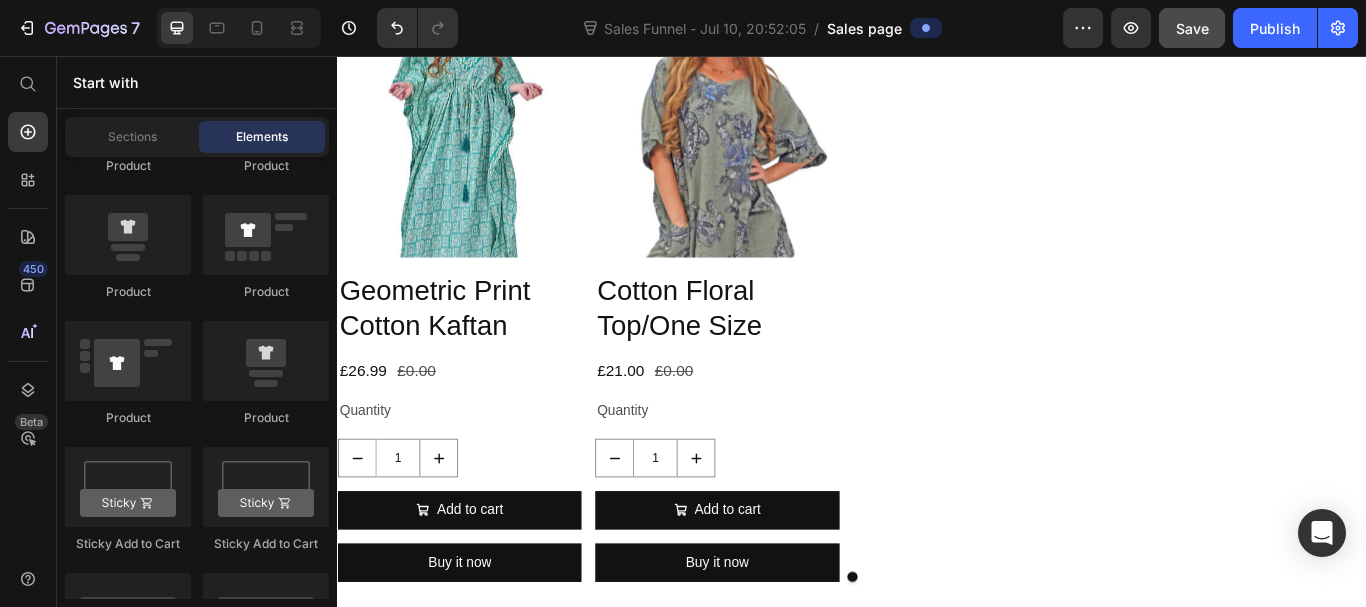 scroll, scrollTop: 642, scrollLeft: 0, axis: vertical 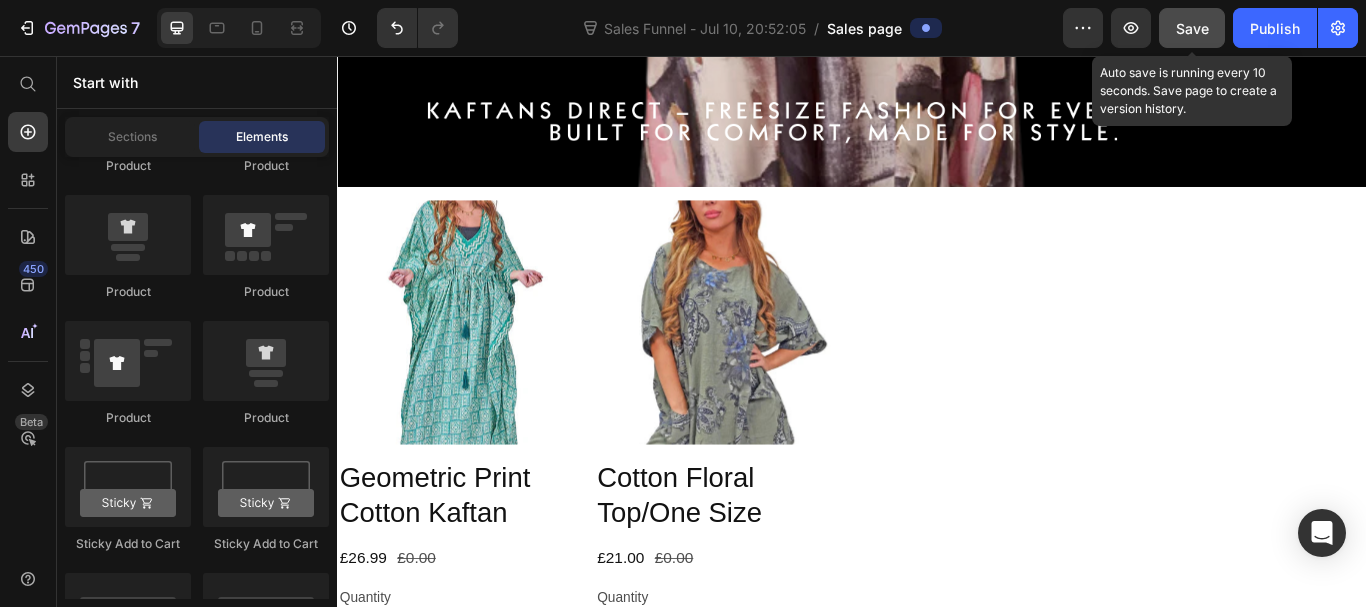 click on "Save" at bounding box center [1192, 28] 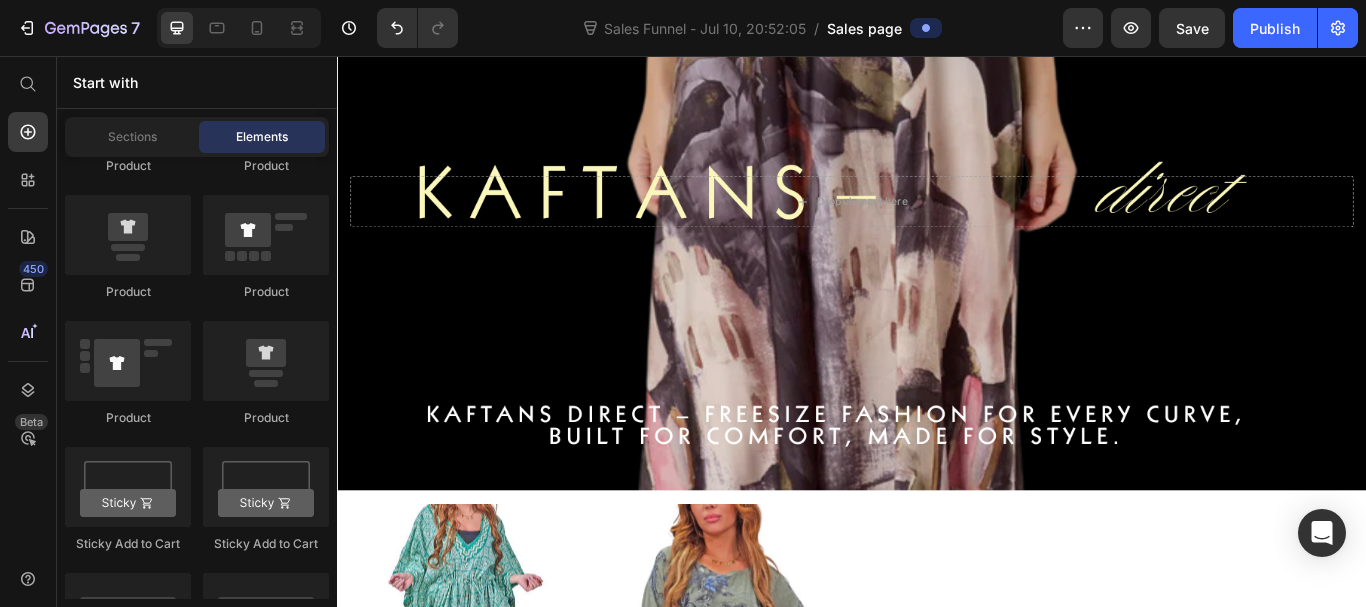 scroll, scrollTop: 0, scrollLeft: 0, axis: both 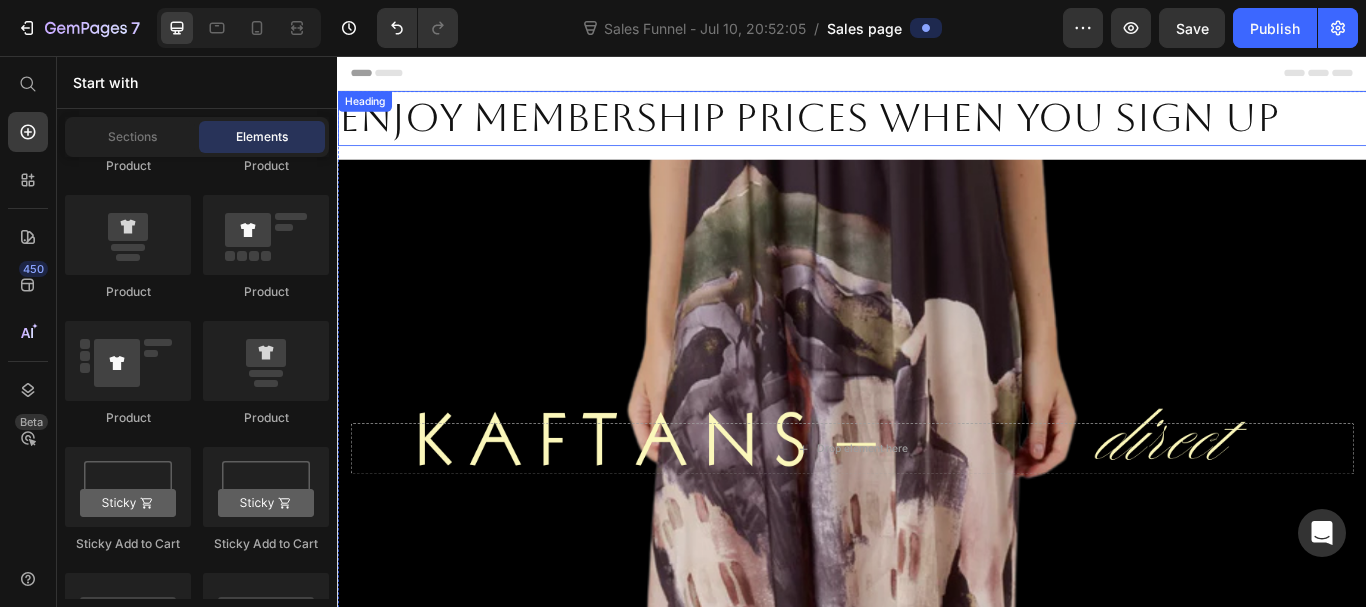 click on "ENJOY MEMBERSHIP PRICES WHEN YOU SIGN UP" at bounding box center (937, 129) 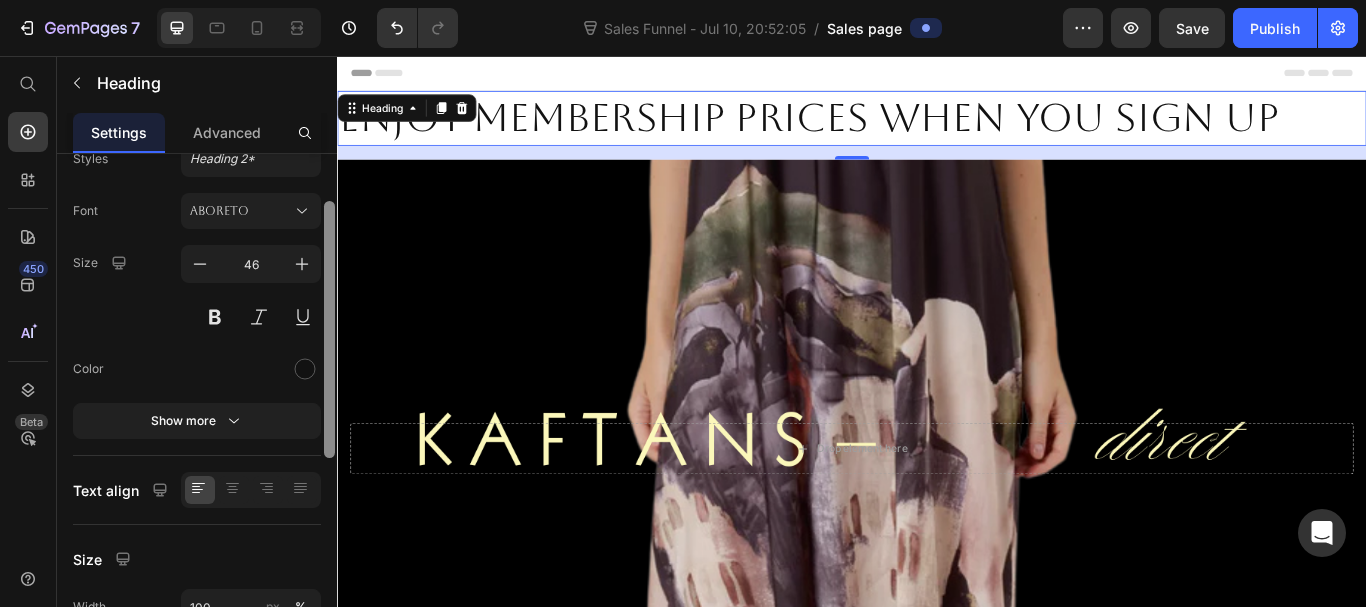 scroll, scrollTop: 85, scrollLeft: 0, axis: vertical 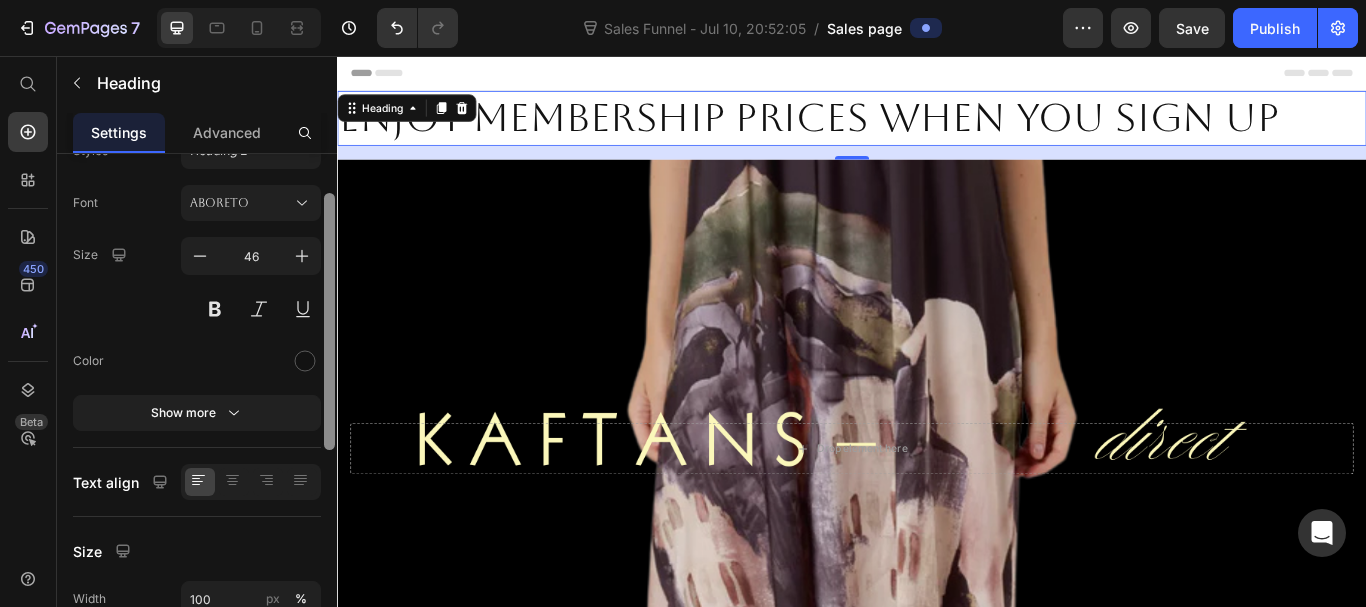 drag, startPoint x: 328, startPoint y: 239, endPoint x: 318, endPoint y: 282, distance: 44.14748 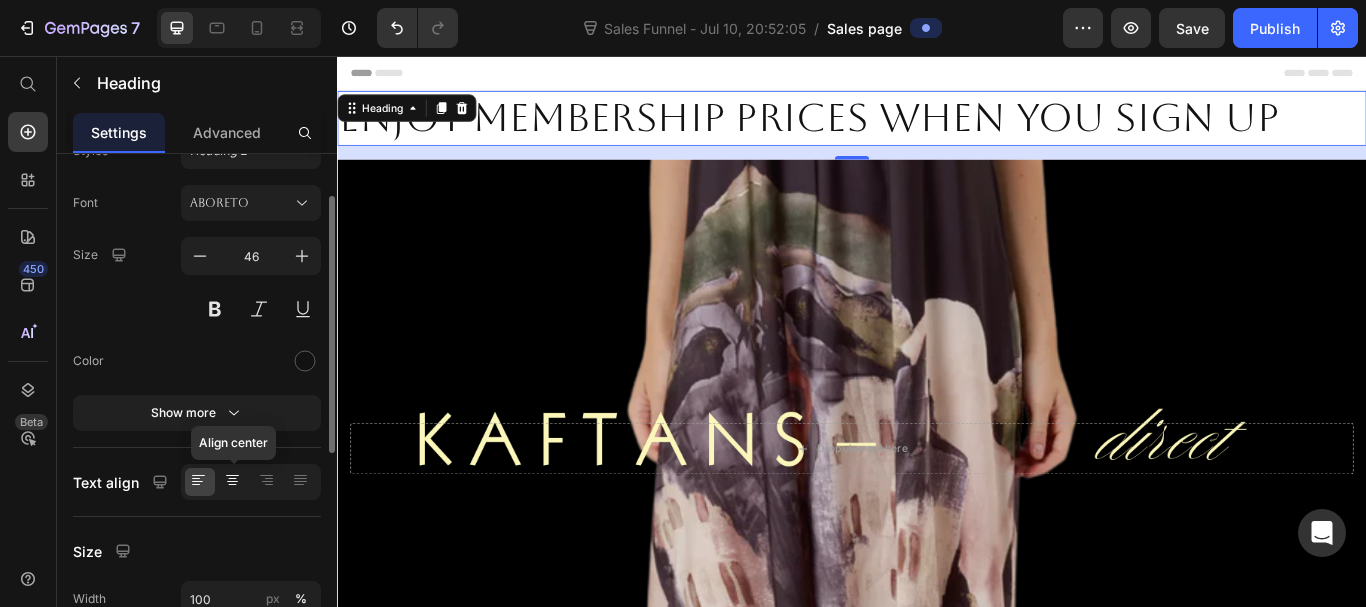 click 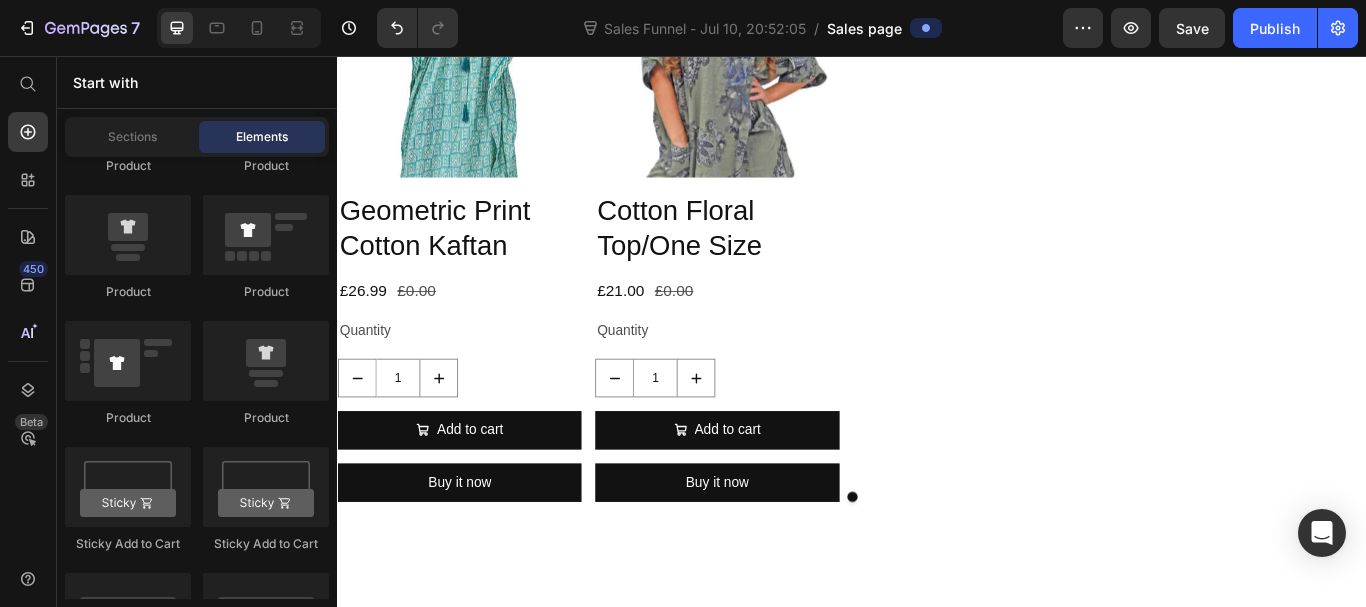 scroll, scrollTop: 1005, scrollLeft: 0, axis: vertical 